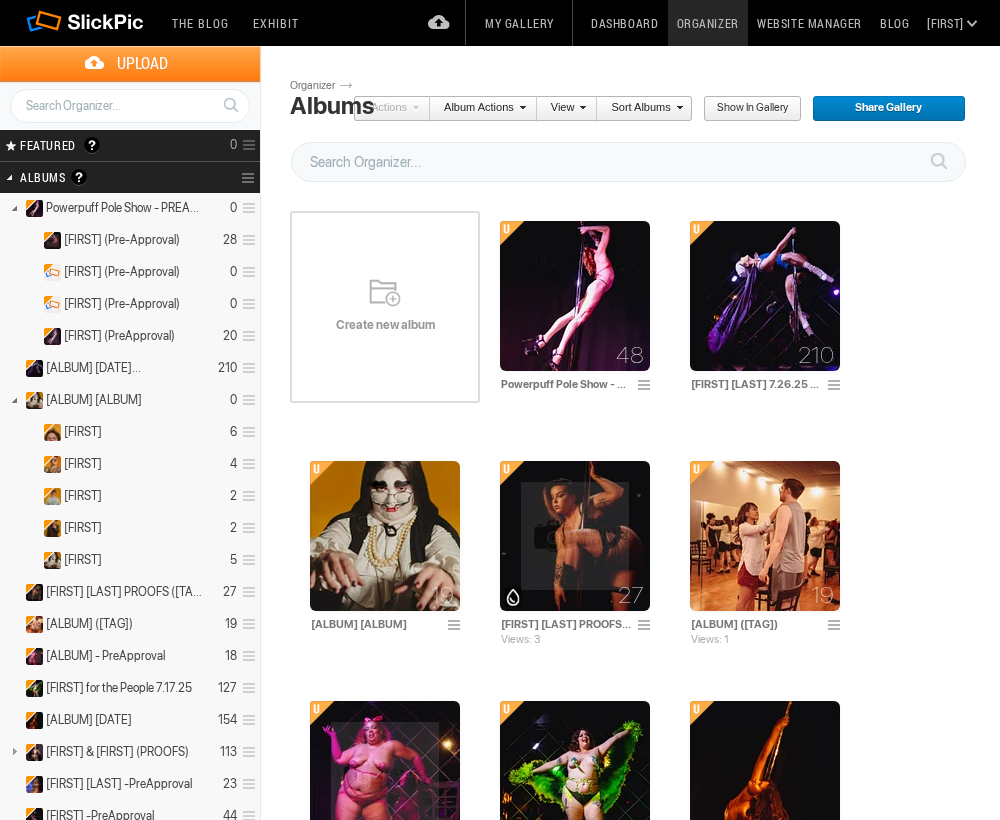 scroll, scrollTop: 0, scrollLeft: 0, axis: both 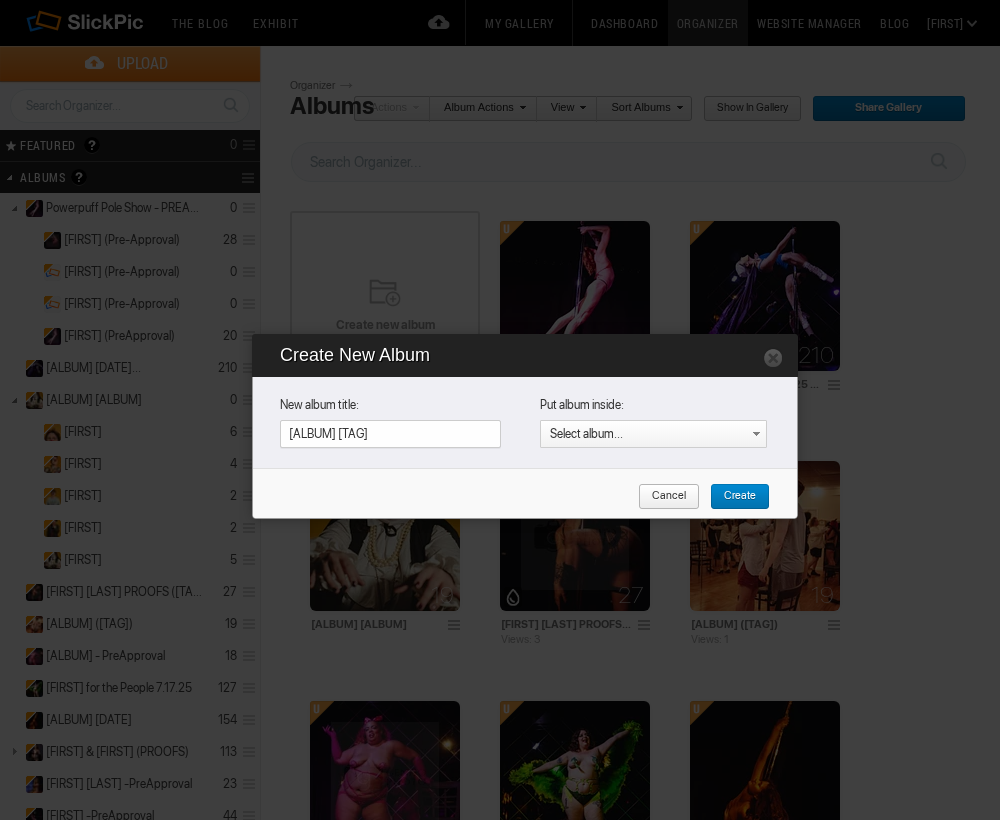 click on "VAMPIRE VISION PROOFS" at bounding box center [390, 434] 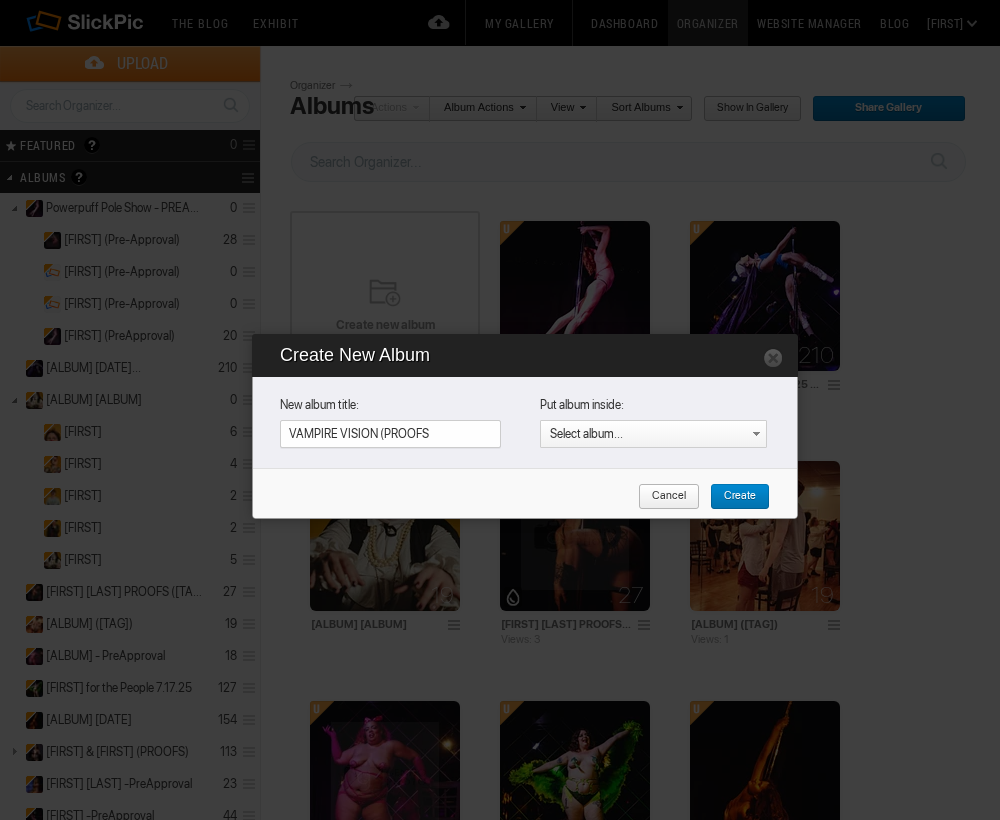 click on "VAMPIRE VISION (PROOFS" at bounding box center [390, 434] 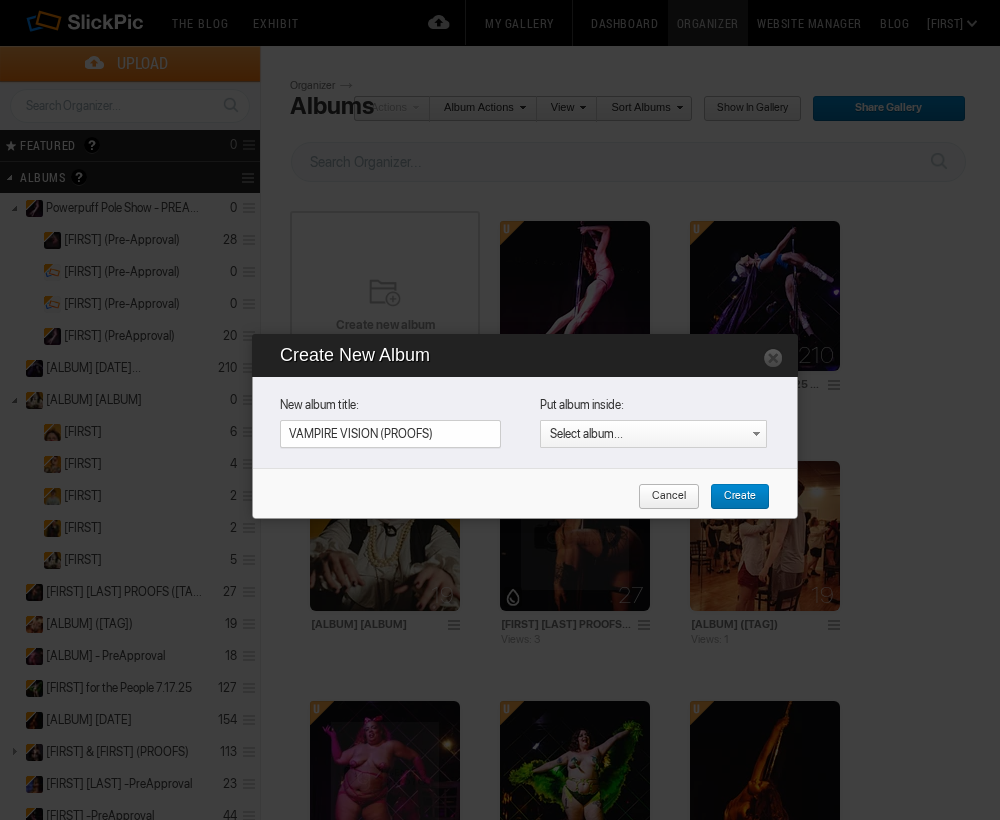 type on "VAMPIRE VISION (PROOFS)" 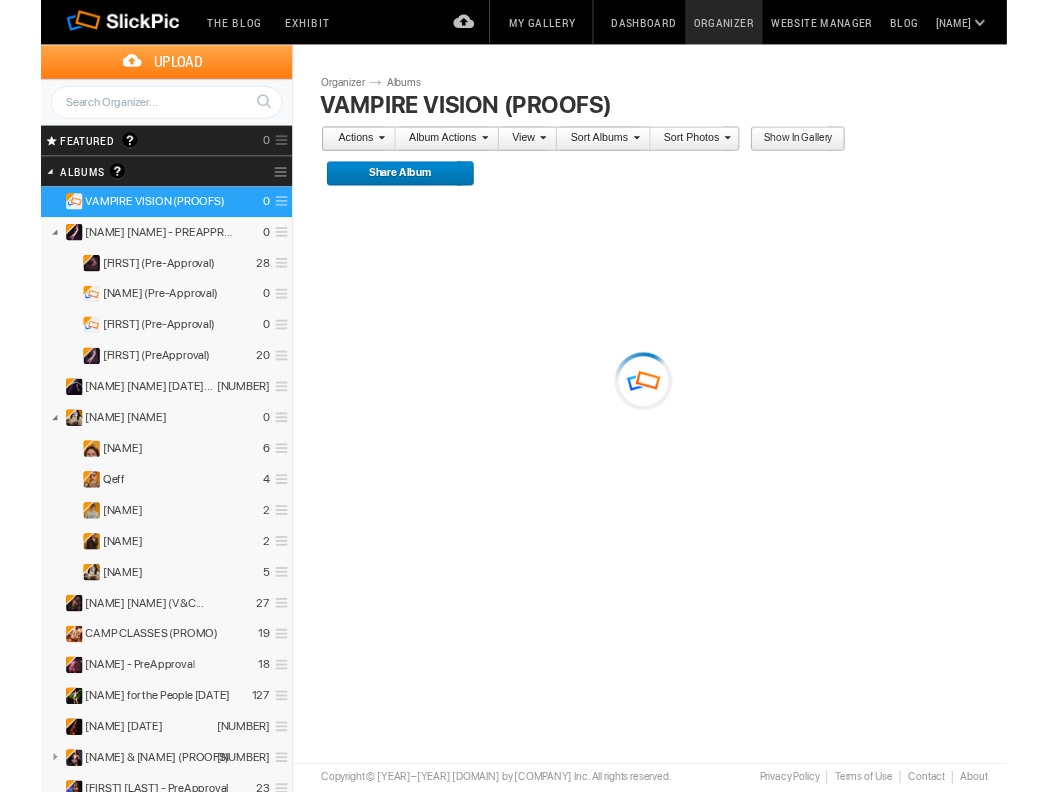 scroll, scrollTop: 0, scrollLeft: 0, axis: both 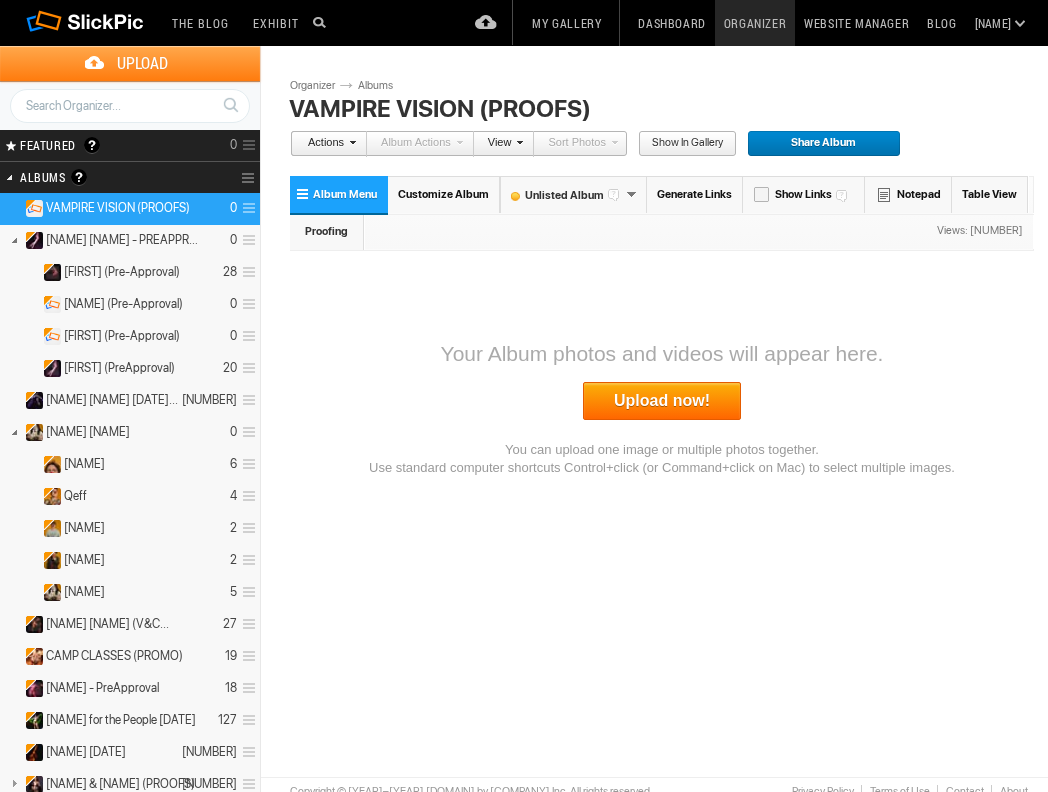 click on "Album Menu" at bounding box center [339, 194] 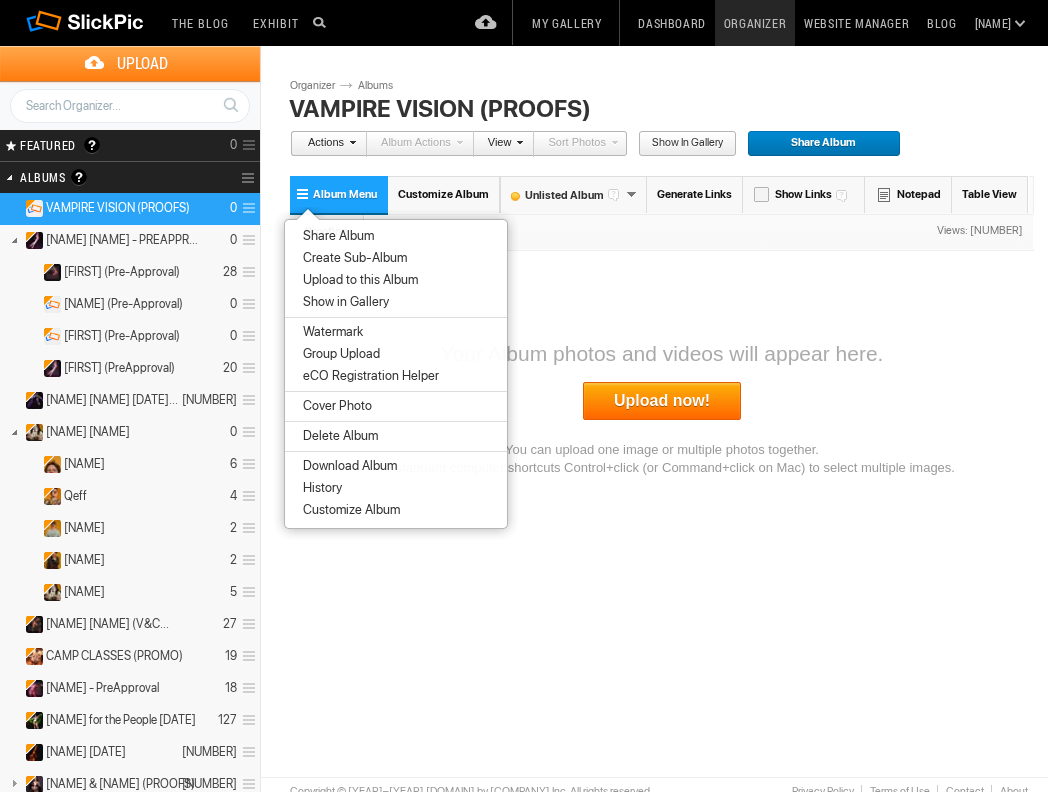 click on "Create Sub-Album" at bounding box center (352, 258) 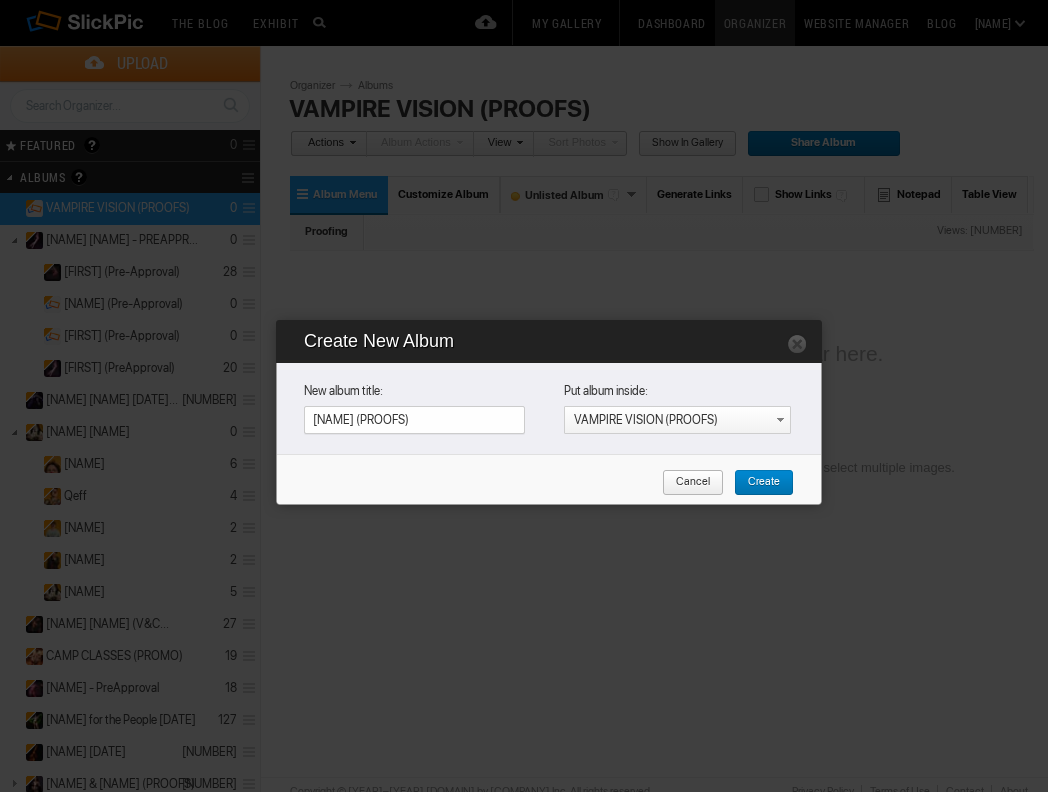 type on "[FIRST] (PROOFS)" 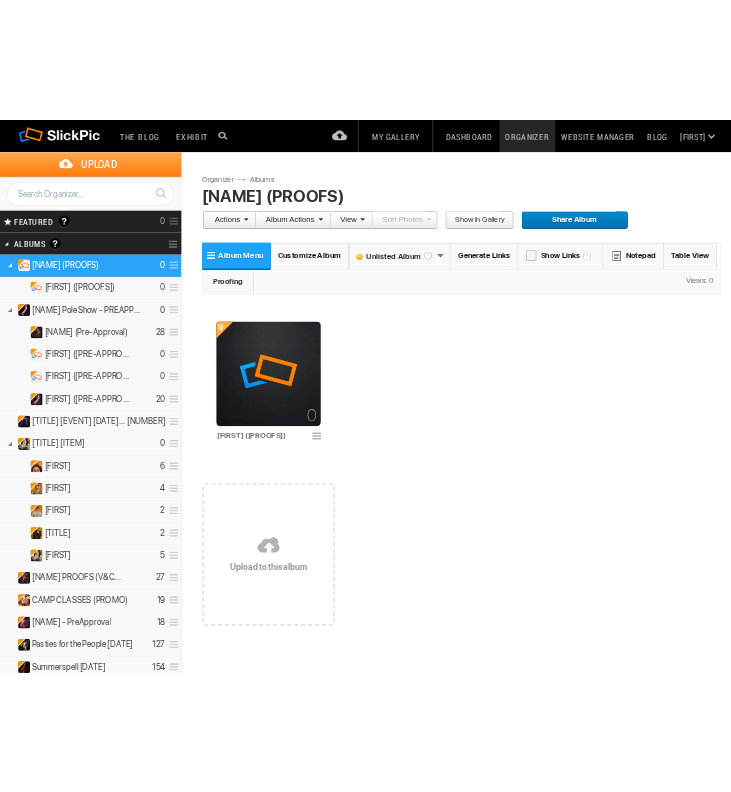 scroll, scrollTop: 0, scrollLeft: 0, axis: both 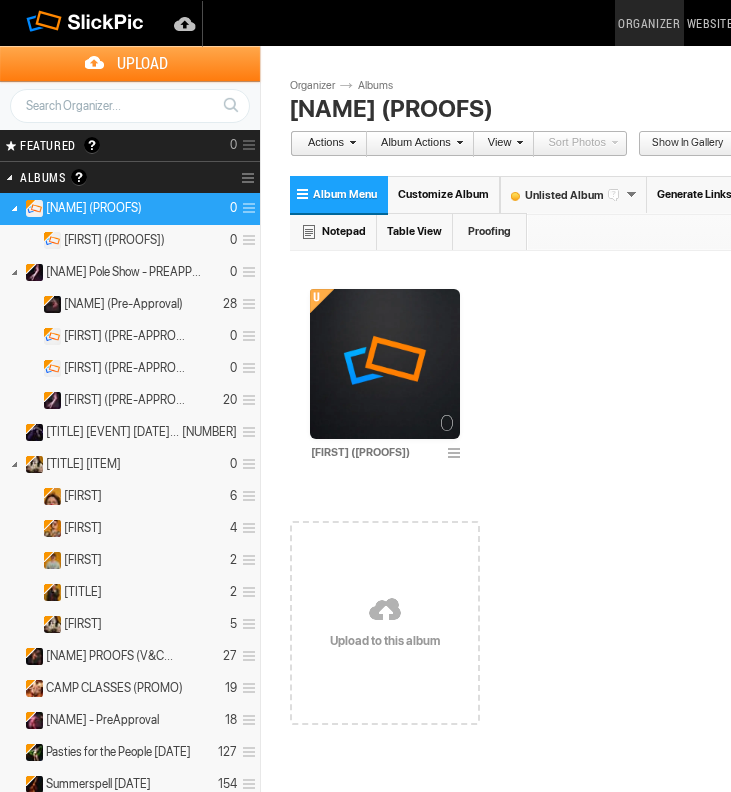 drag, startPoint x: 0, startPoint y: 0, endPoint x: 303, endPoint y: 195, distance: 360.32486 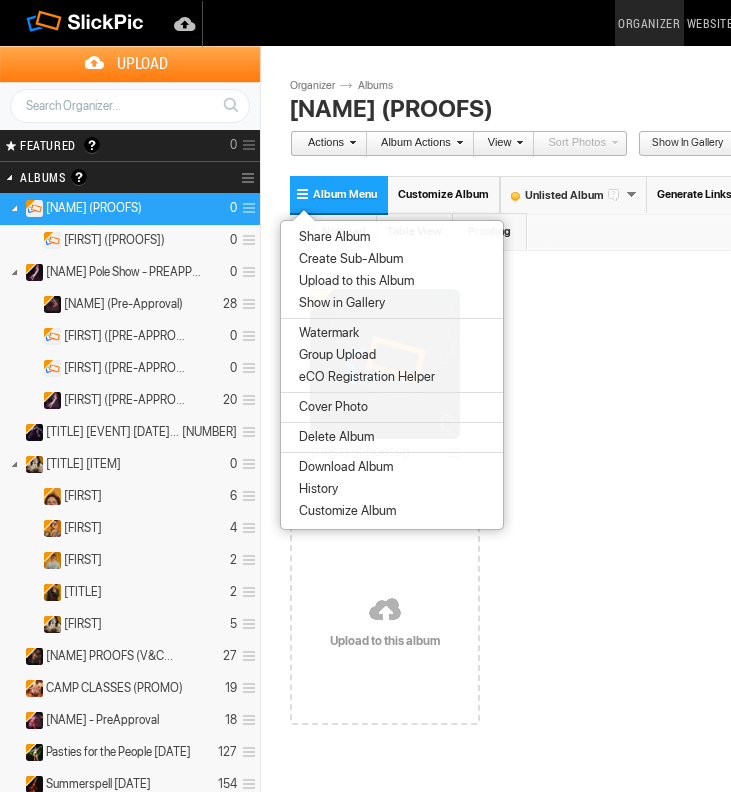 click on "Create Sub-Album" at bounding box center (348, 259) 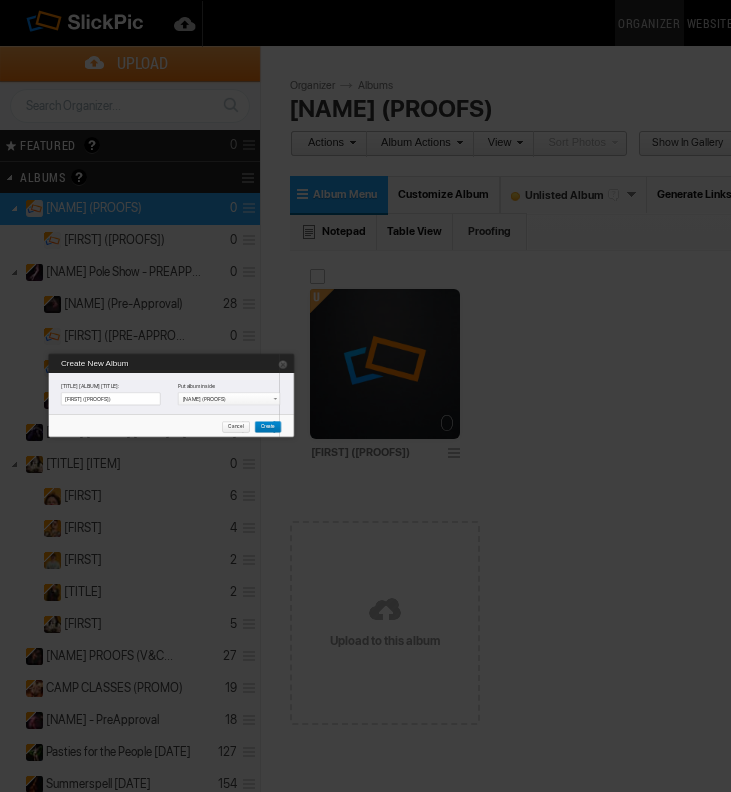 type on "Laura (PROOFS)" 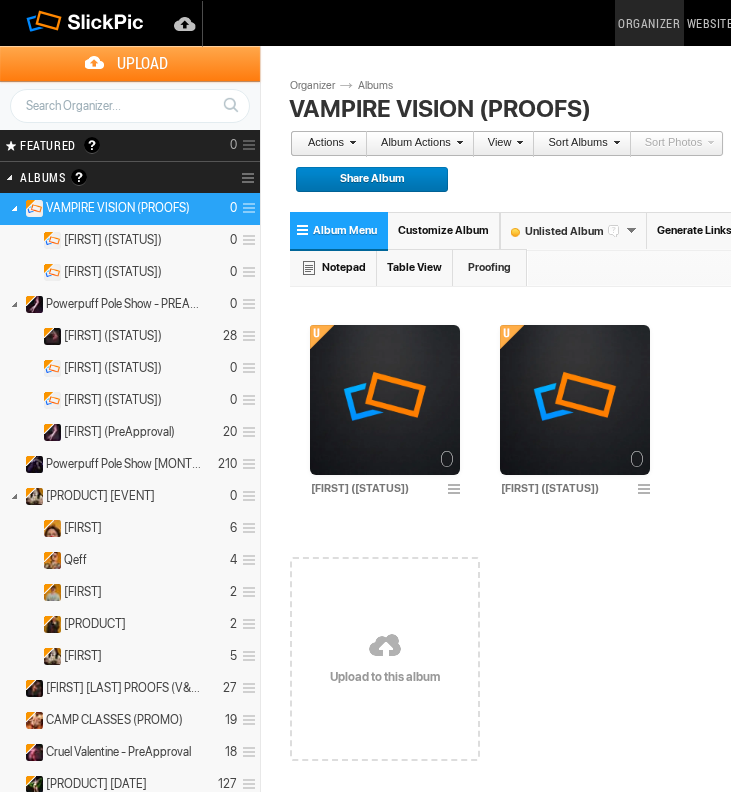 scroll, scrollTop: 0, scrollLeft: 0, axis: both 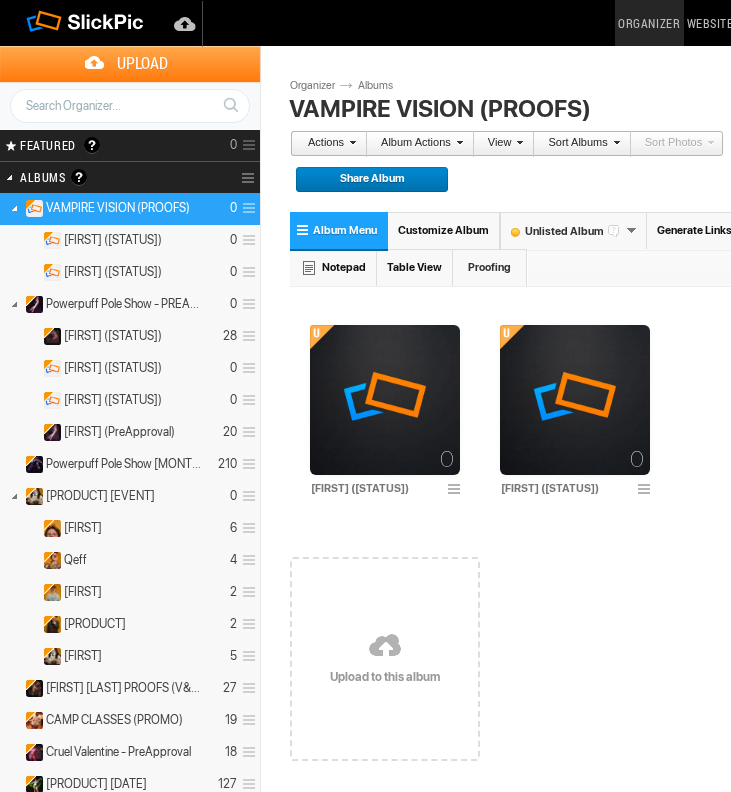 click on "Album Menu" at bounding box center [339, 230] 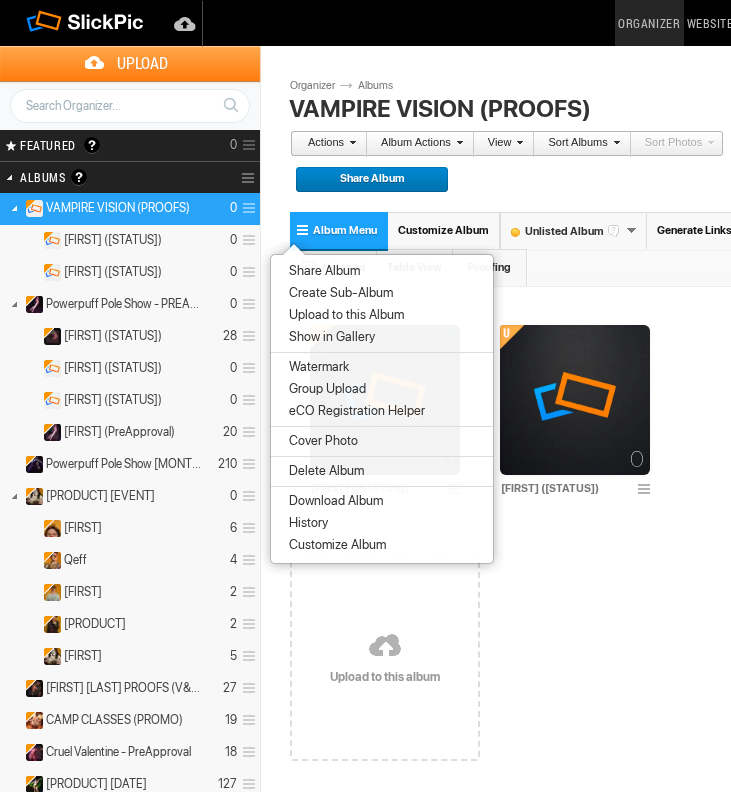 click on "Create Sub-Album" at bounding box center (338, 293) 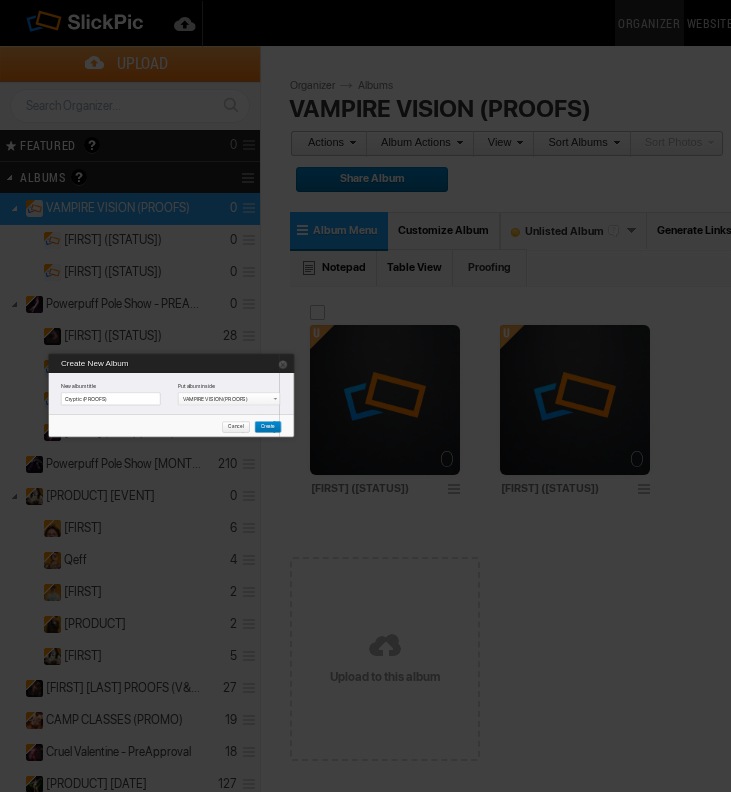 type on "Cryptic (PROOFS)" 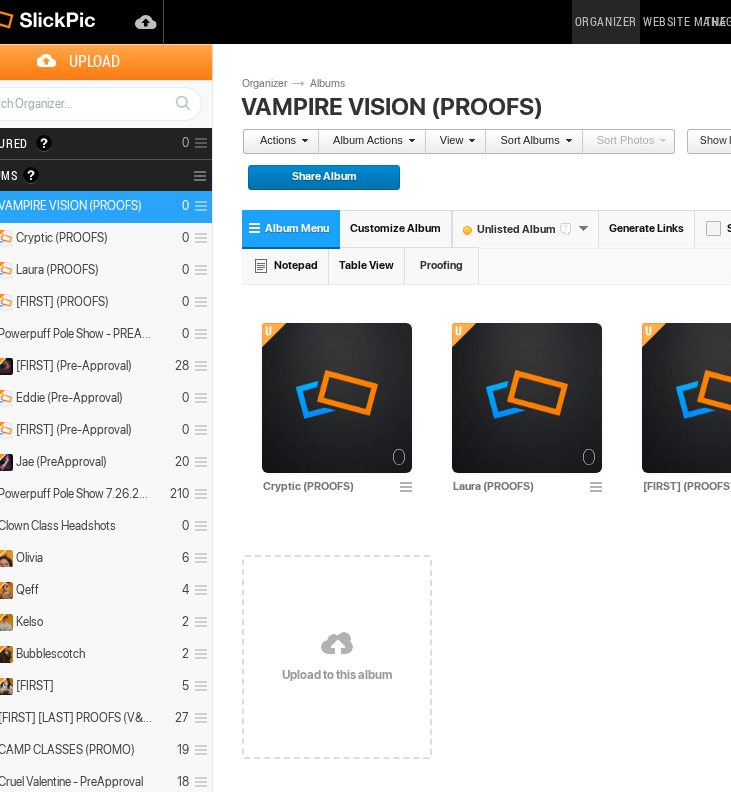 scroll, scrollTop: 4, scrollLeft: 48, axis: both 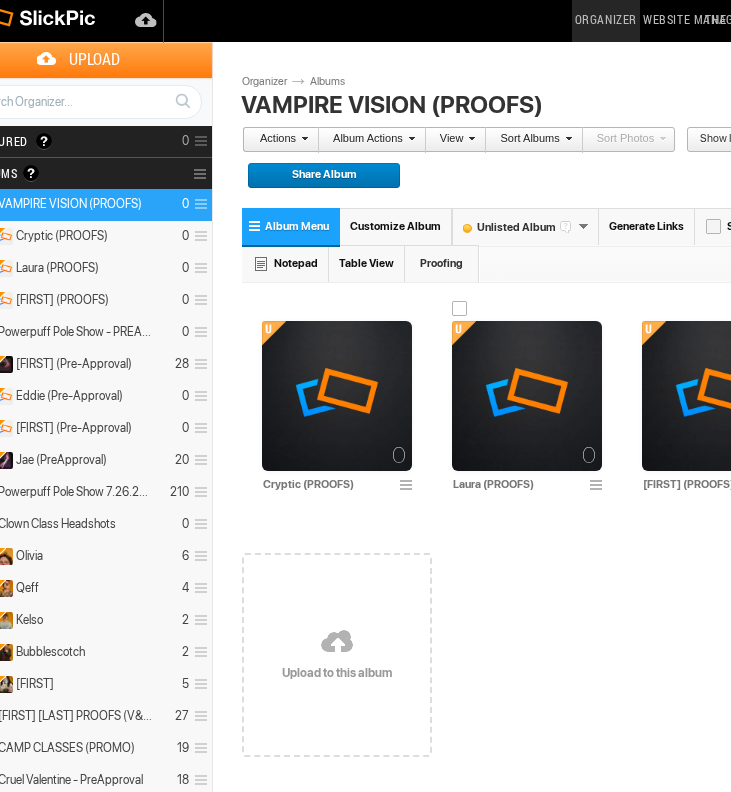 click on "Cryptic (PROOFS)" at bounding box center (328, 484) 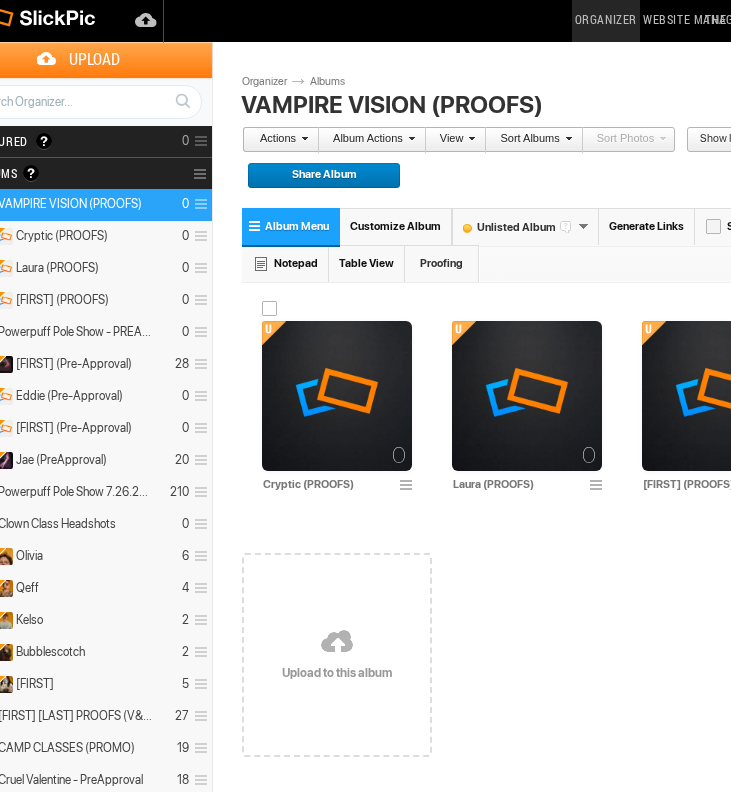 click on "Cryptic (PROOFS)" at bounding box center [328, 484] 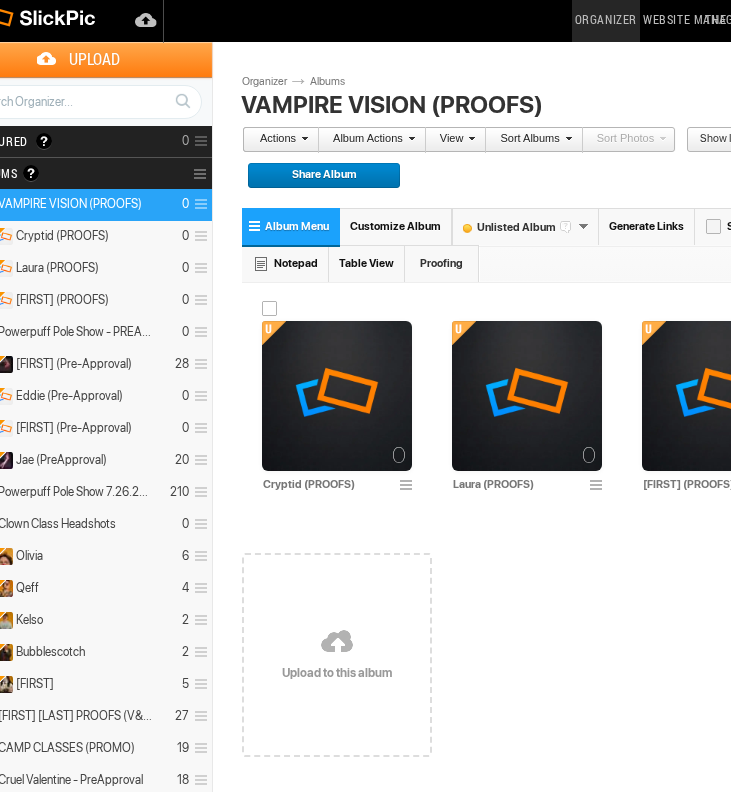 type on "Cryptid (PROOFS)" 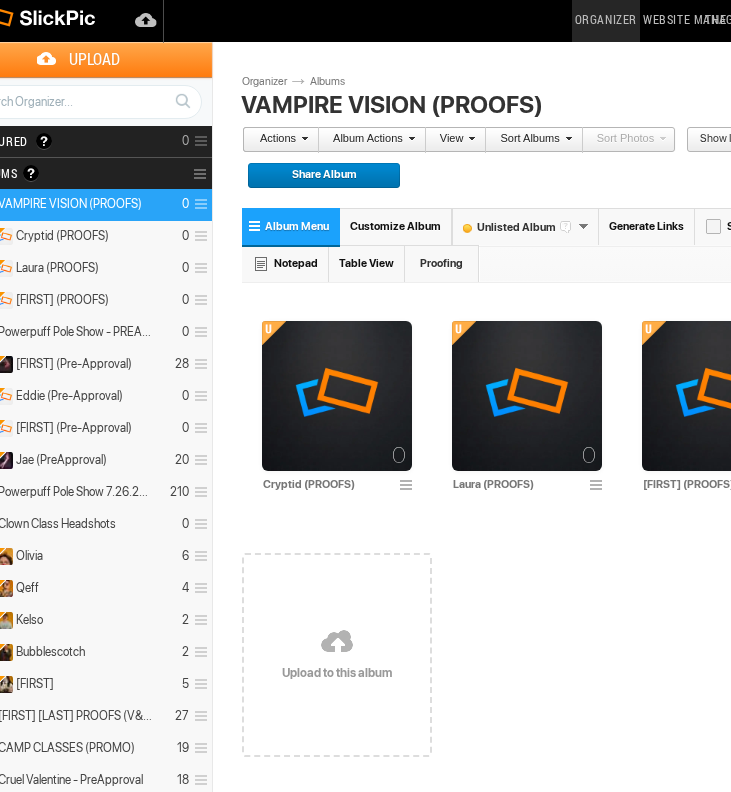 drag, startPoint x: 549, startPoint y: 484, endPoint x: 481, endPoint y: 599, distance: 133.60014 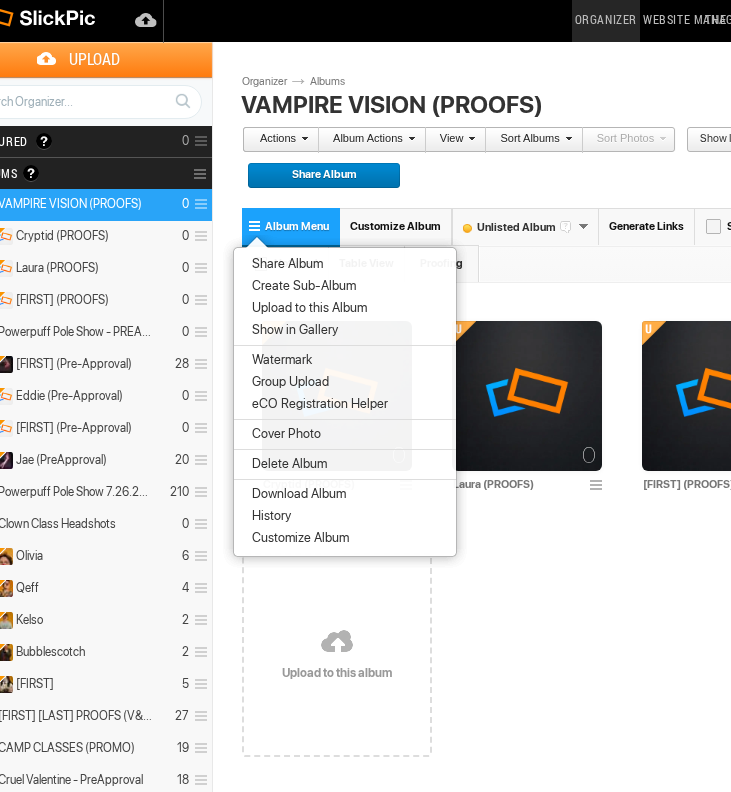 click on "Create Sub-Album" at bounding box center (301, 286) 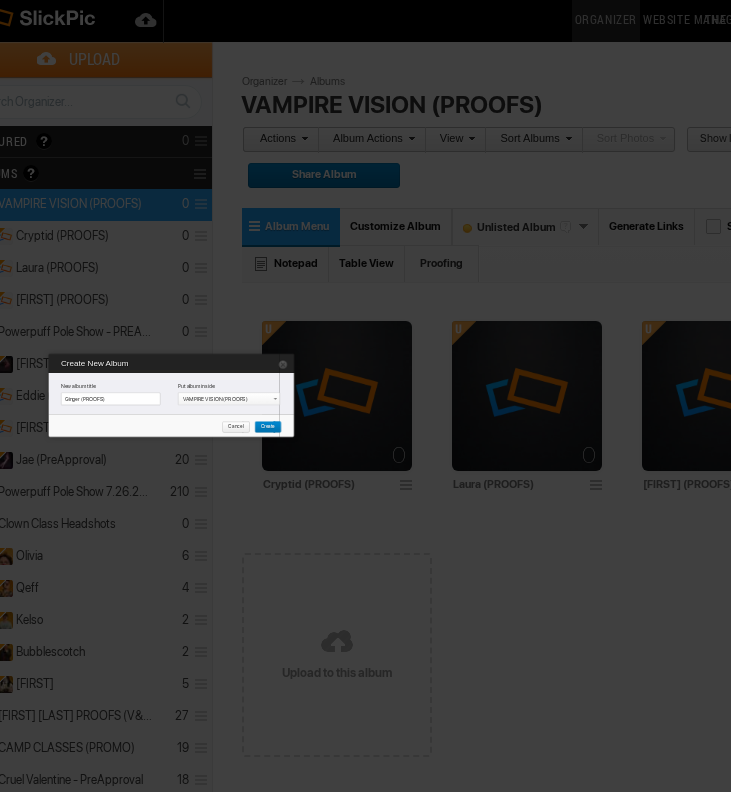 type on "Ginger (PROOFS)" 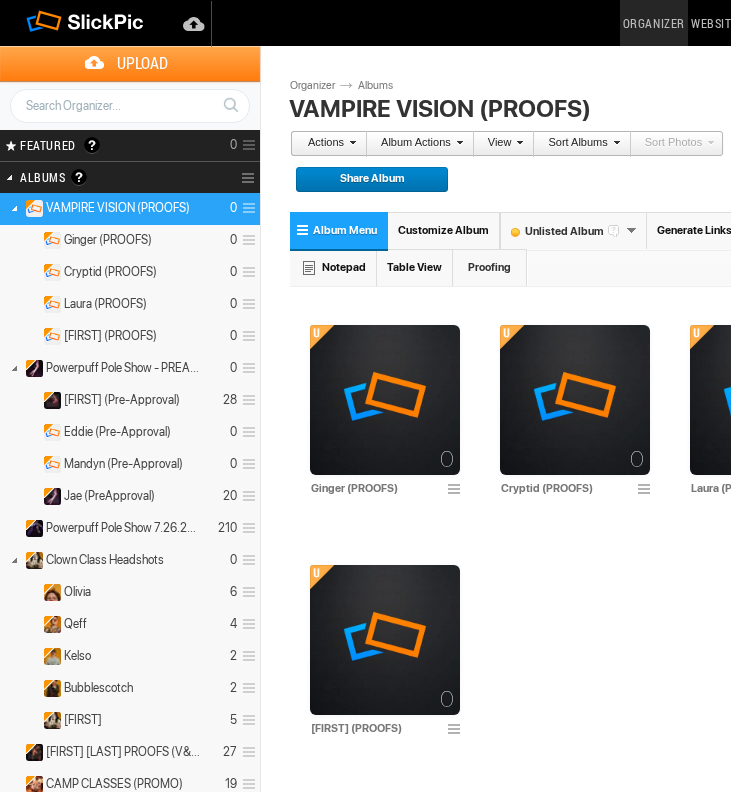 scroll, scrollTop: 4, scrollLeft: 48, axis: both 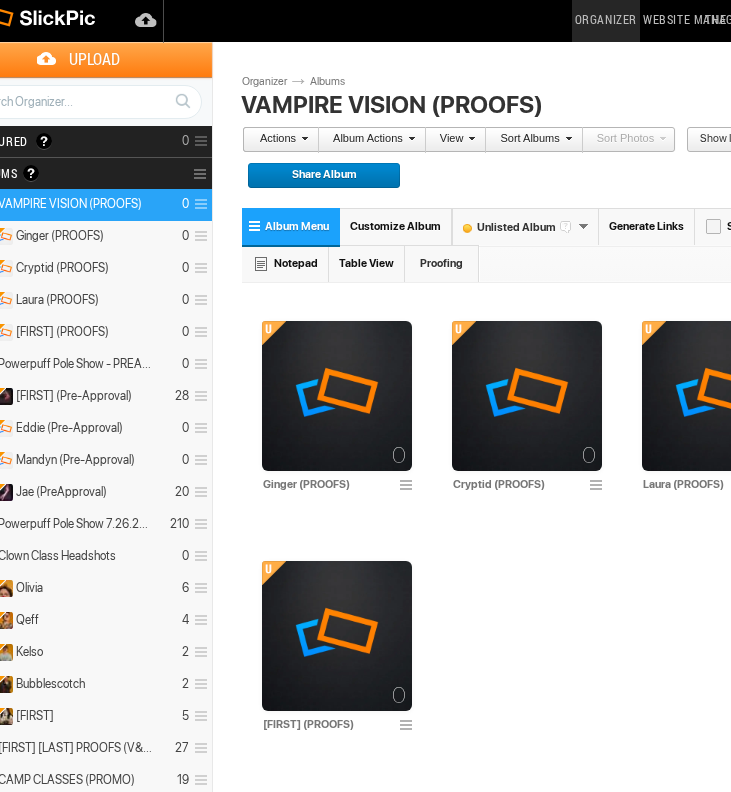 click on "Album Menu" at bounding box center (291, 226) 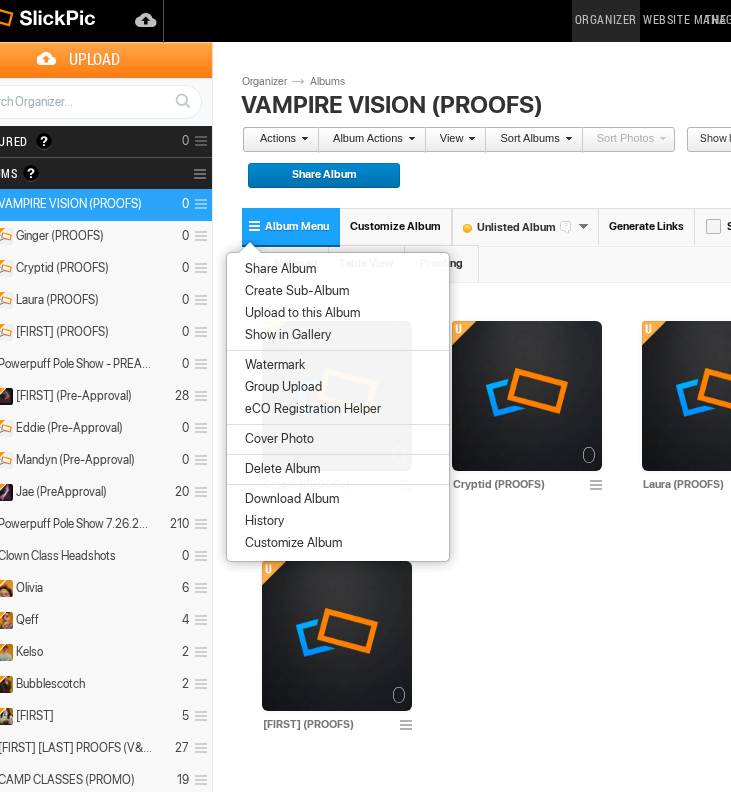 click on "Create Sub-Album" at bounding box center [294, 291] 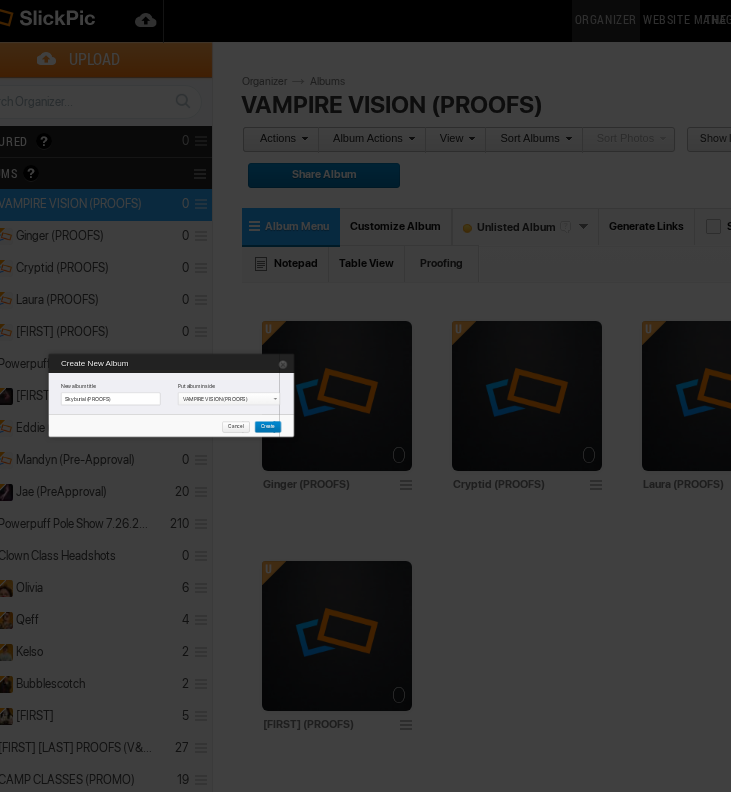 type on "Skyburial (PROOFS)" 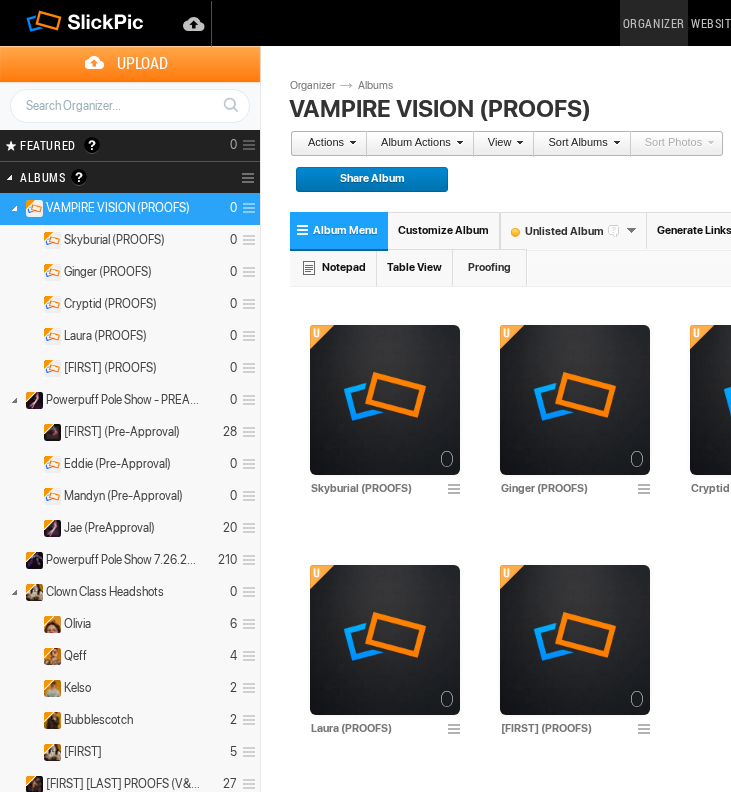 scroll, scrollTop: 4, scrollLeft: 48, axis: both 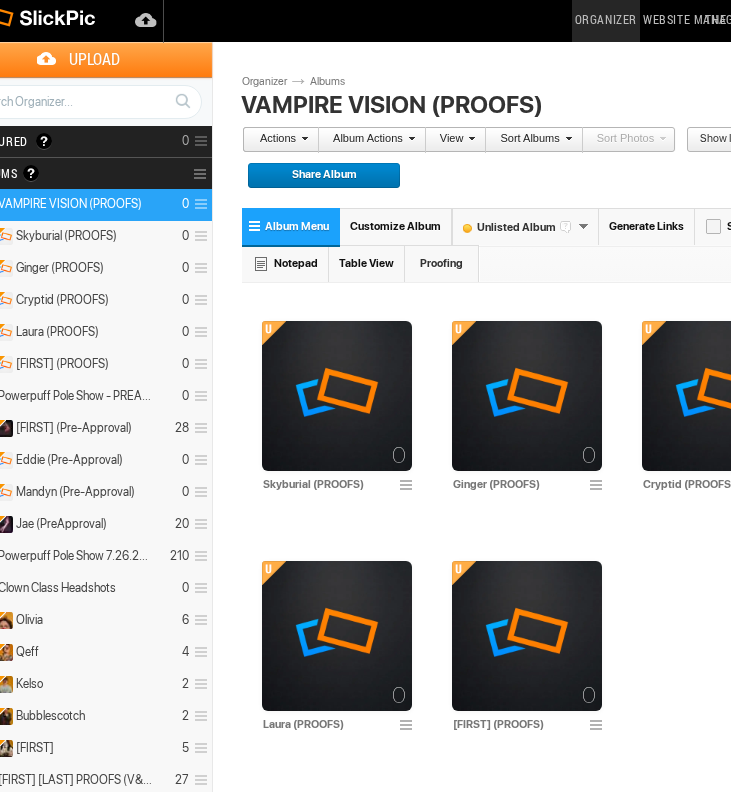 click on "Album Menu" at bounding box center (291, 226) 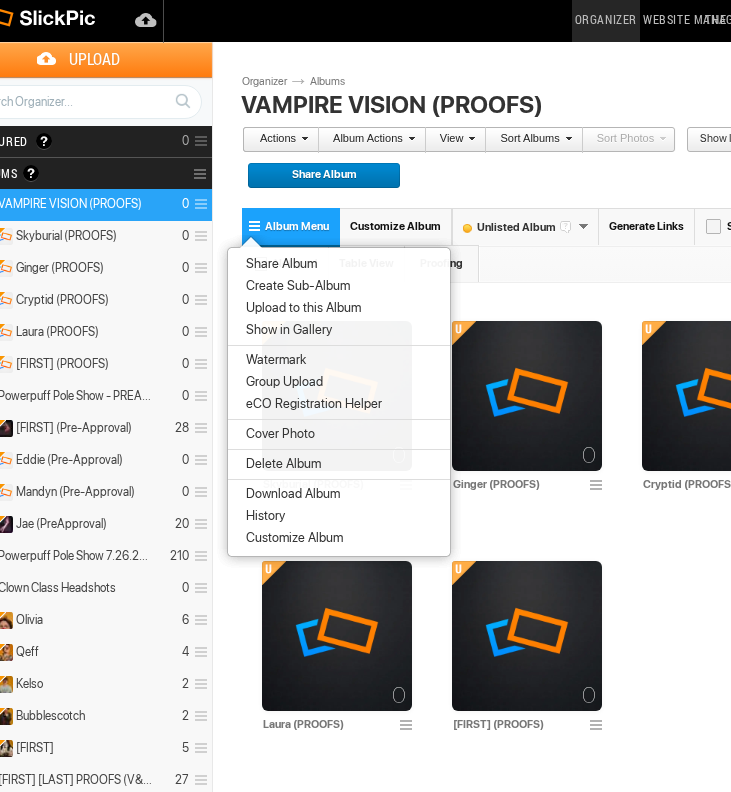 click on "Create Sub-Album" at bounding box center [295, 286] 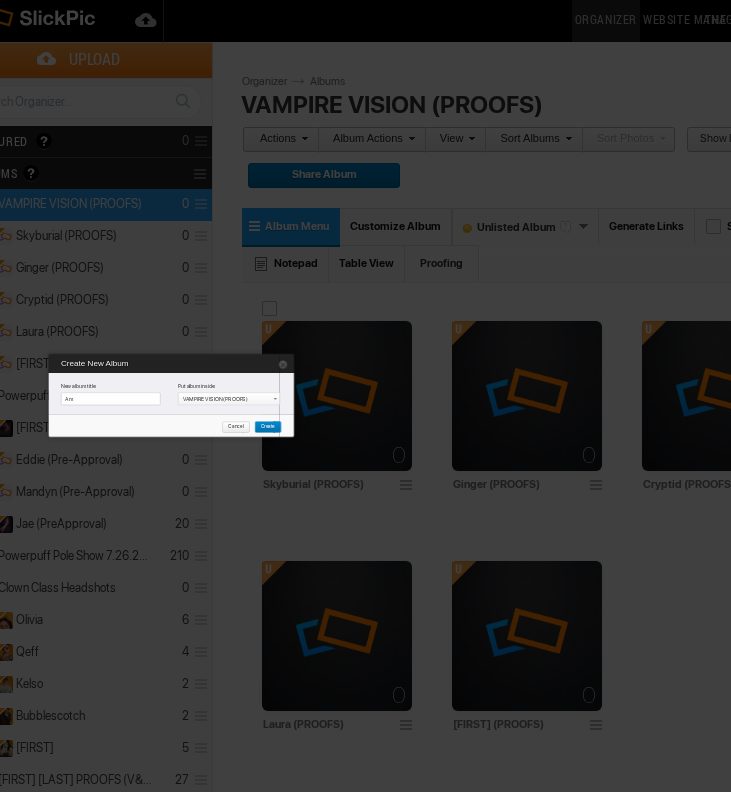 type on "A" 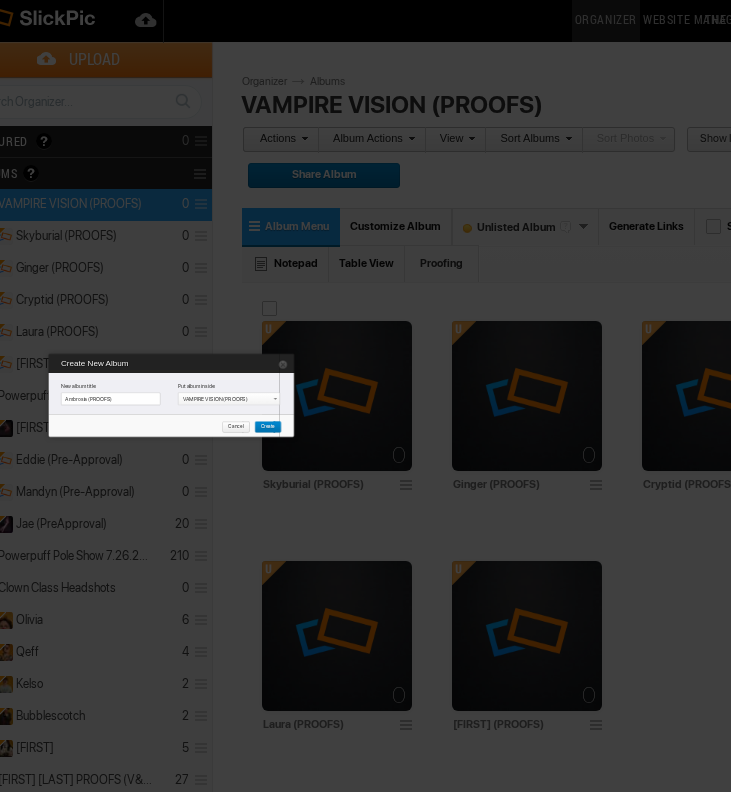 type on "Ambrosia (PROOFS)" 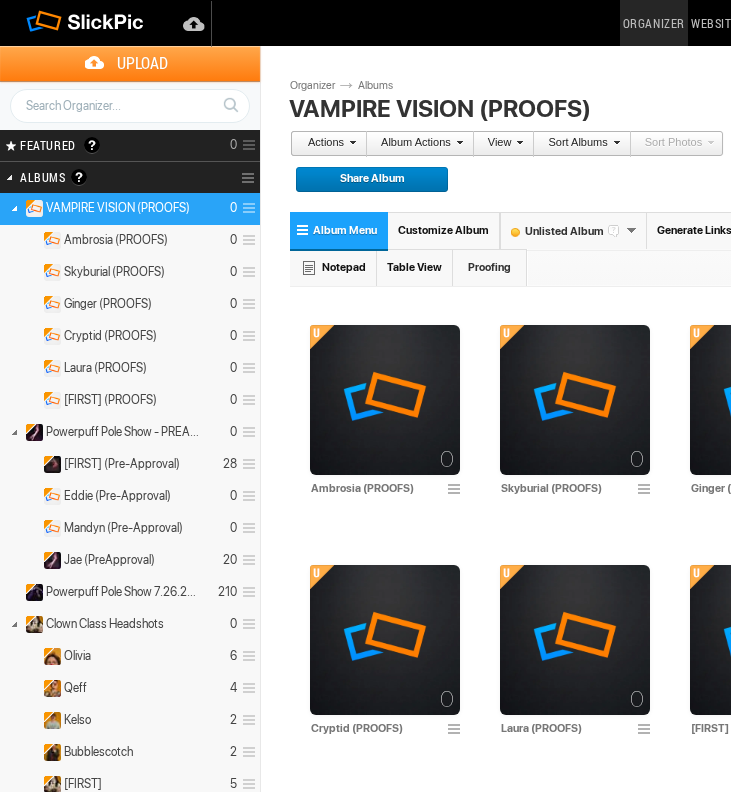 scroll, scrollTop: 4, scrollLeft: 48, axis: both 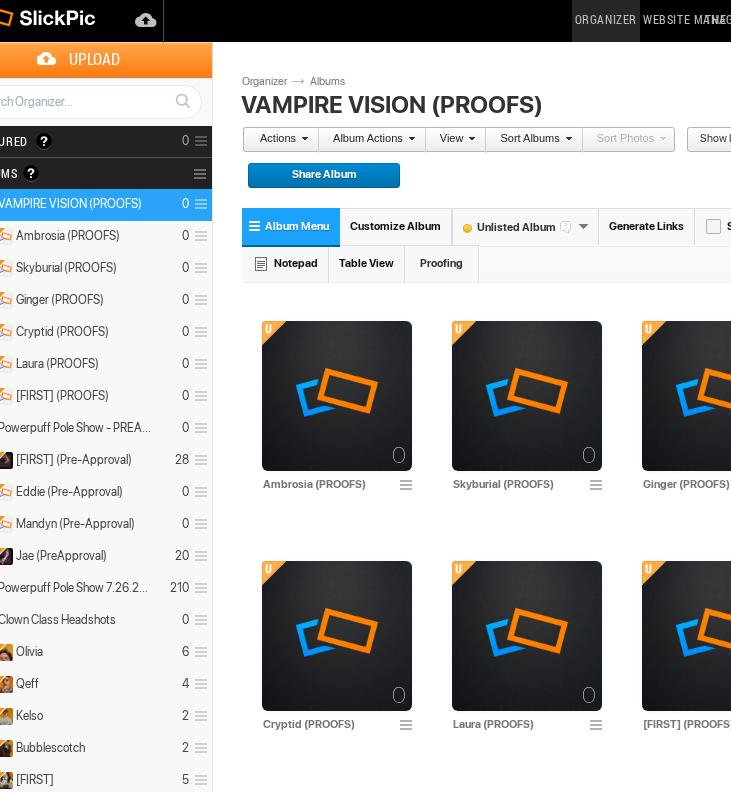 click on "Album Menu" at bounding box center (291, 226) 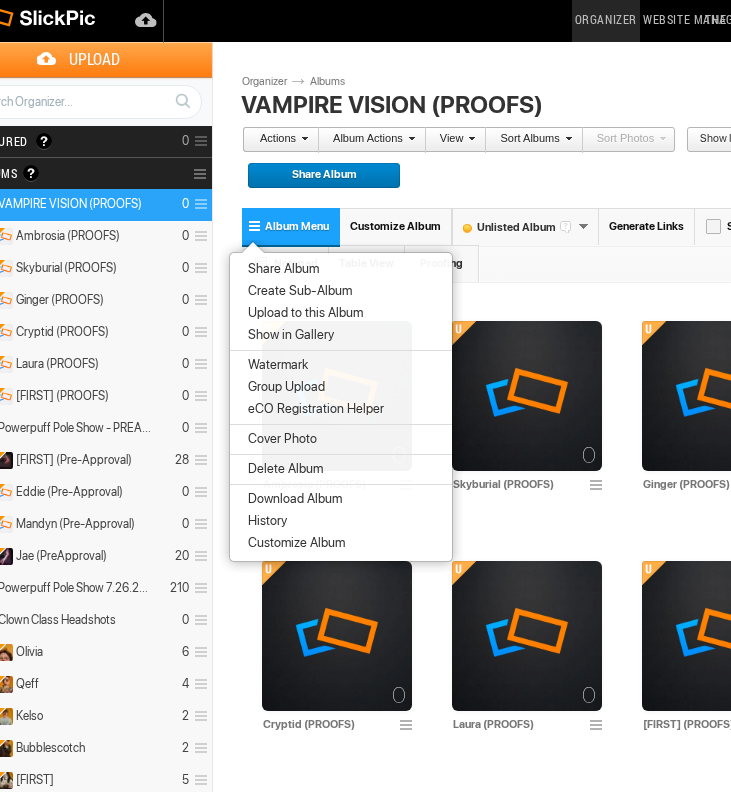 click on "Create Sub-Album" at bounding box center [297, 291] 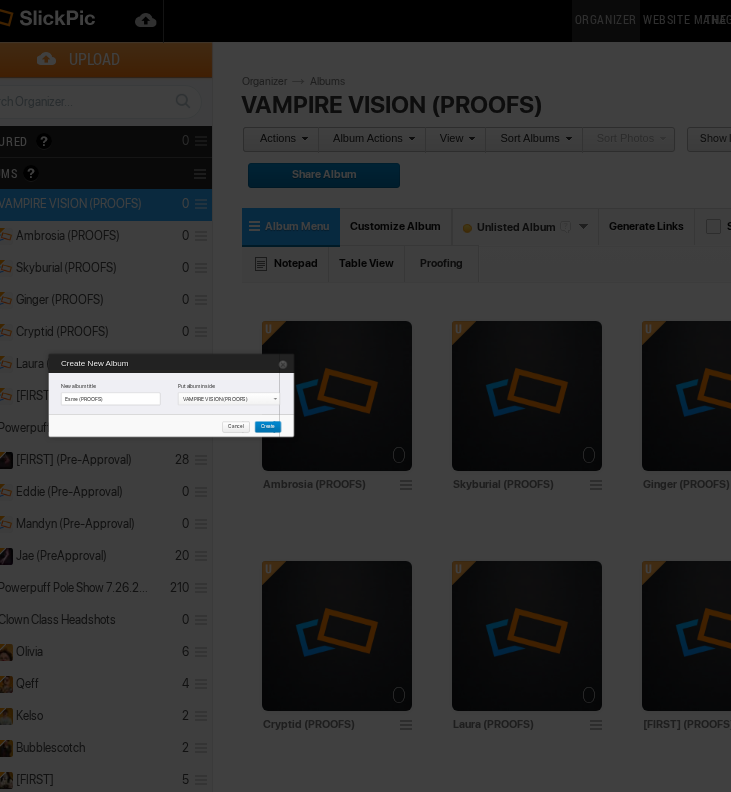 type on "Esme (PROOFS)" 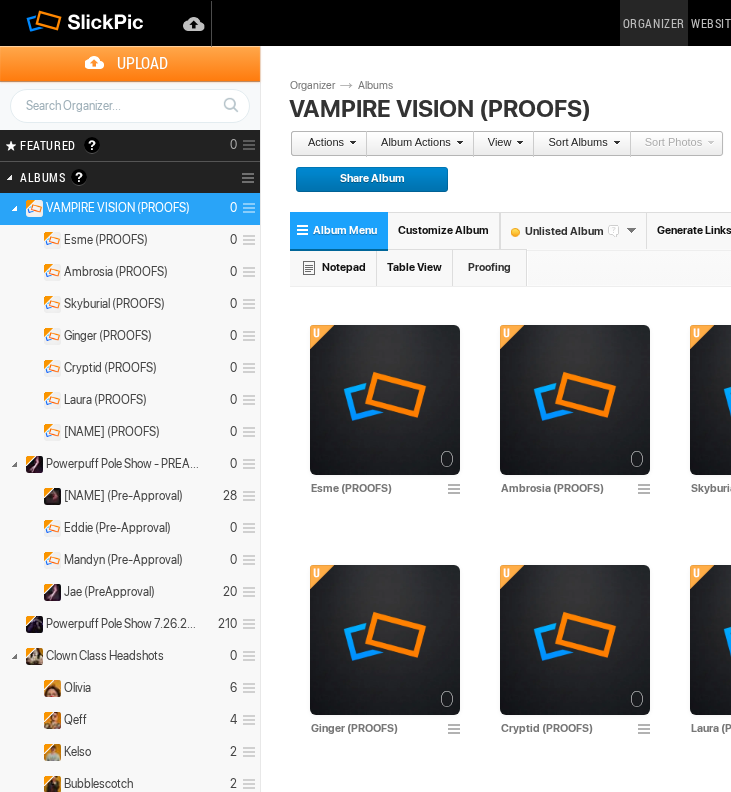 scroll, scrollTop: 4, scrollLeft: 48, axis: both 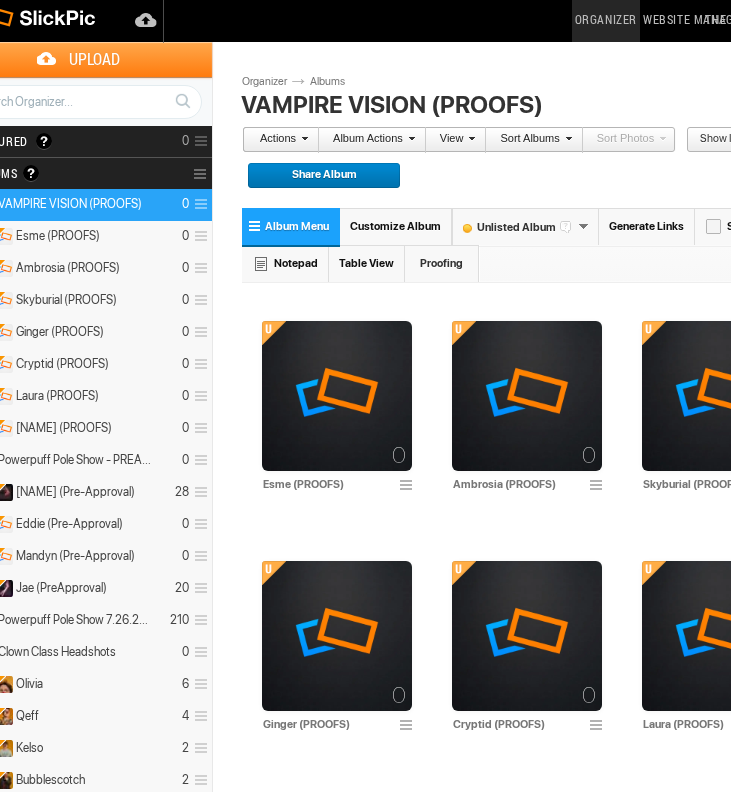 click on "Album Menu" at bounding box center [291, 226] 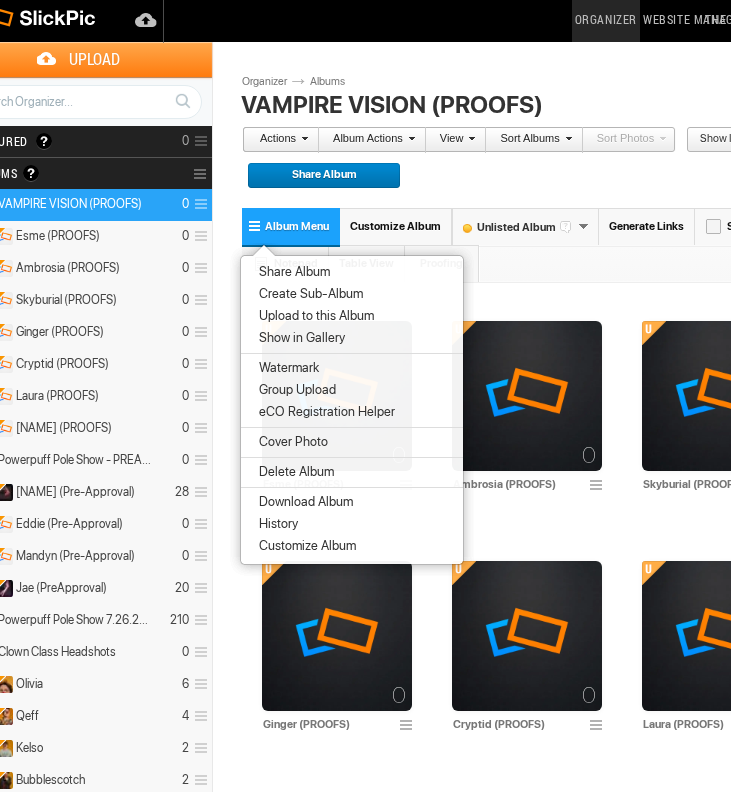 click on "Create Sub-Album" at bounding box center (308, 294) 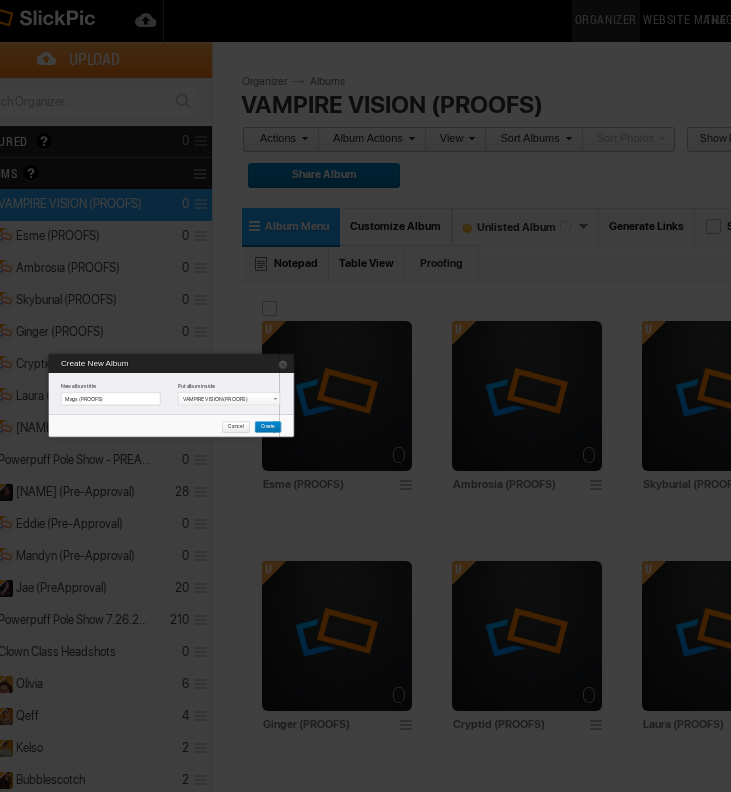 type on "Mags (PROOFS)" 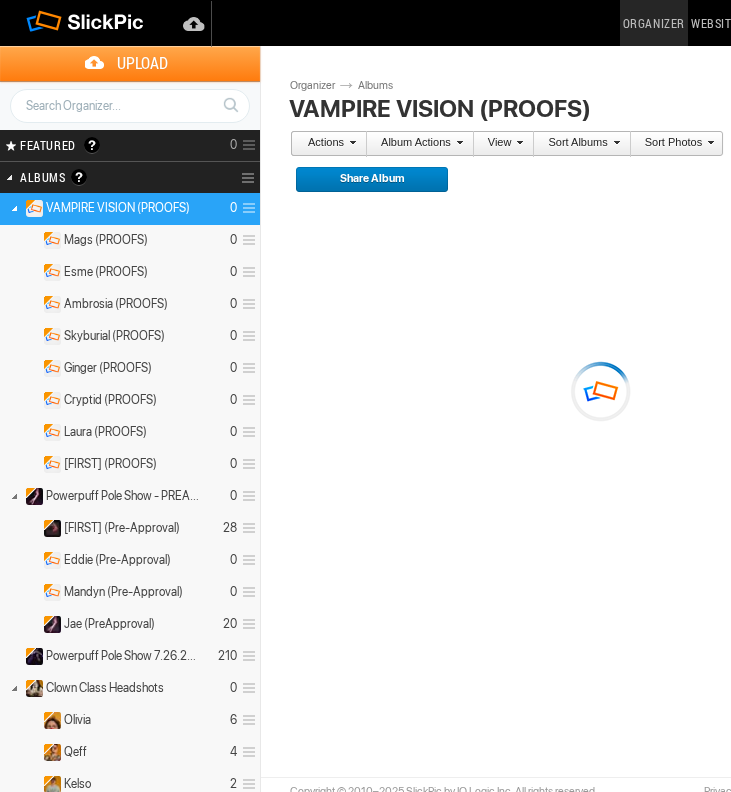 scroll, scrollTop: 0, scrollLeft: 0, axis: both 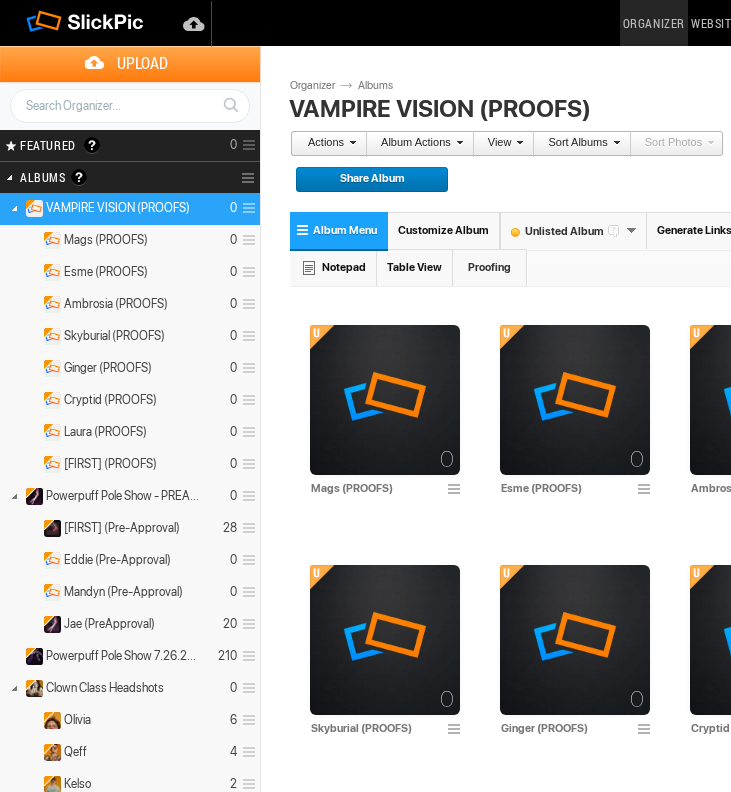 click on "Album Menu" at bounding box center (339, 230) 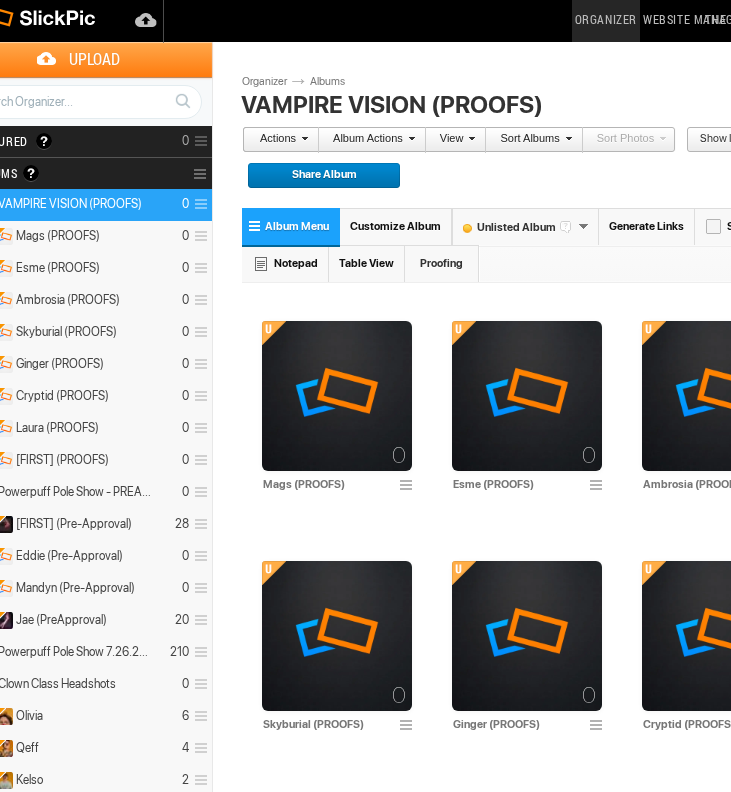 click on "Album Menu" at bounding box center (291, 226) 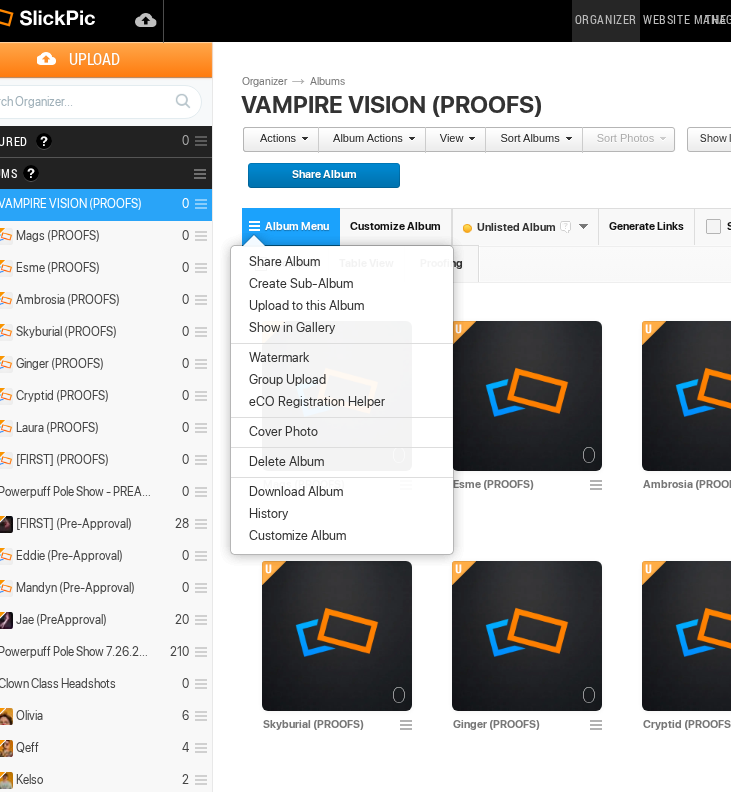click on "Create Sub-Album" at bounding box center (298, 284) 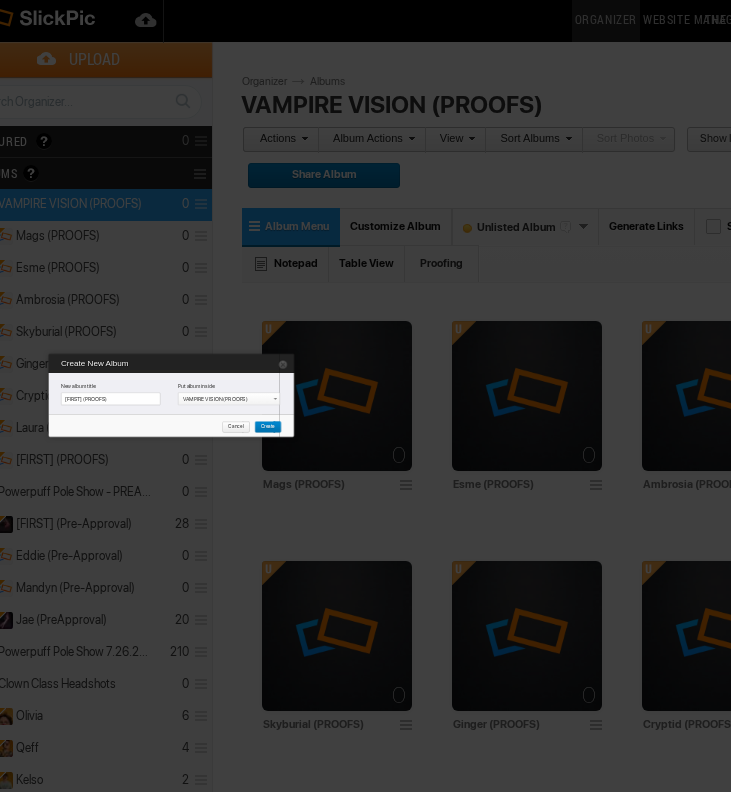 type on "Noah (PROOFS)" 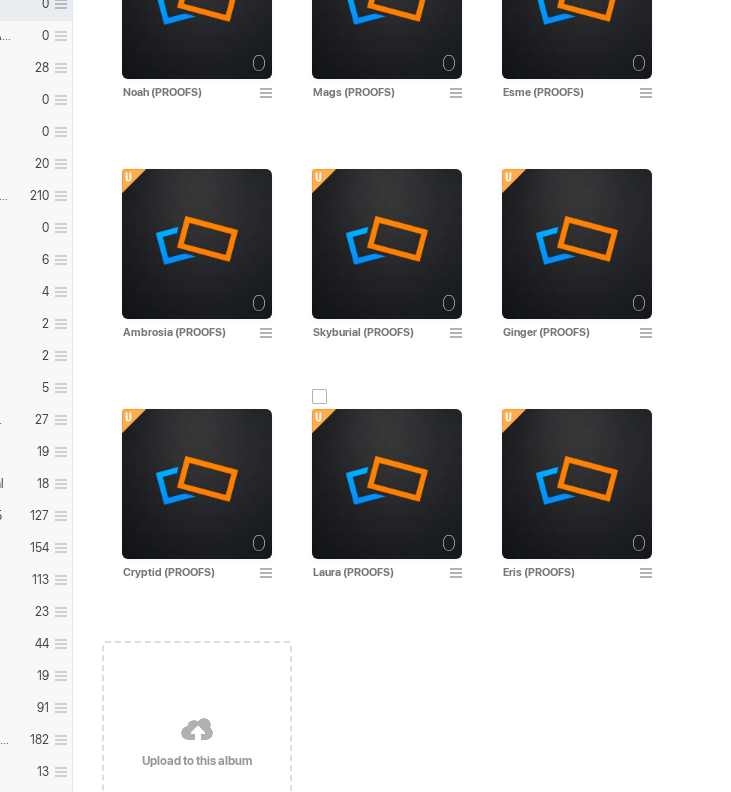 scroll, scrollTop: 499, scrollLeft: 188, axis: both 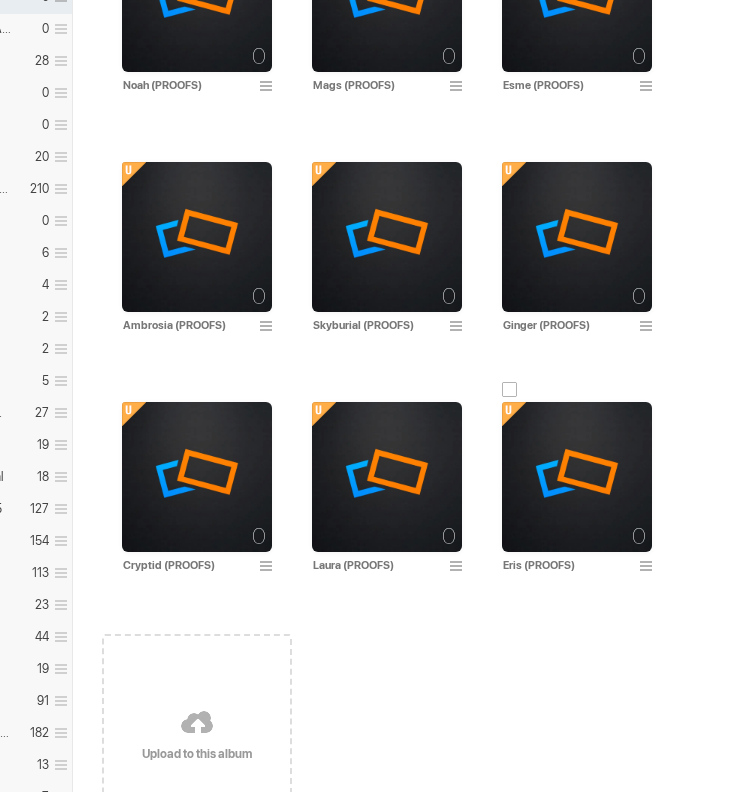 click at bounding box center [577, 477] 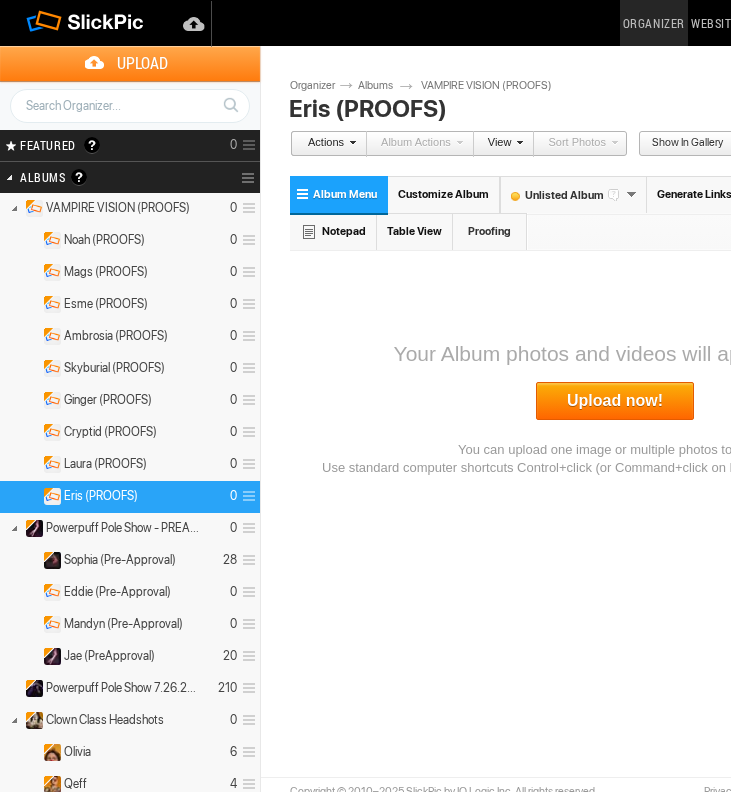 scroll, scrollTop: 0, scrollLeft: 0, axis: both 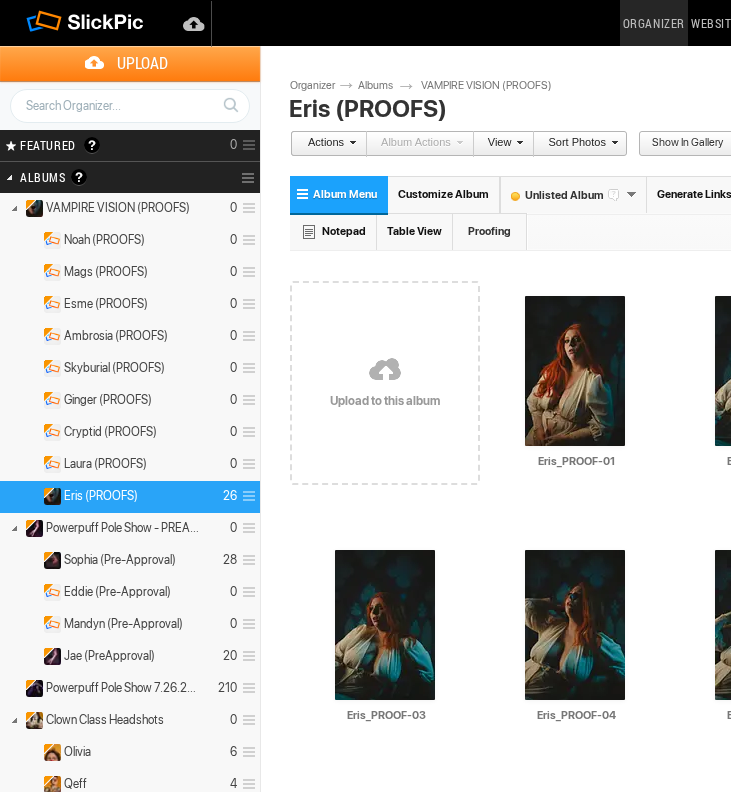click on "Customize Album" at bounding box center (444, 194) 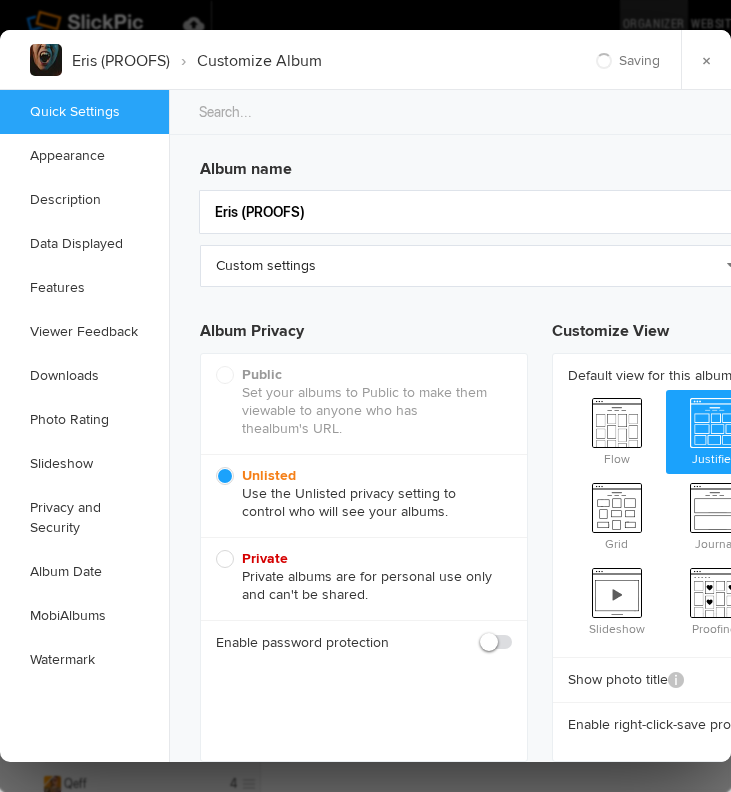 scroll, scrollTop: 0, scrollLeft: 0, axis: both 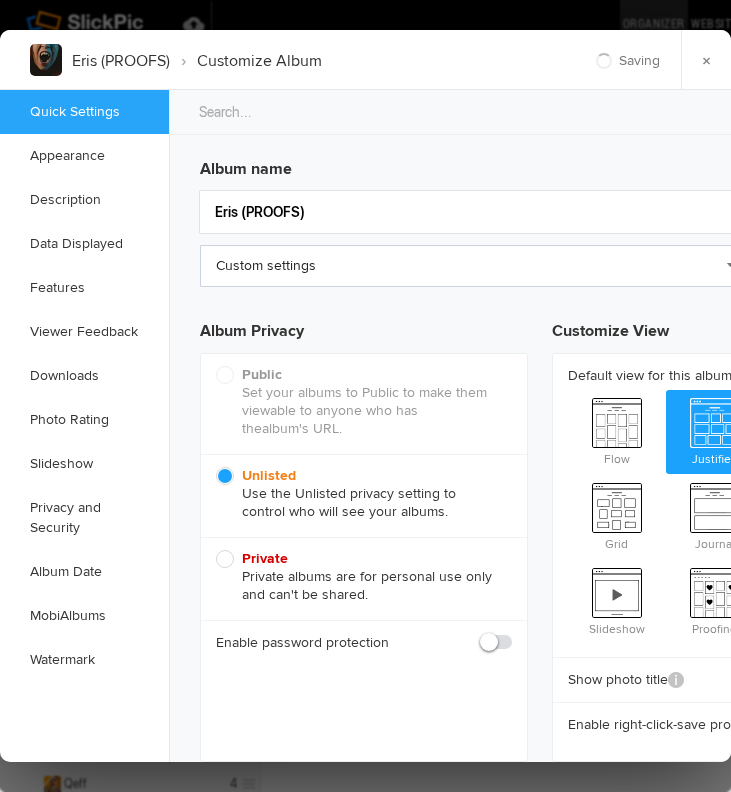click on "Custom settings" 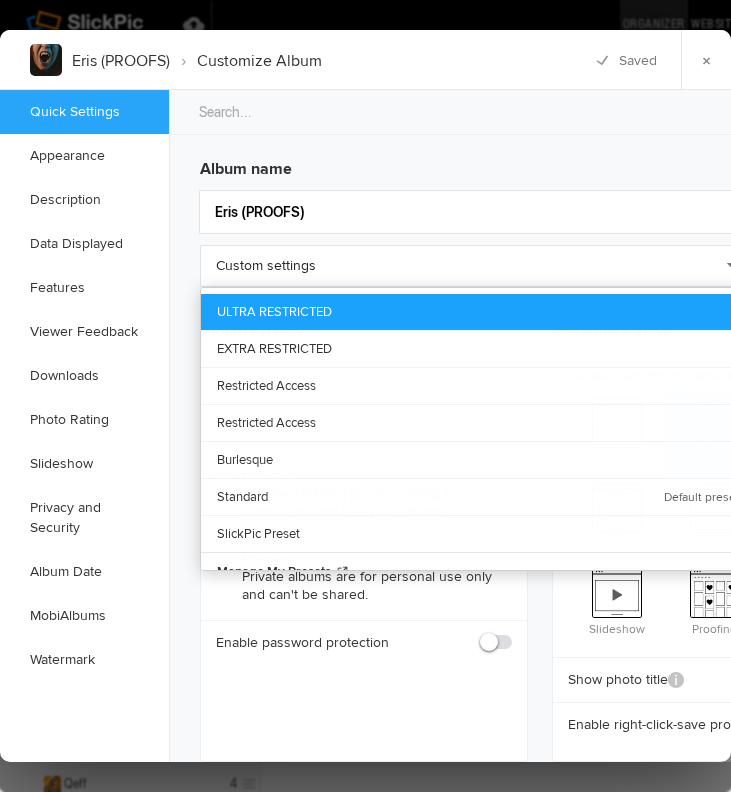click on "ULTRA RESTRICTED" 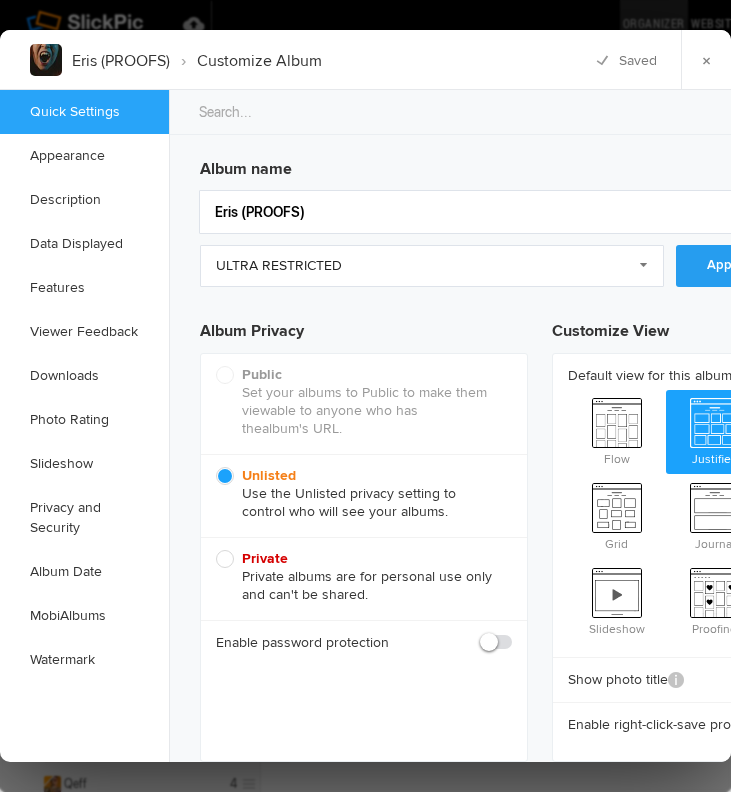 click on "Apply" 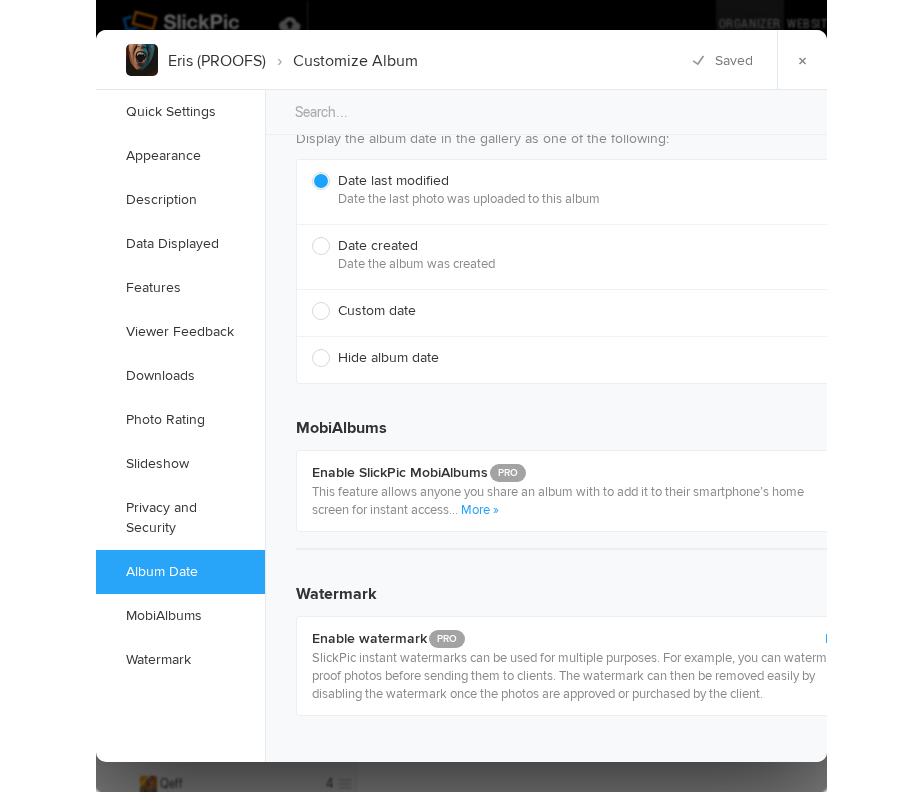scroll, scrollTop: 4407, scrollLeft: 0, axis: vertical 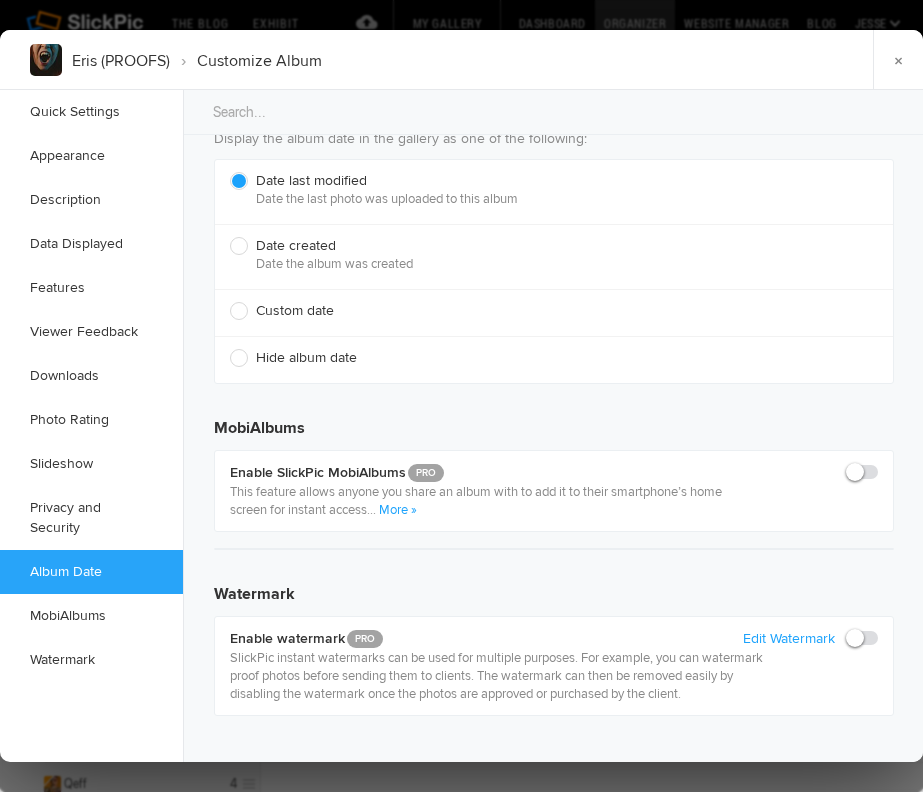 click 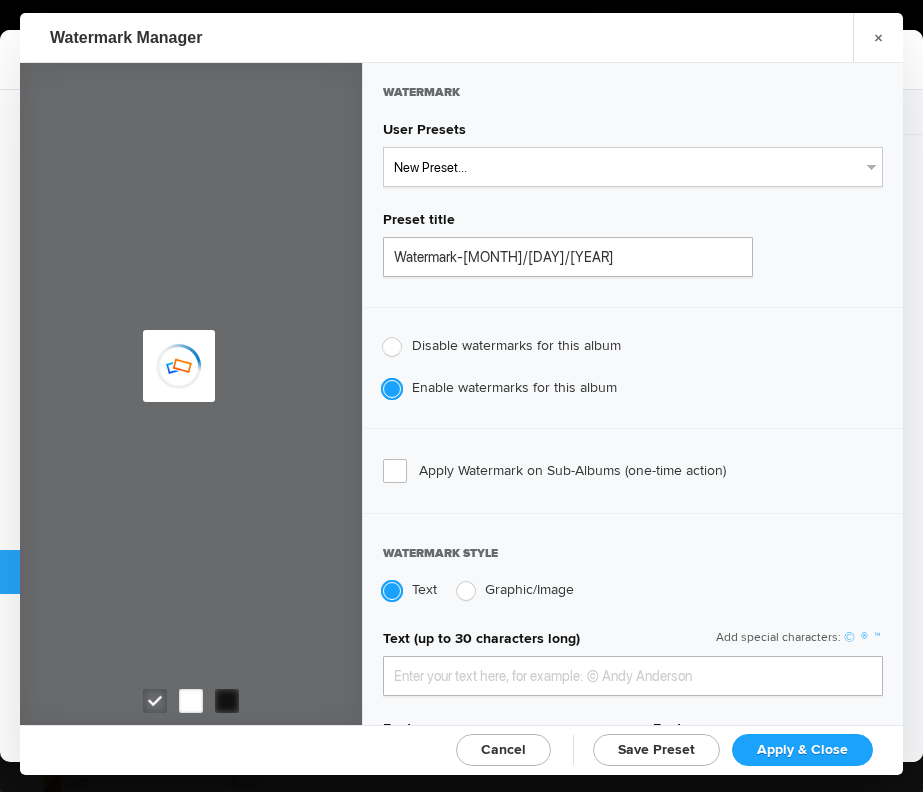 type on "genitophoto" 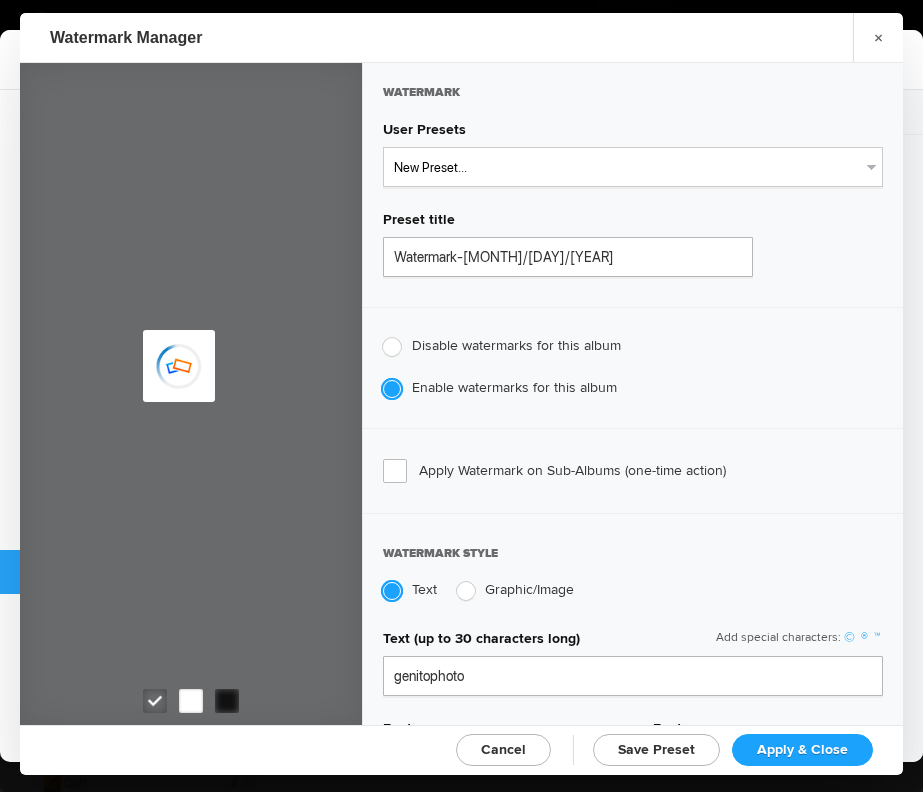type on "Watermark-[MONTH]/[NUMBER]/[YEAR]" 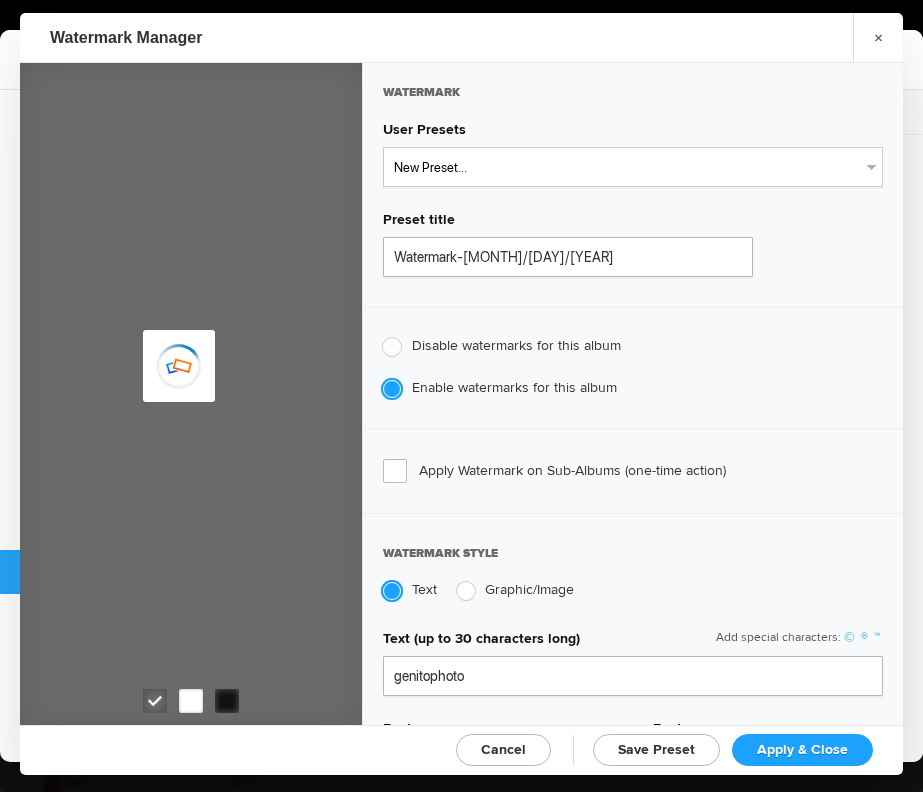 type on "0.13" 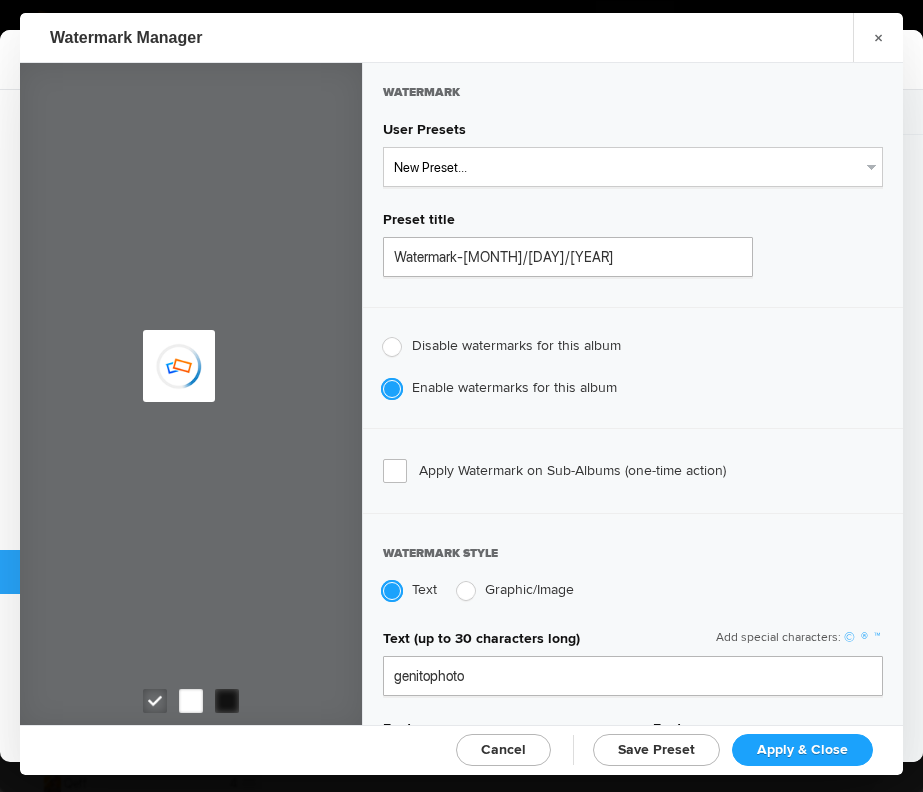 type on "0.13" 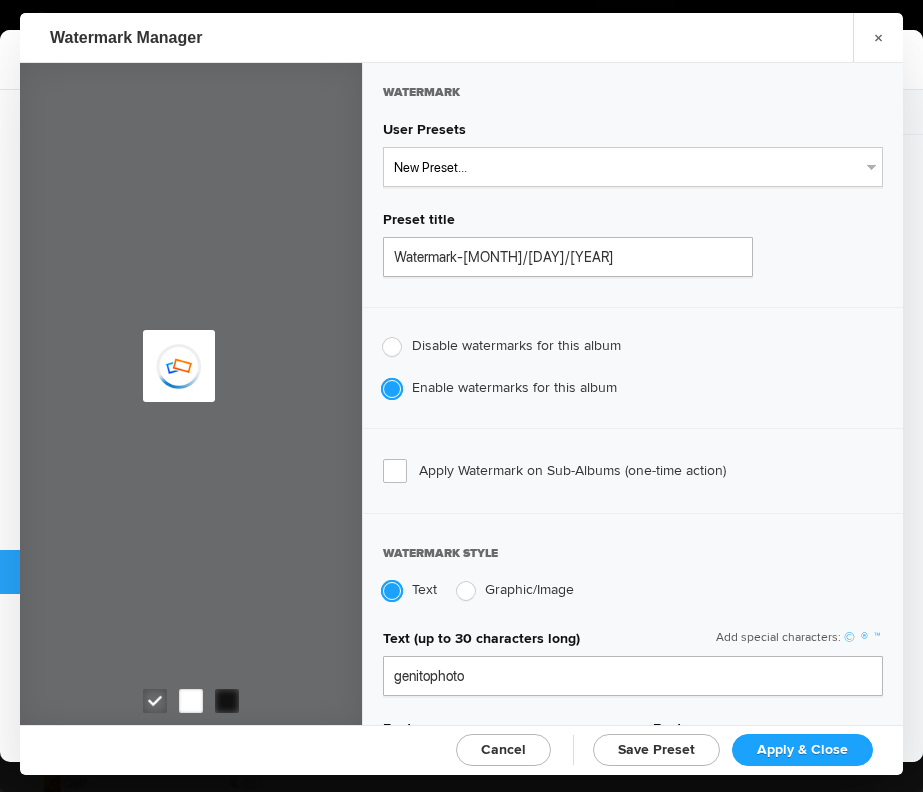 type on "89" 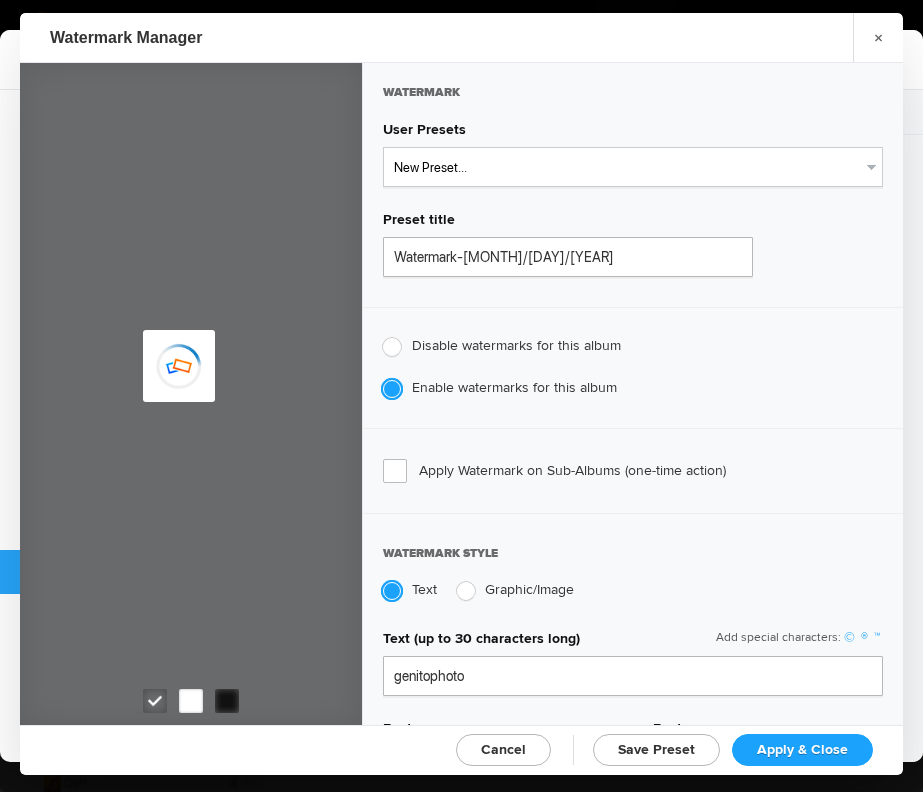 radio on "true" 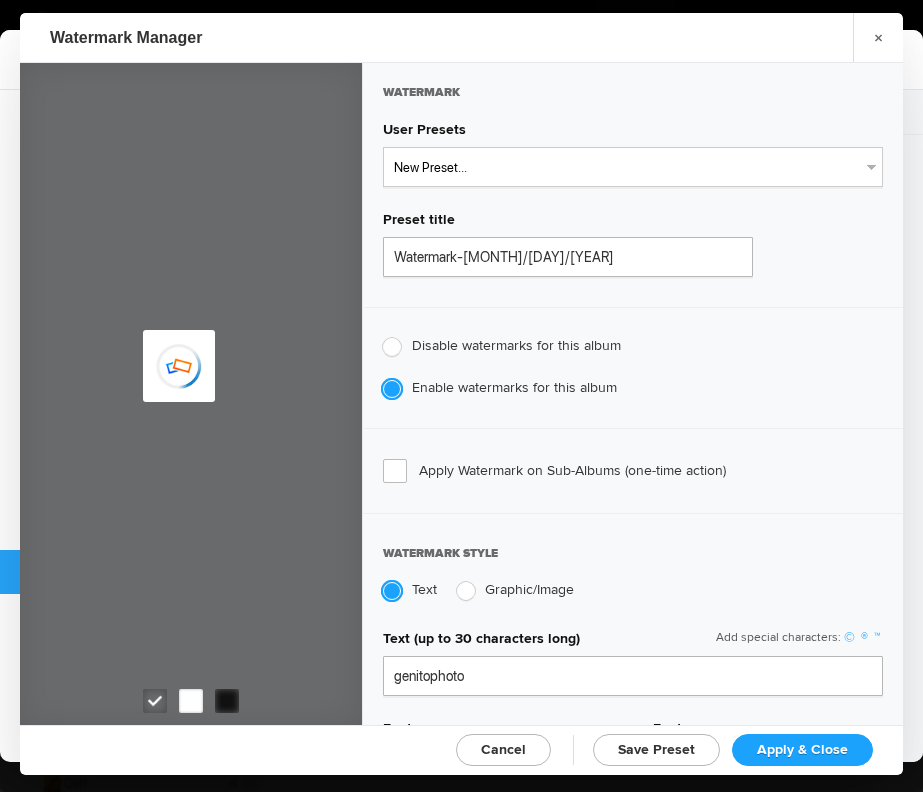 radio on "false" 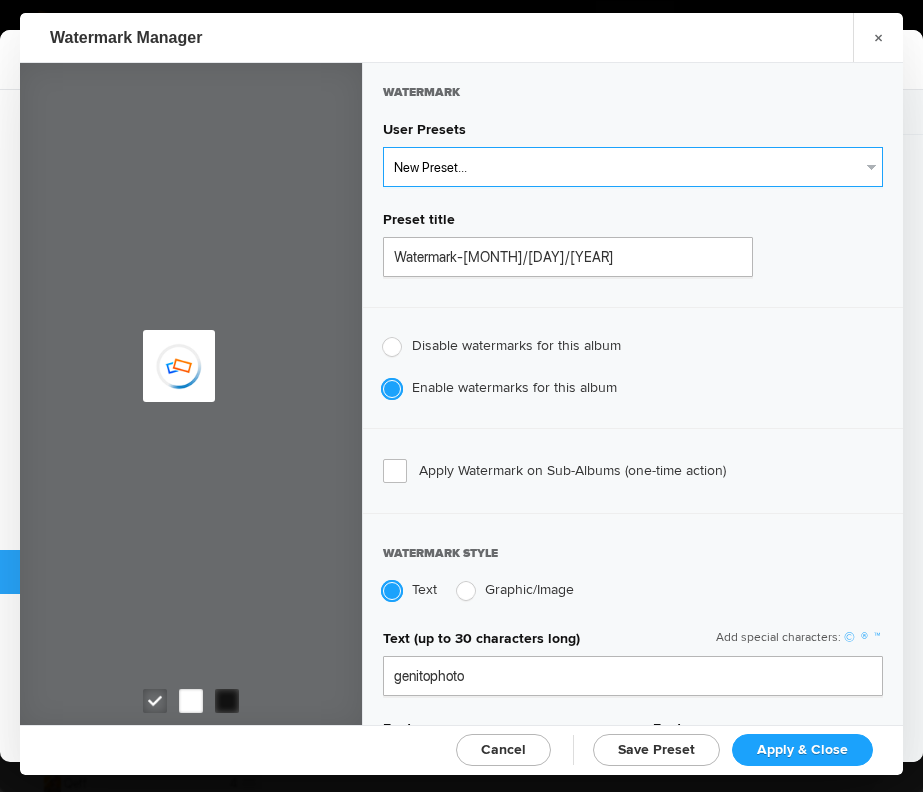 select on "2: Object" 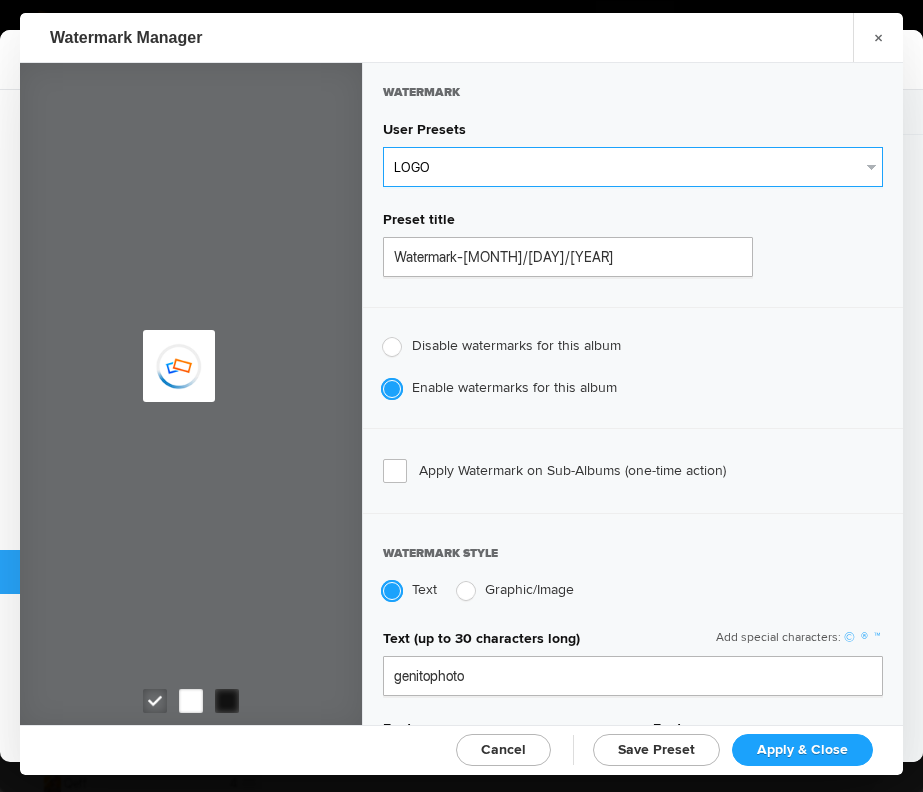 type on "LOGO" 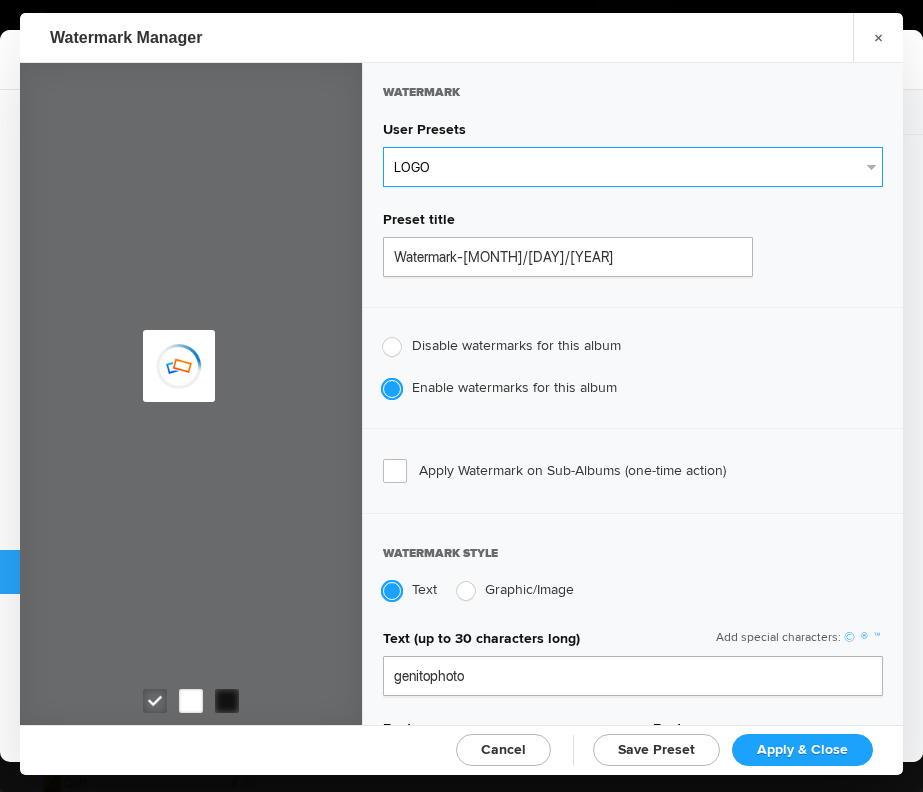 radio on "false" 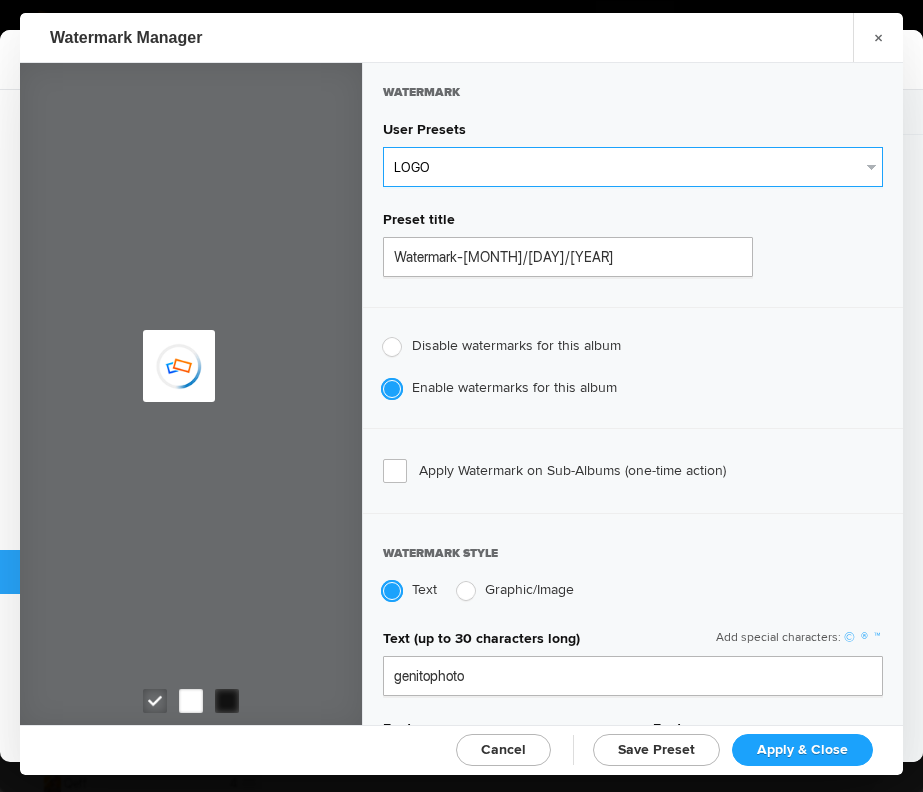 radio on "true" 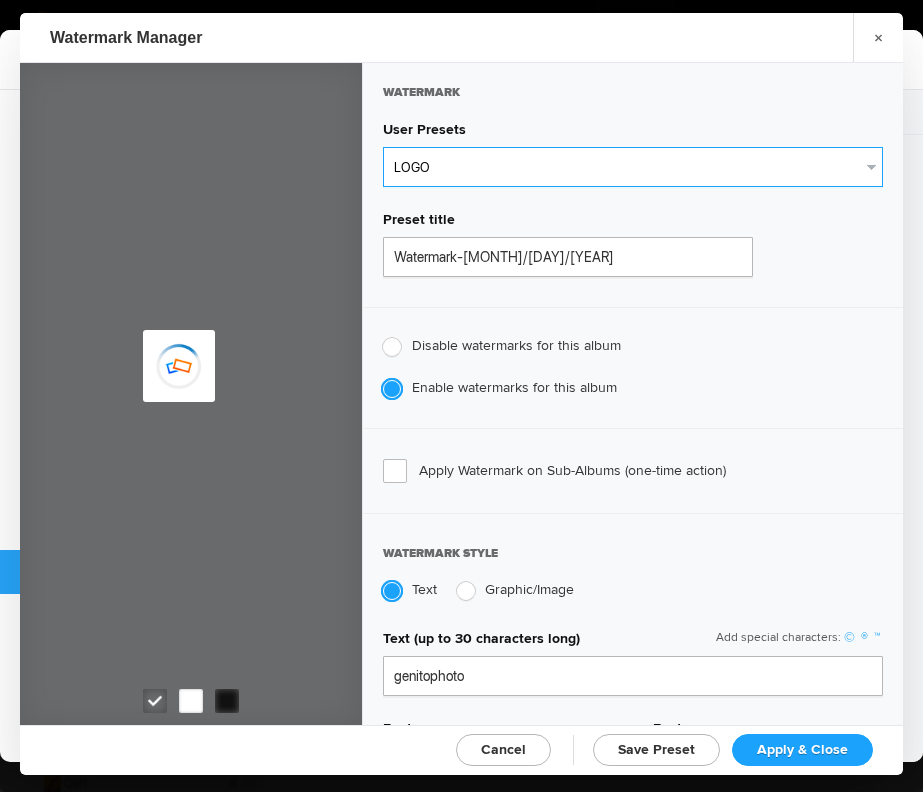 type on "0.1" 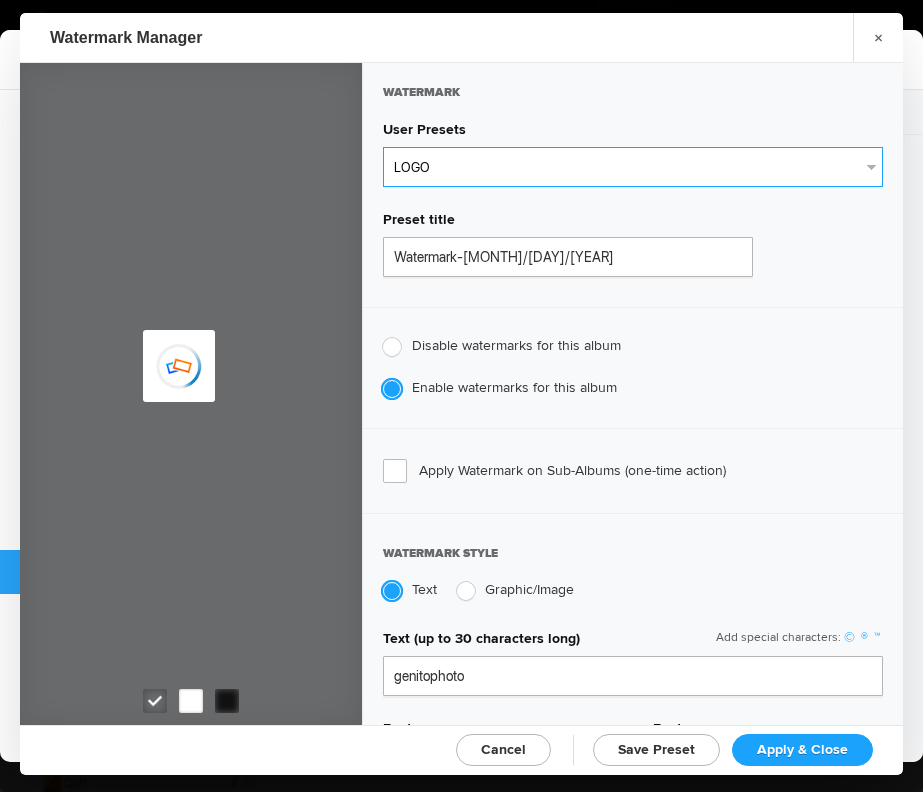 type on "92" 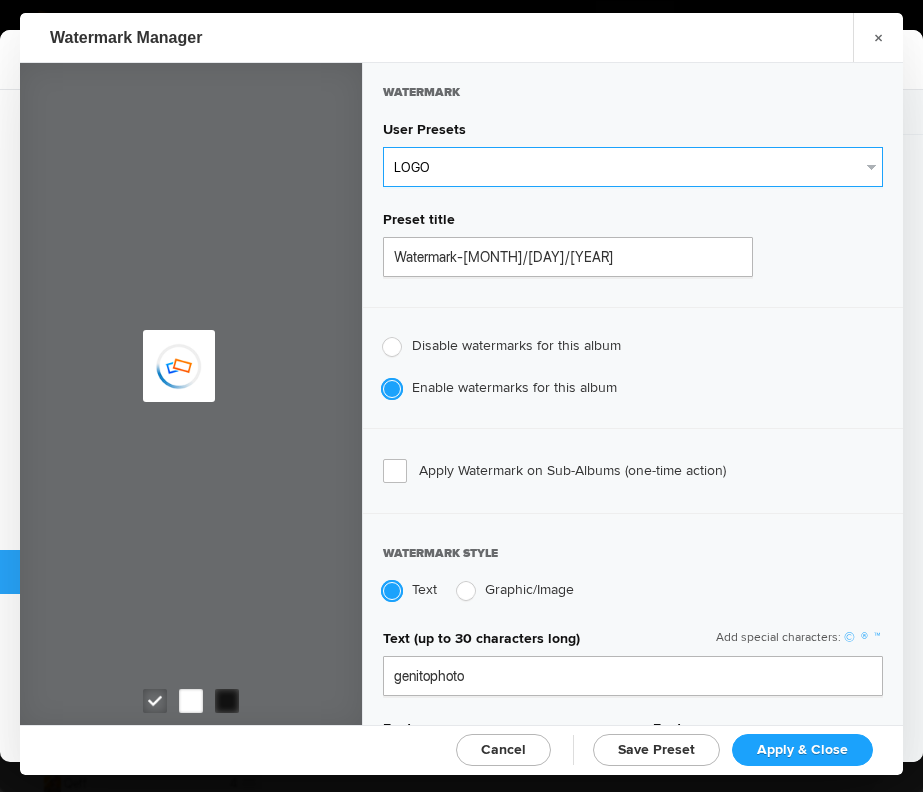 type on "0" 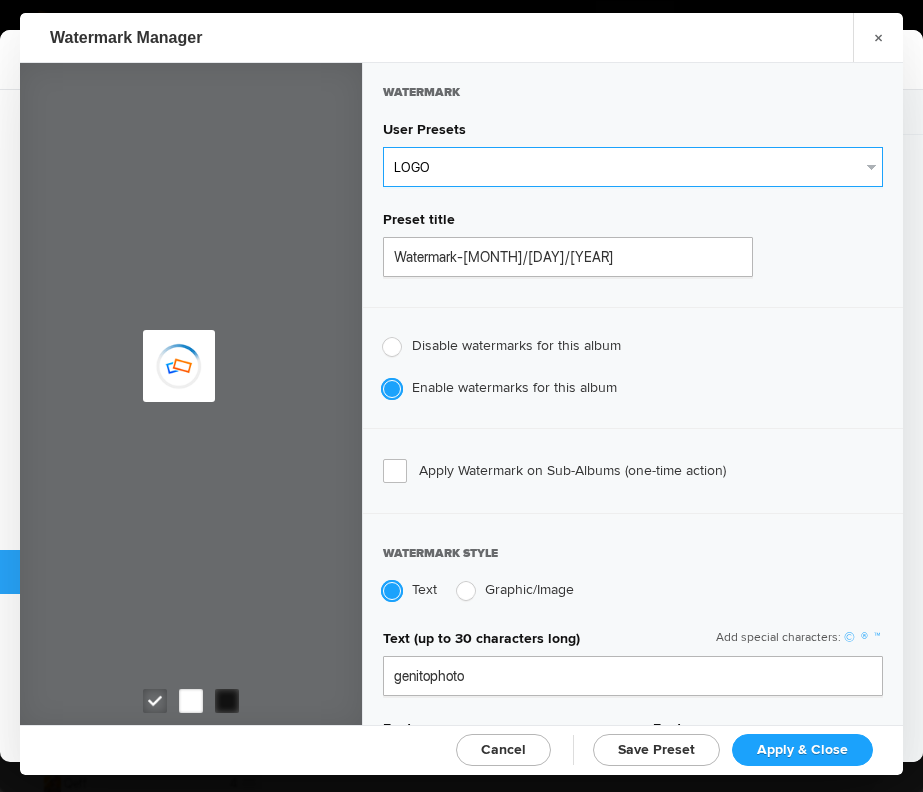 type on "0" 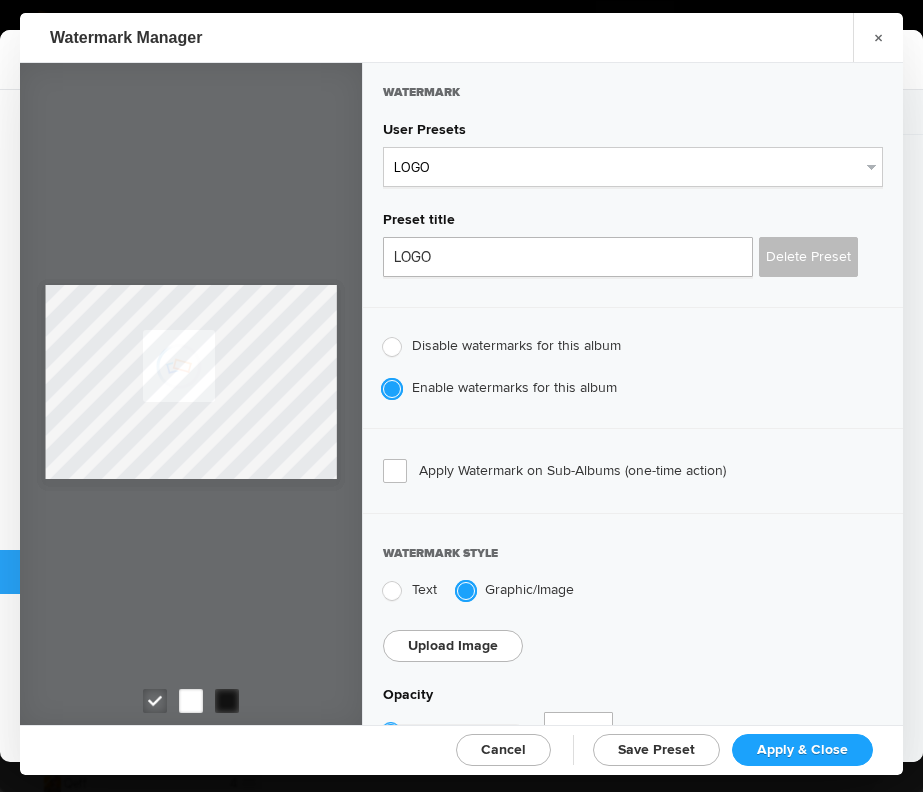 click on "Apply & Close" 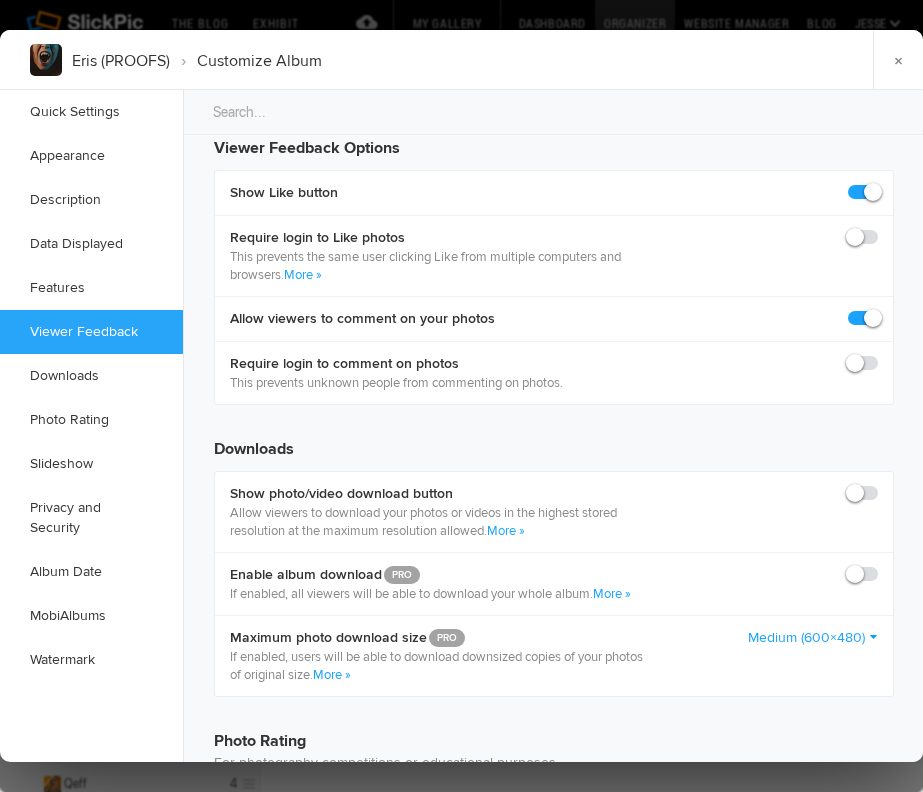 scroll, scrollTop: 2497, scrollLeft: 0, axis: vertical 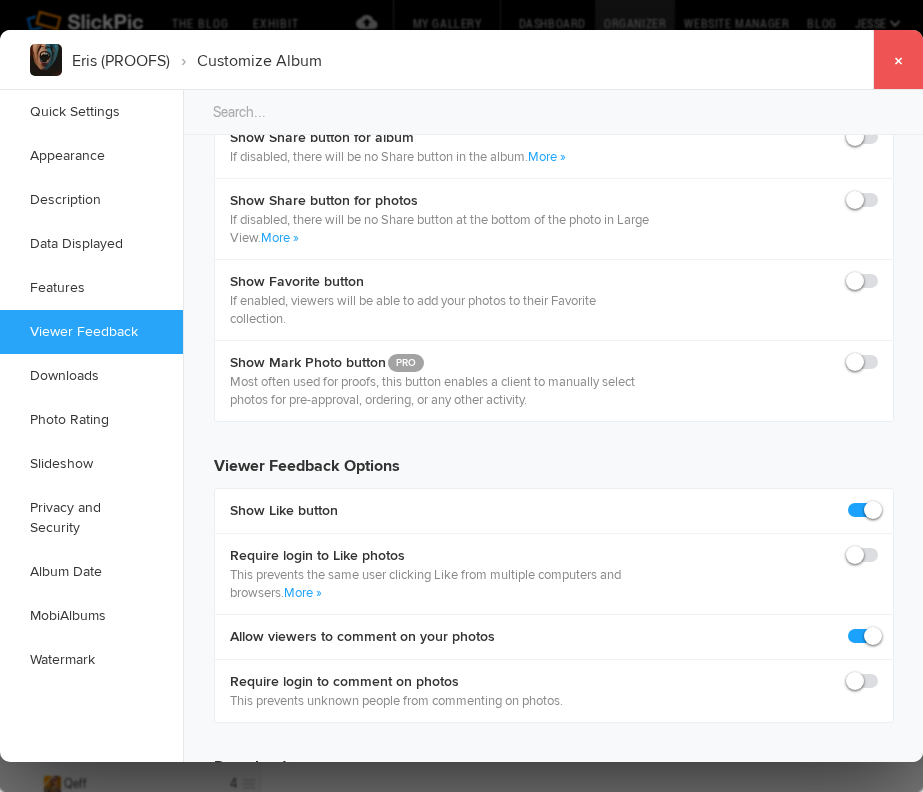 click on "×" 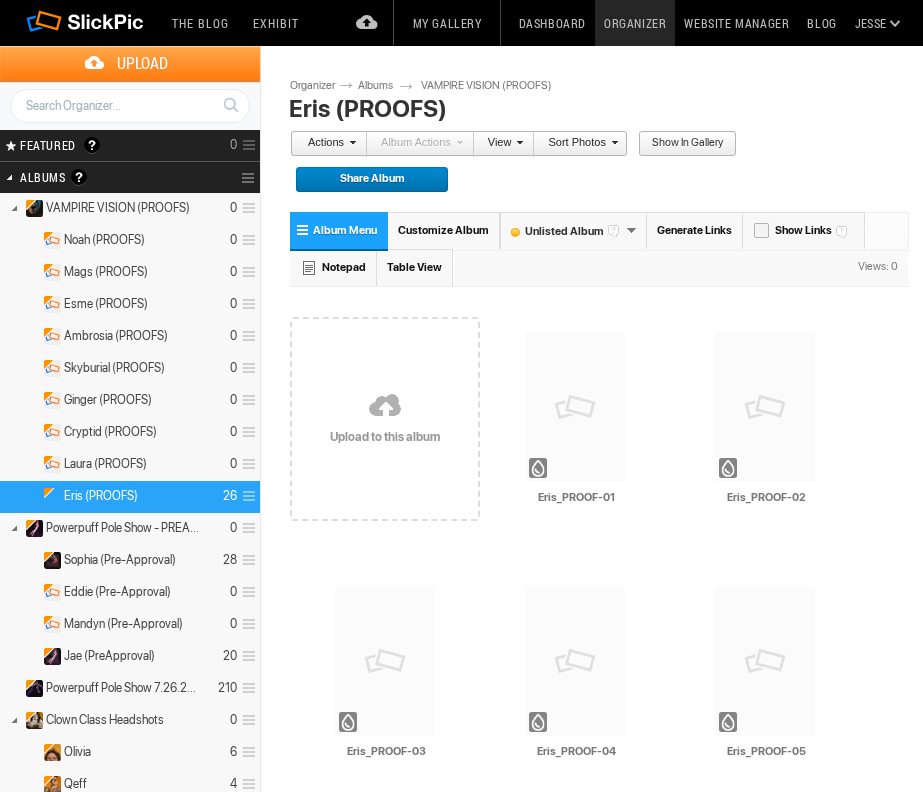 scroll, scrollTop: 0, scrollLeft: 0, axis: both 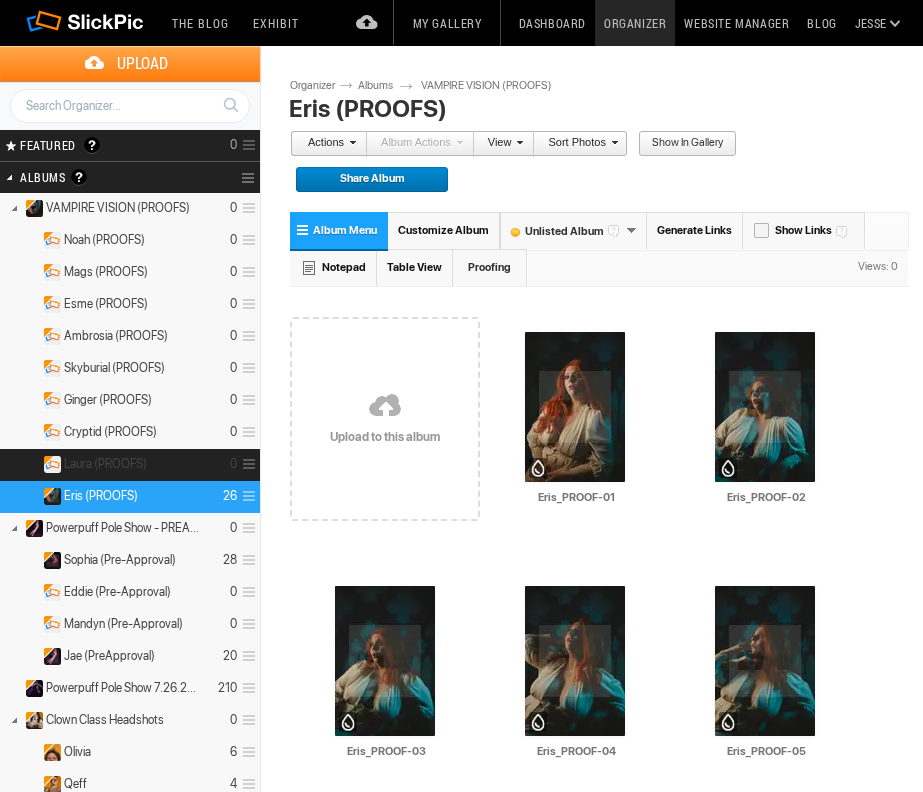 click on "Laura (PROOFS)" at bounding box center (105, 464) 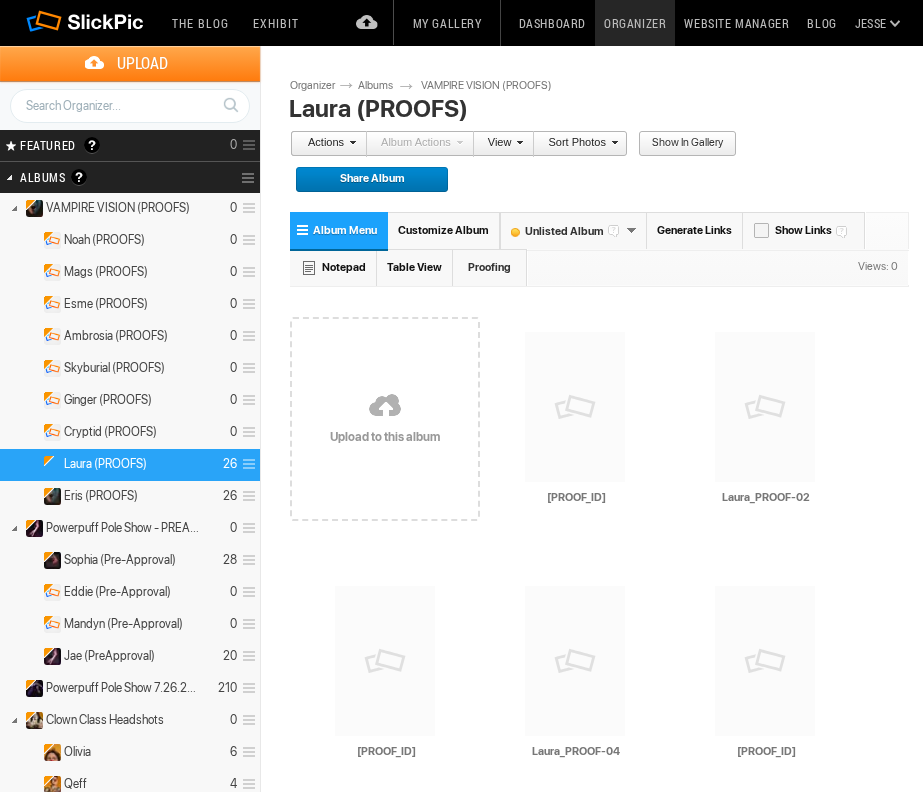 scroll, scrollTop: 0, scrollLeft: 0, axis: both 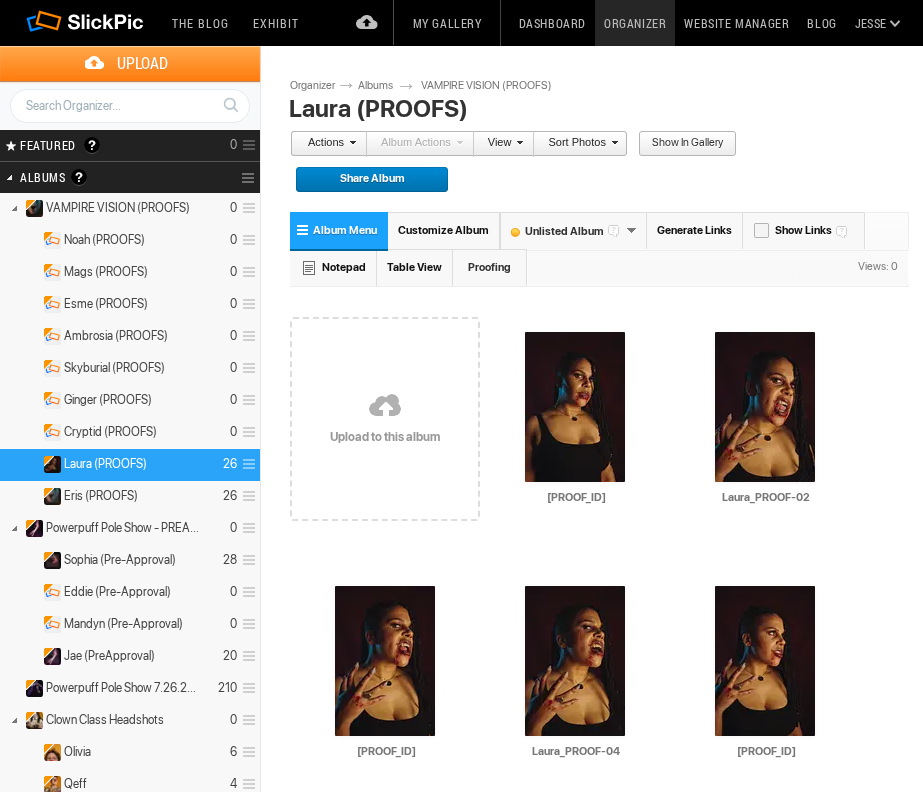 click on "Customize Album" at bounding box center [443, 230] 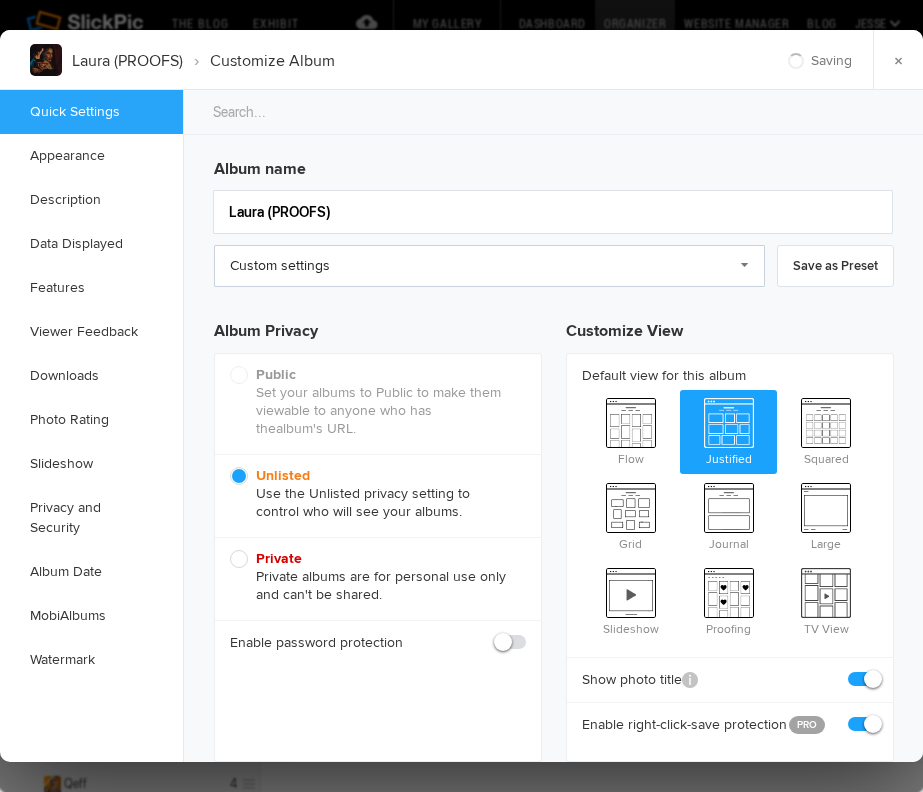 click on "Custom settings" 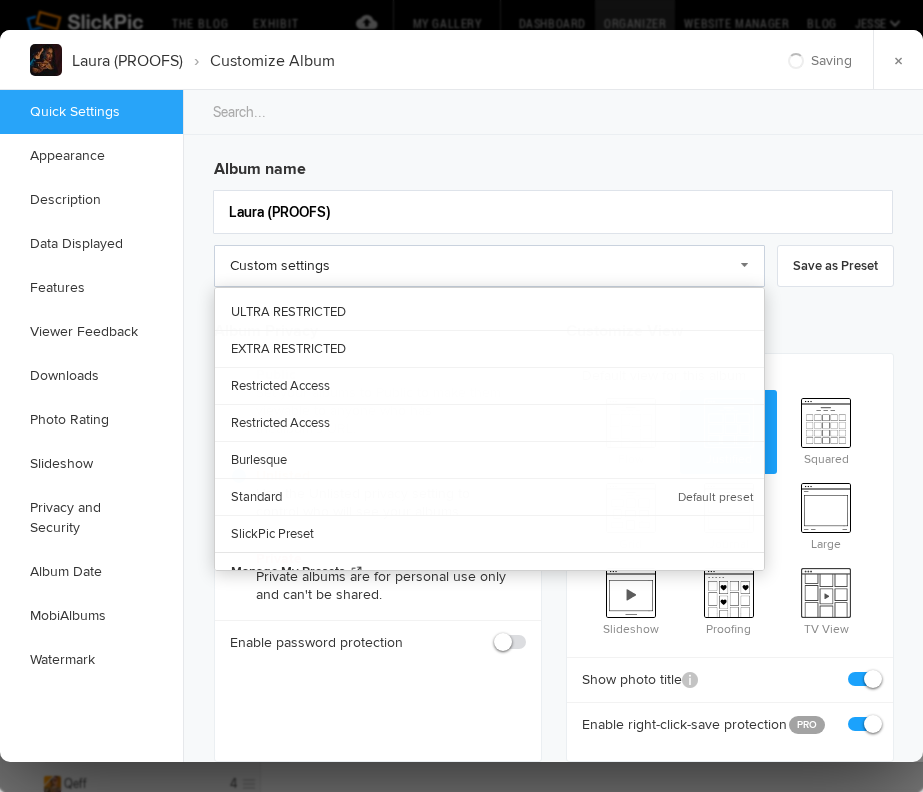 click on "Custom settings" 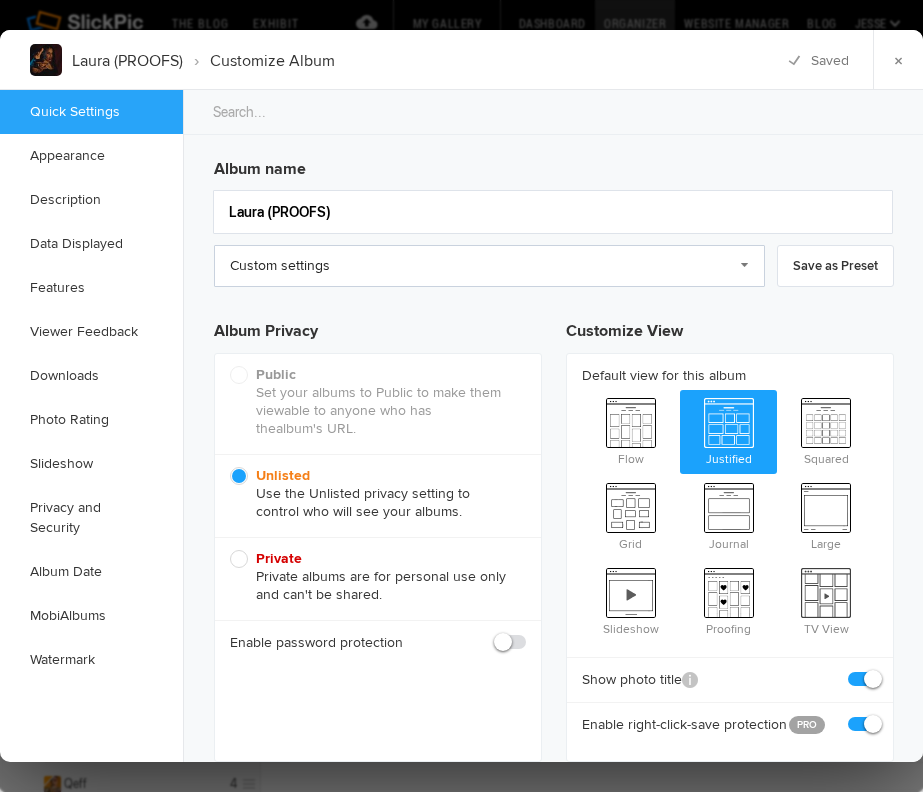 click on "Custom settings" 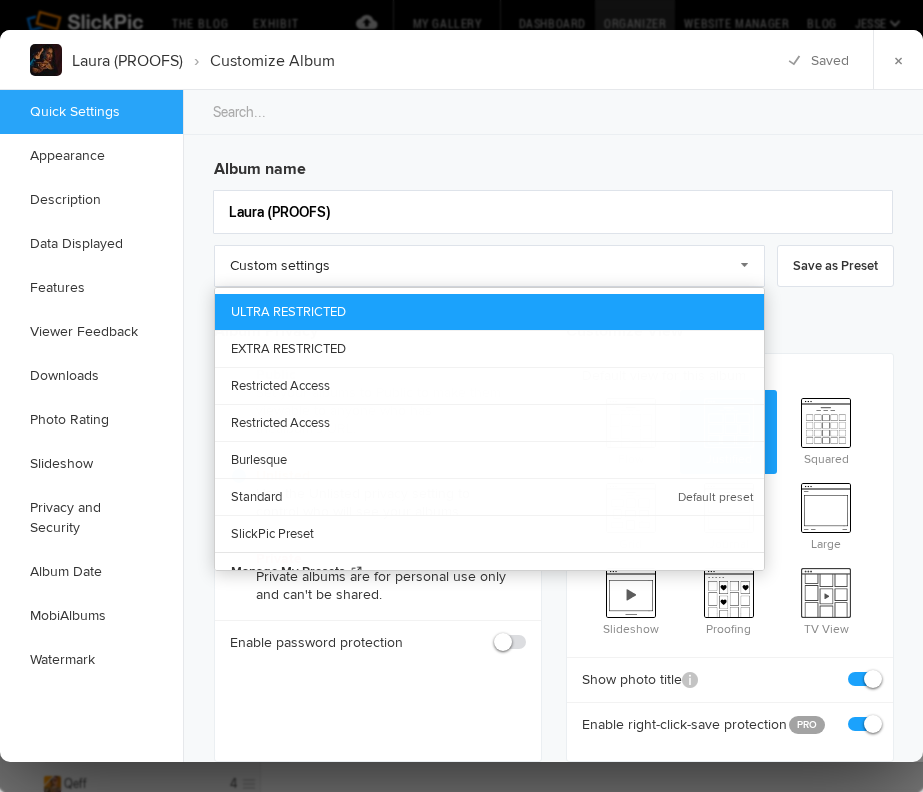 click on "ULTRA RESTRICTED" 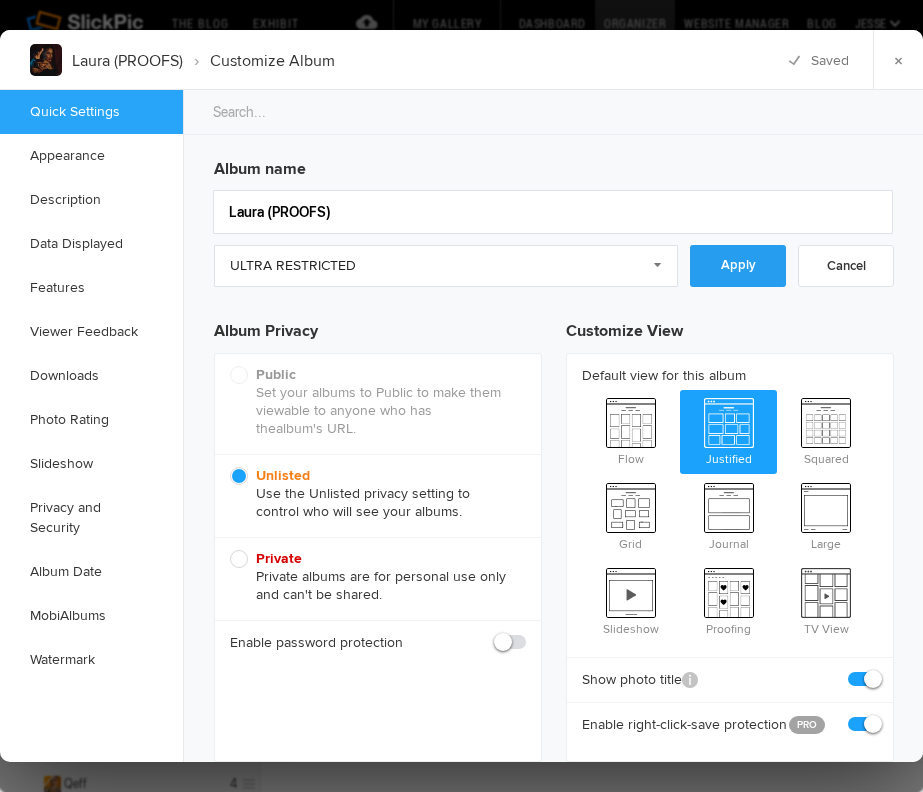 click on "Apply" 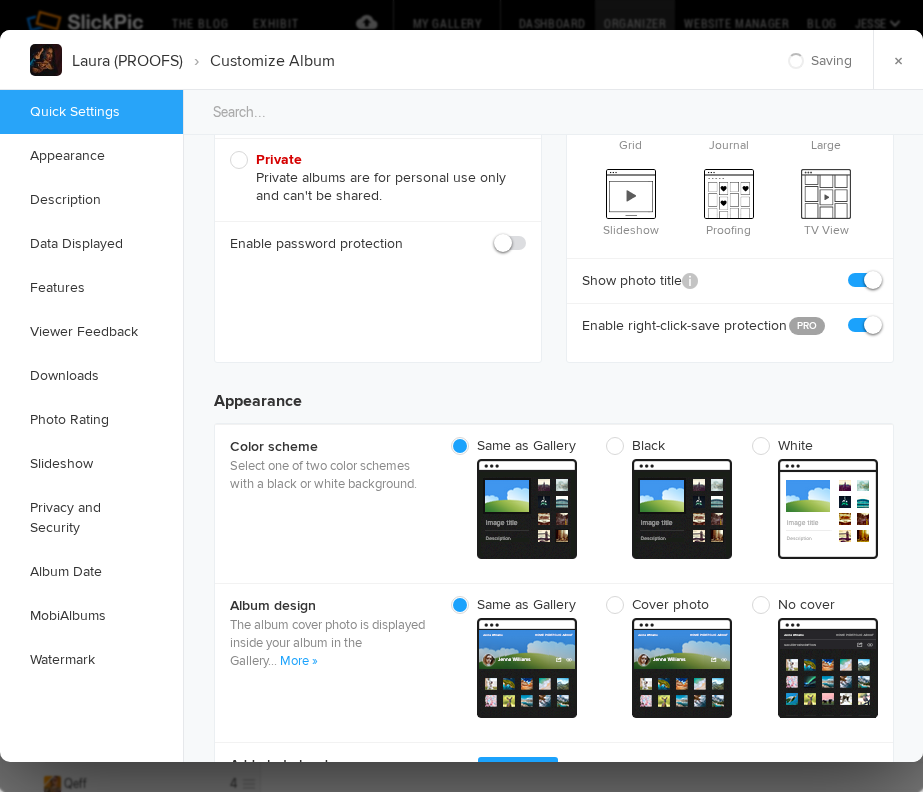 scroll, scrollTop: 0, scrollLeft: 0, axis: both 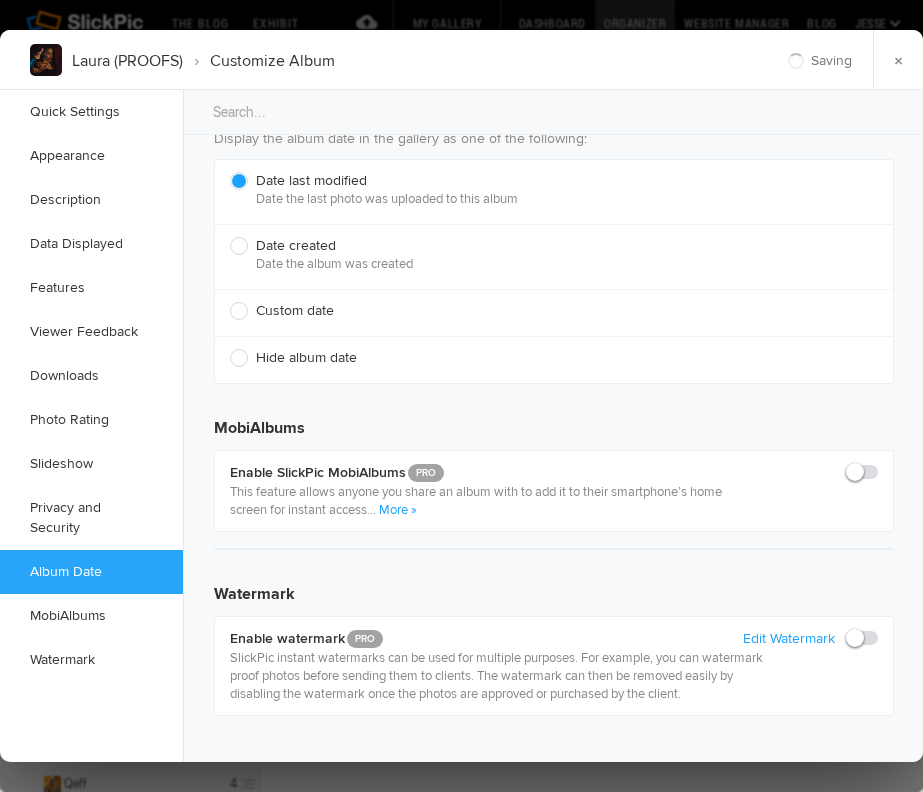 click 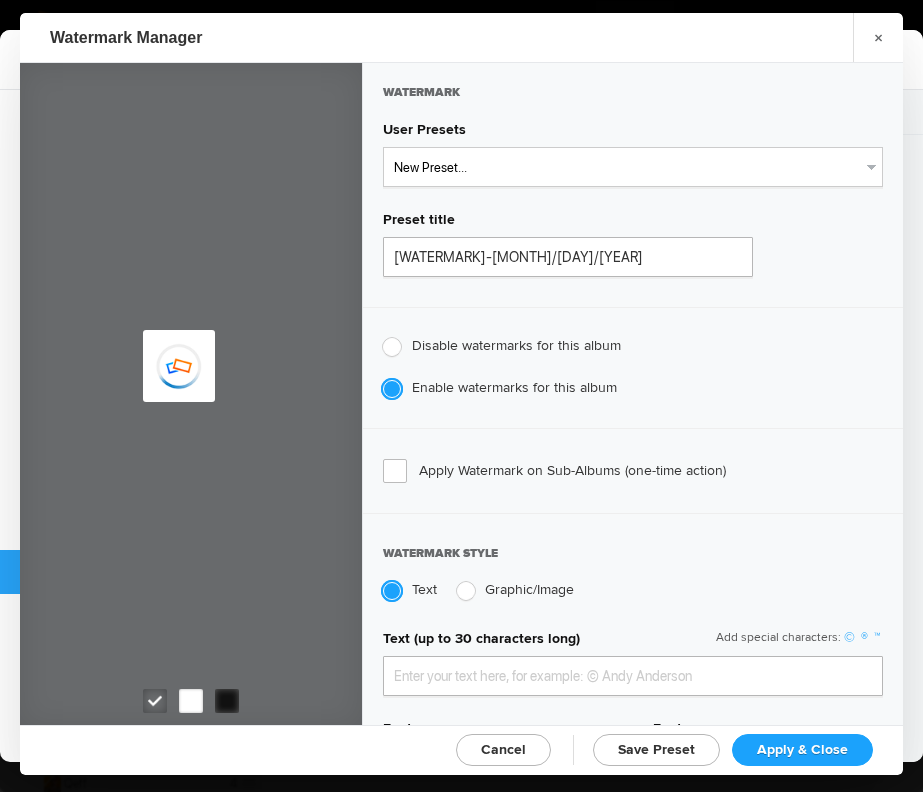 type on "genitophoto" 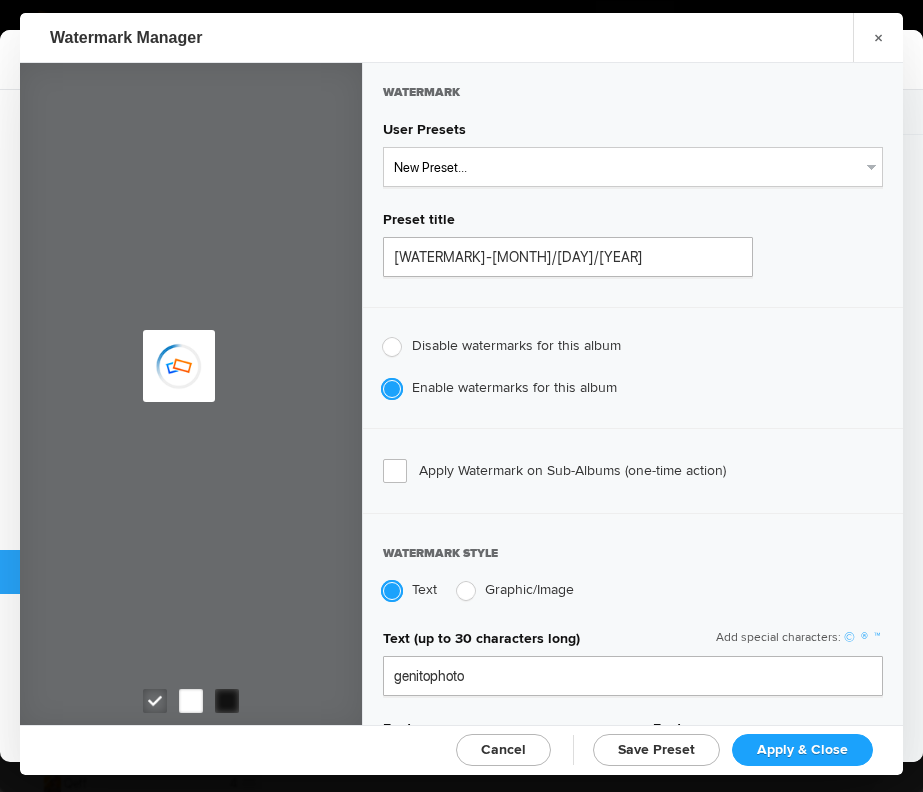 type on "[ALPHANUMERIC_ID]-[MONTH]/[DAY]/[YEAR]" 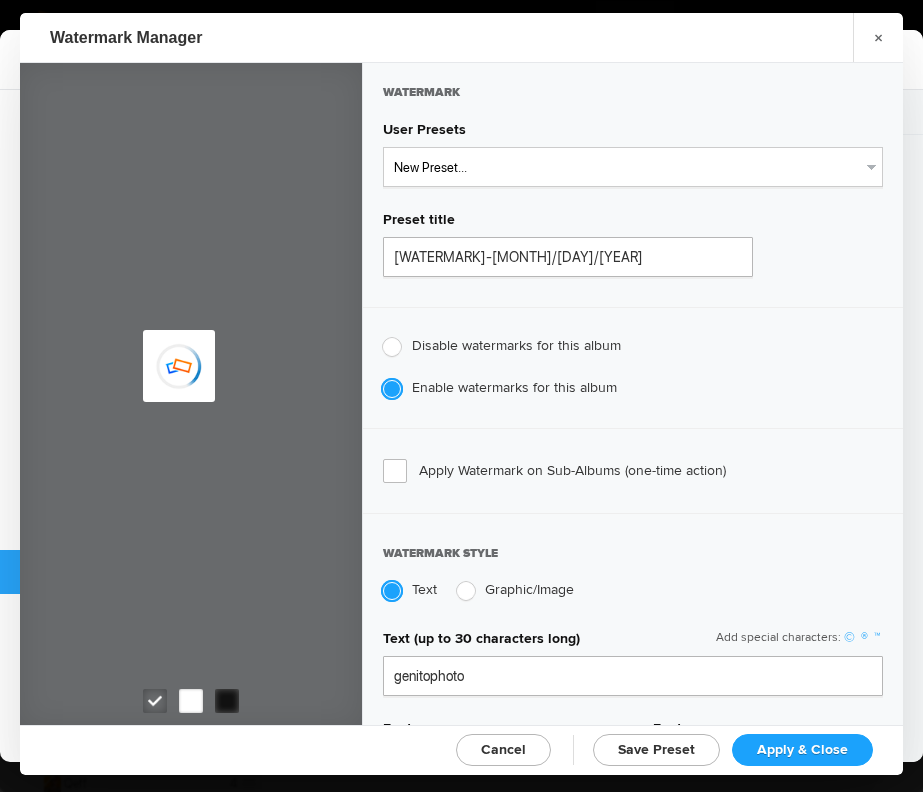 type on "0.13" 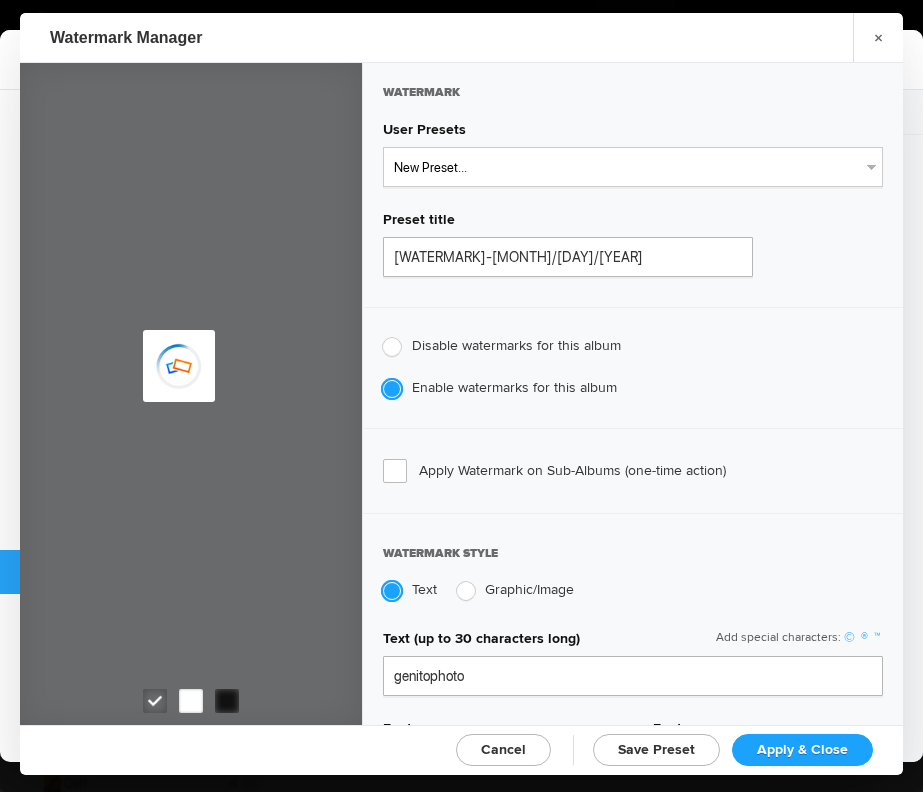 type on "0.13" 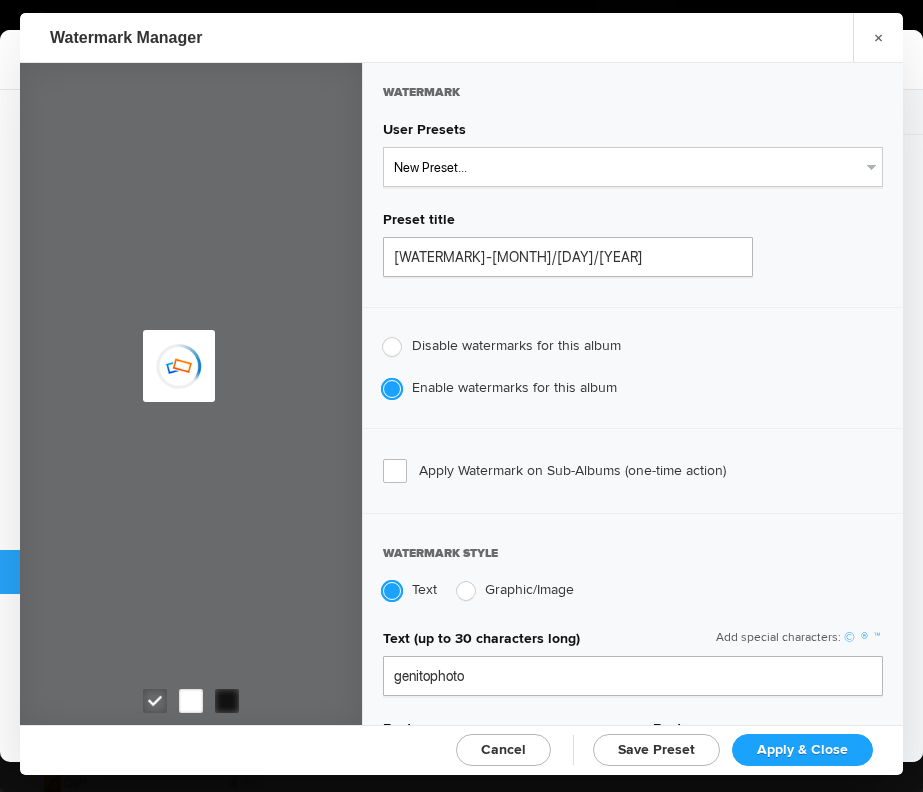 type on "89" 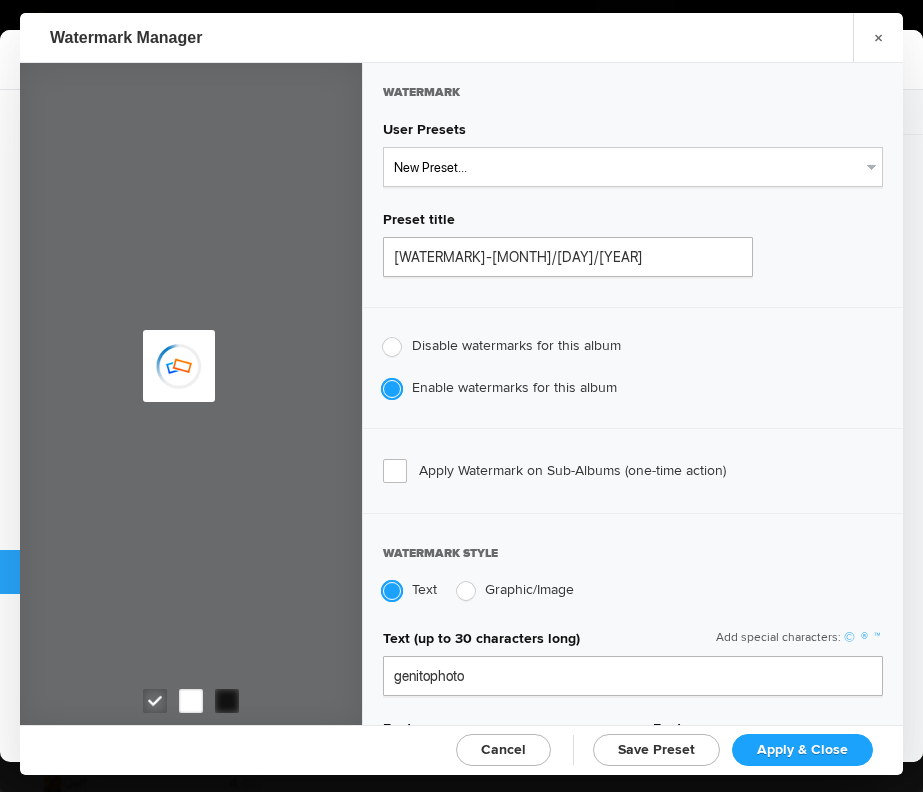 radio on "true" 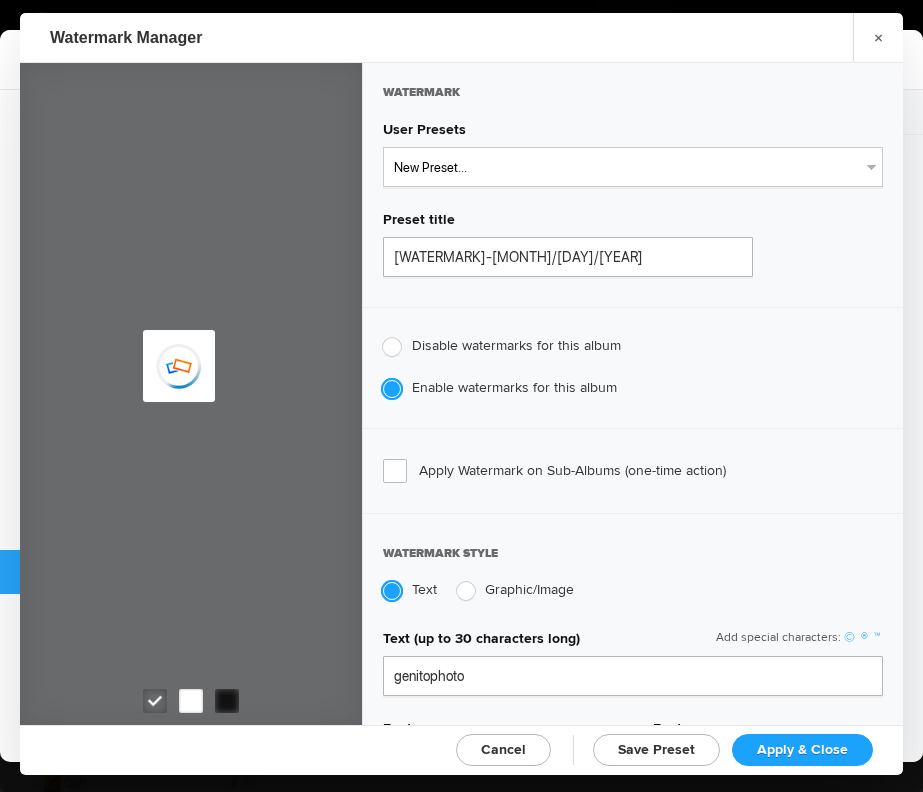radio on "false" 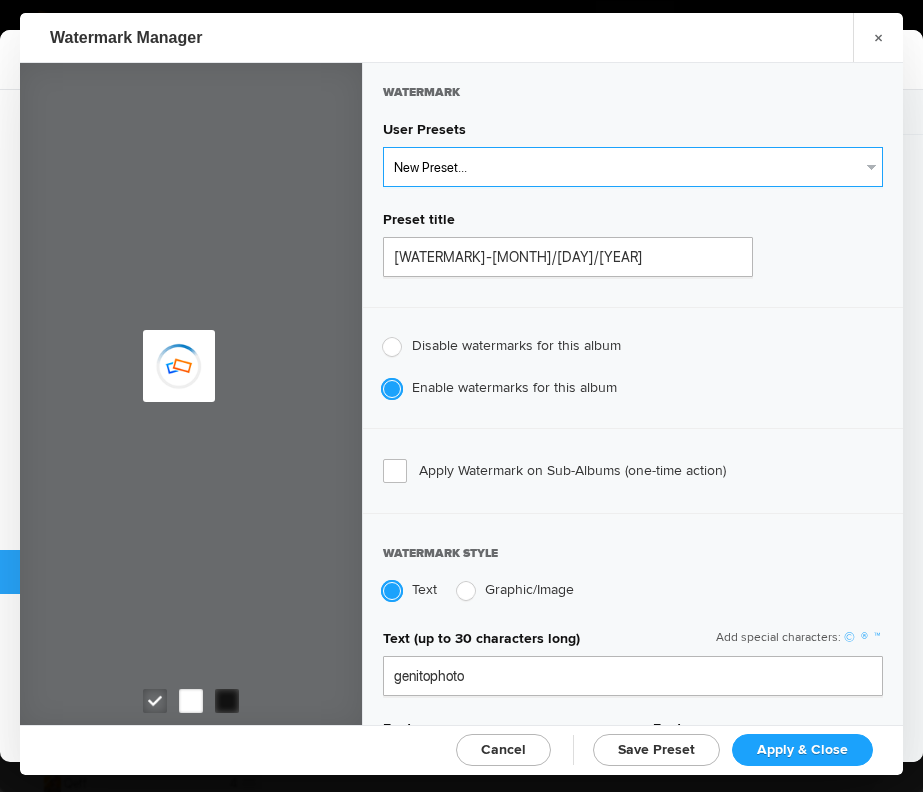 select on "2: Object" 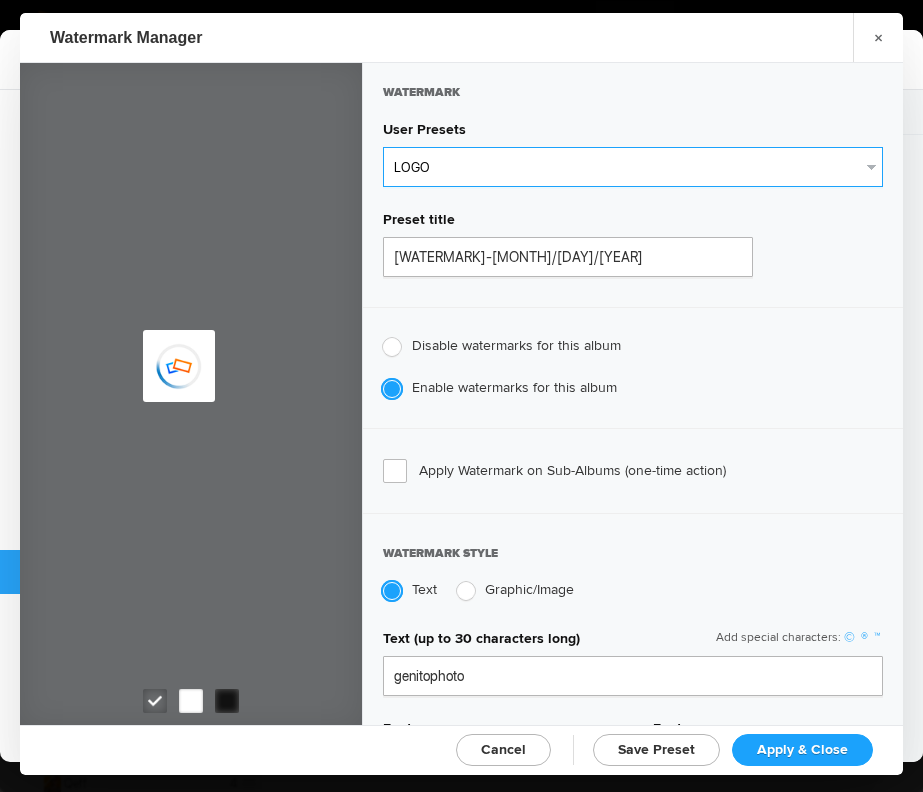 type on "LOGO" 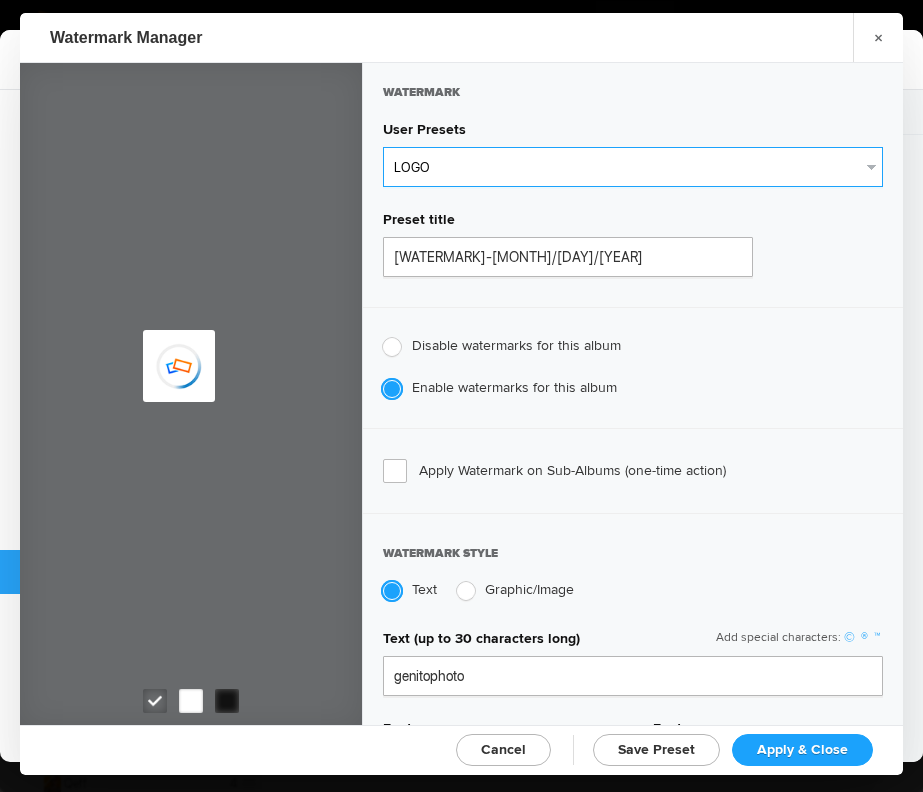 radio on "false" 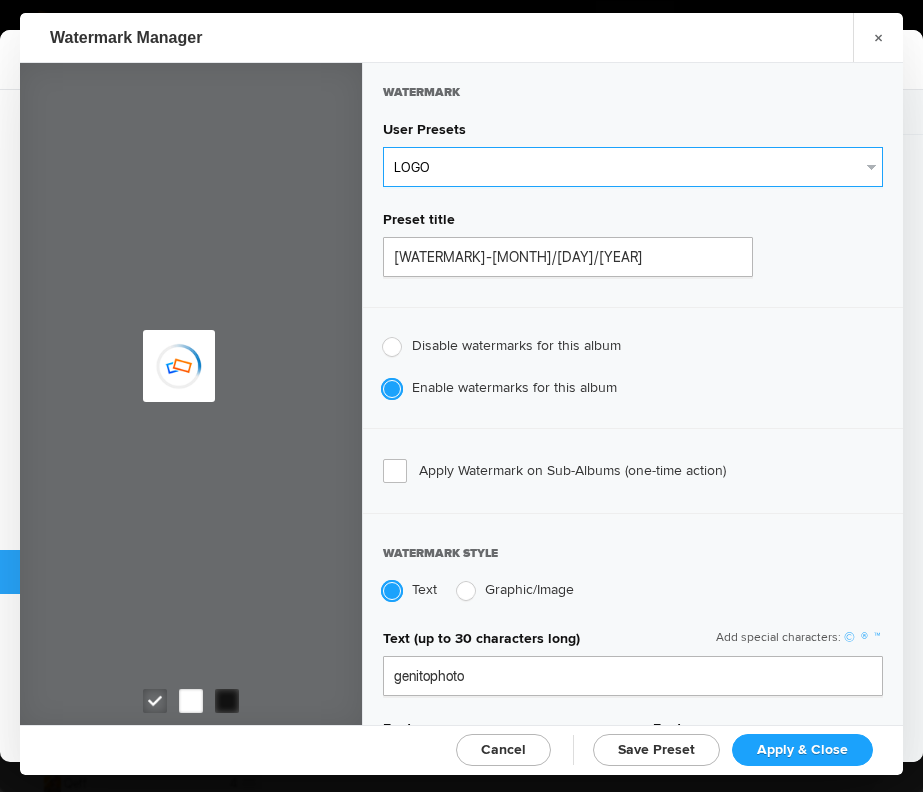 radio on "true" 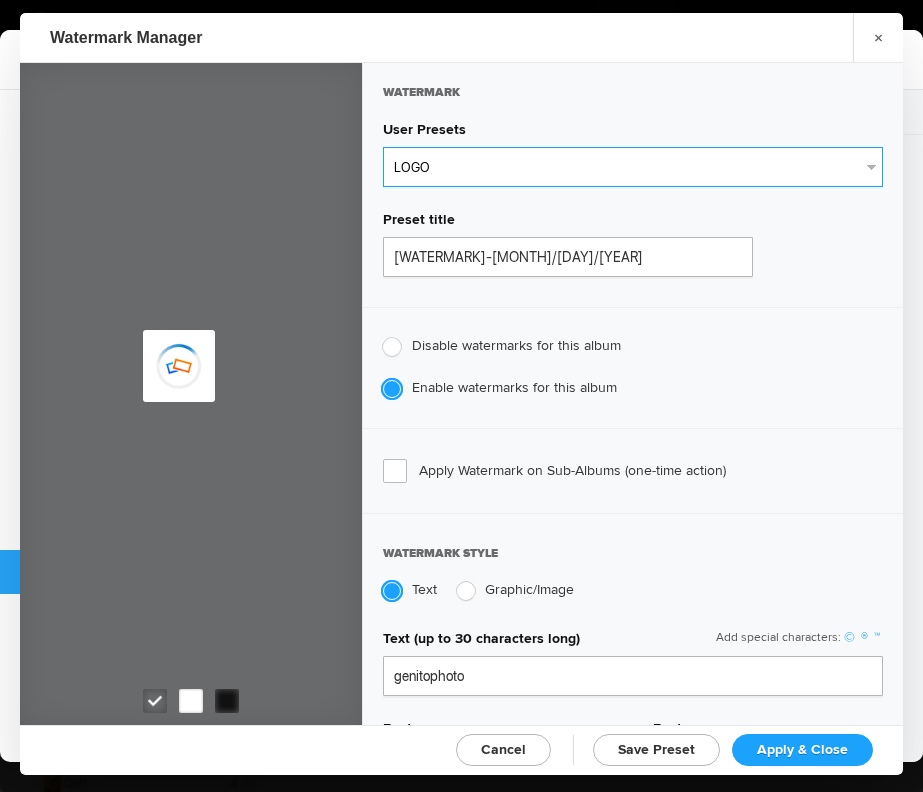 type on "0.1" 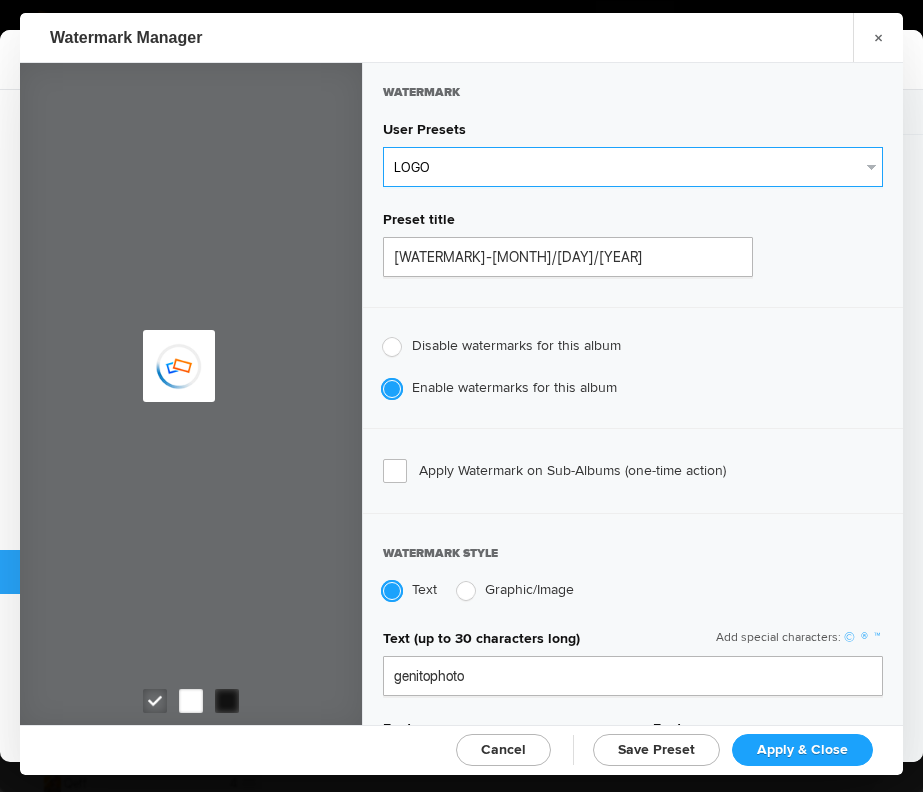 type on "92" 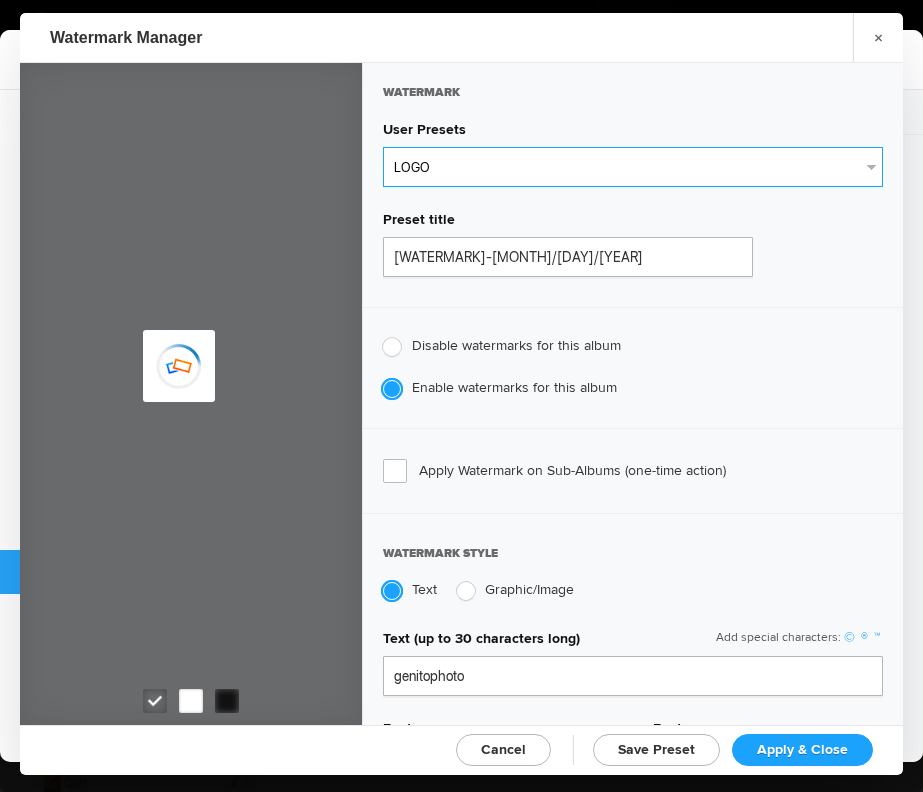 type on "0" 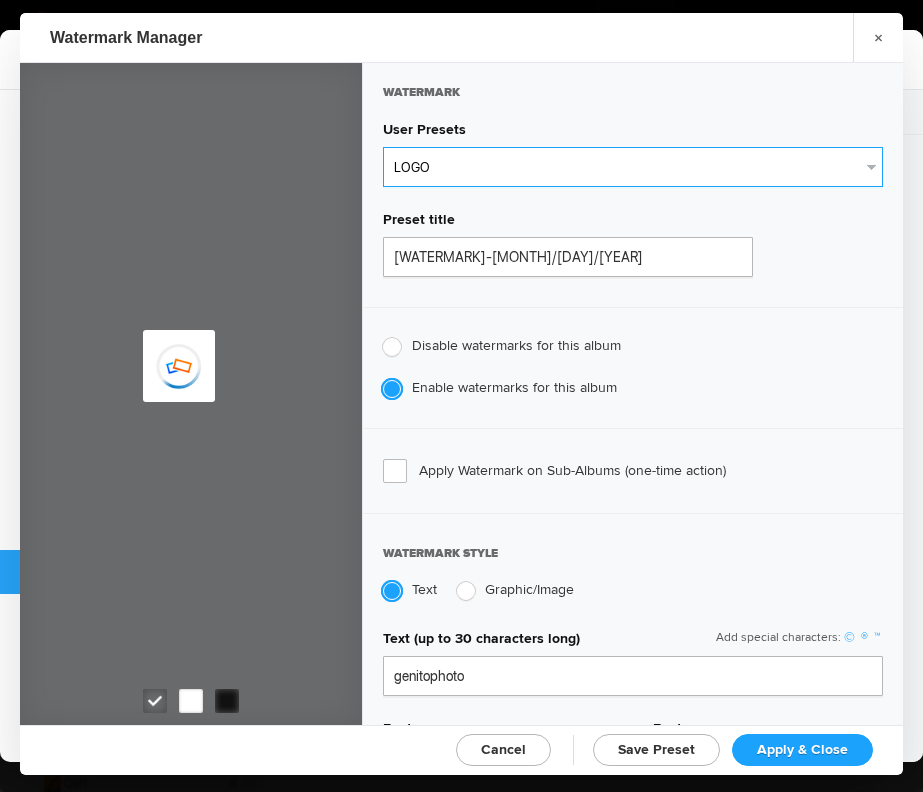 type on "0" 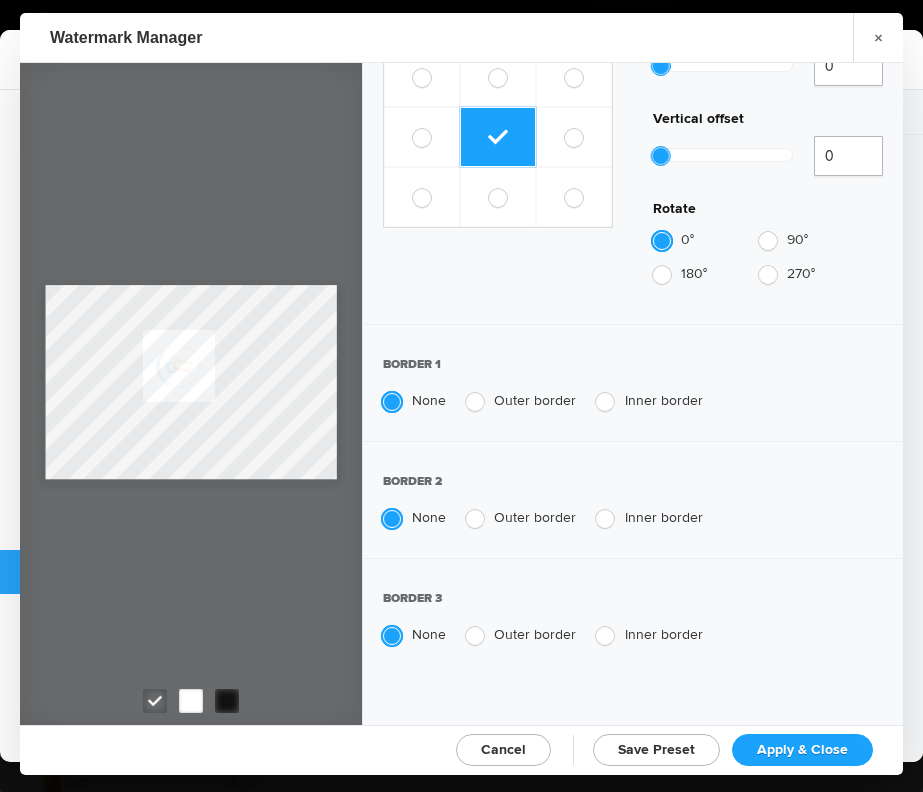 scroll, scrollTop: 955, scrollLeft: 0, axis: vertical 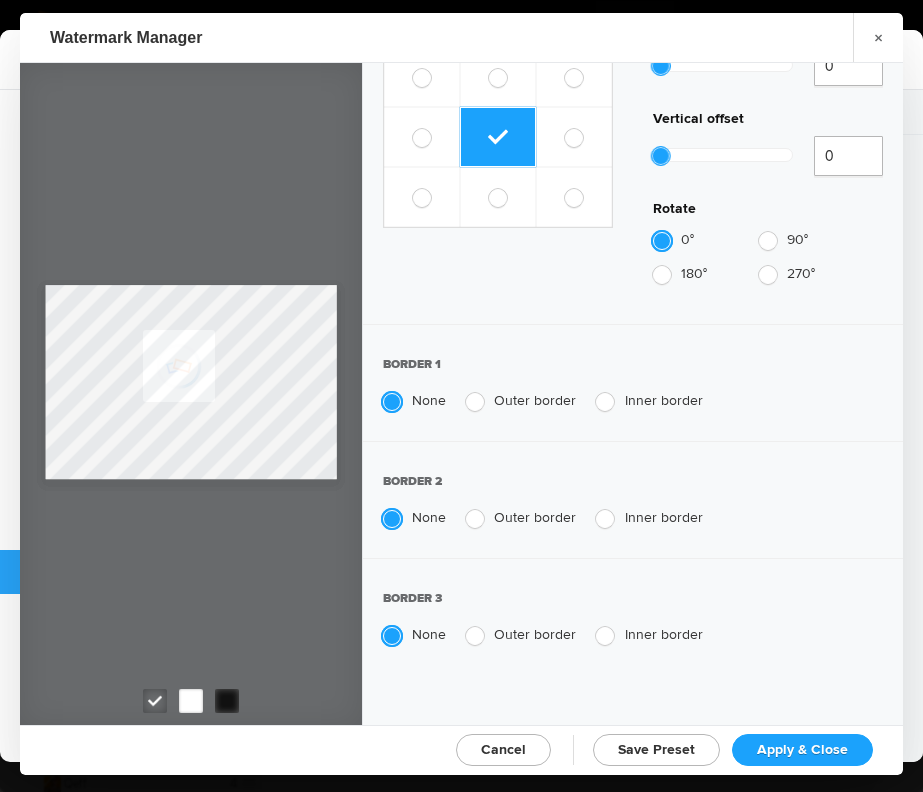 click on "Apply & Close" 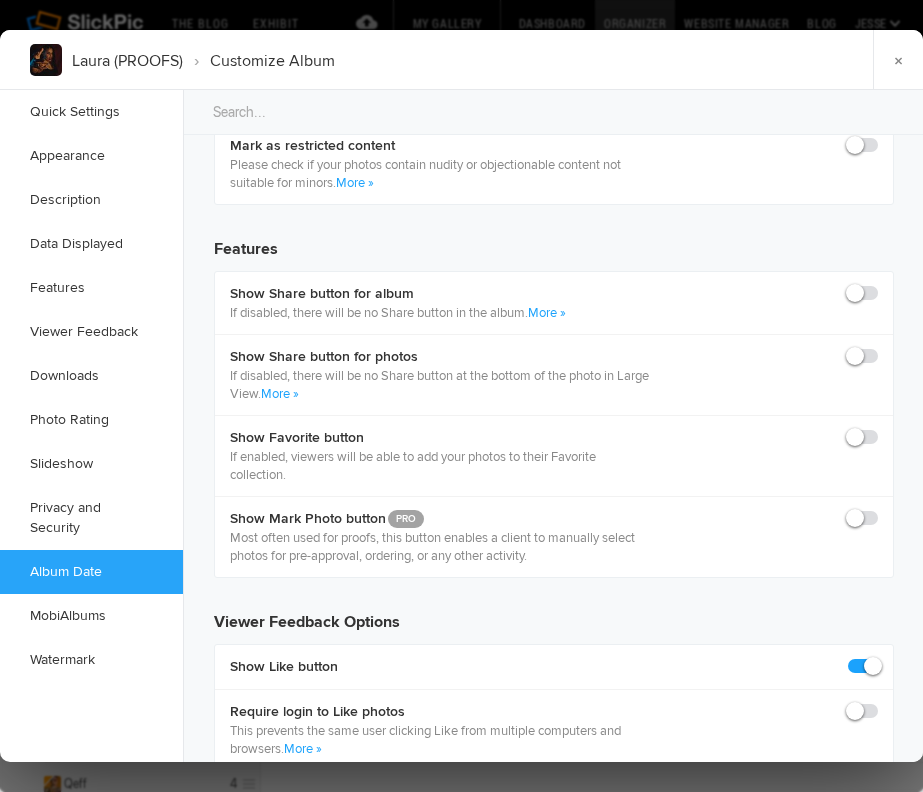 scroll, scrollTop: 2027, scrollLeft: 0, axis: vertical 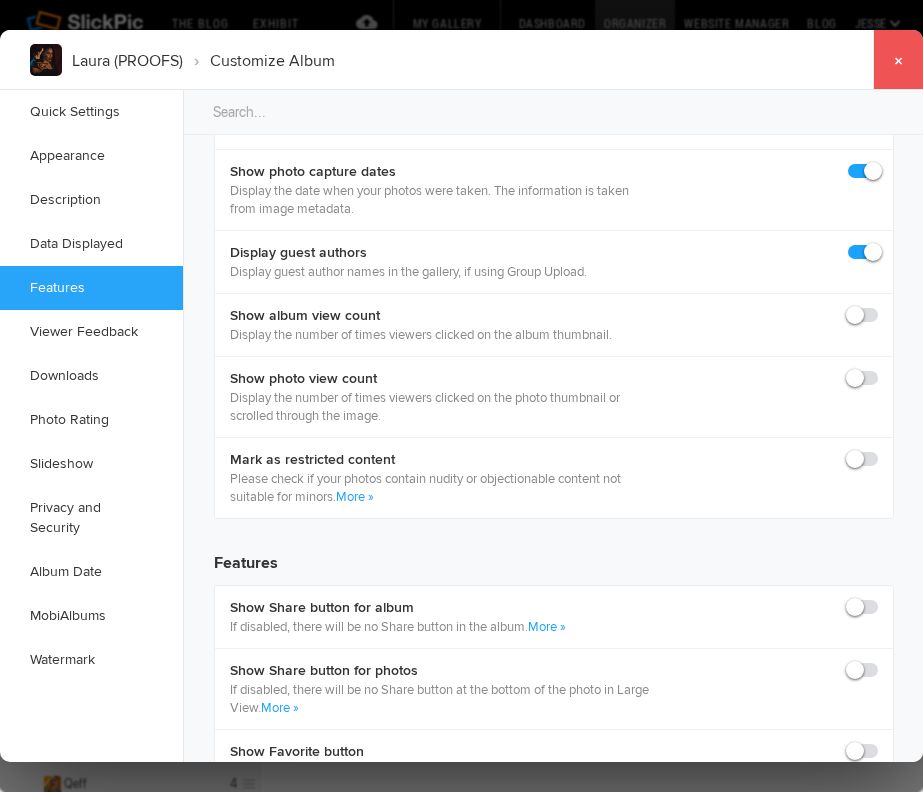 click on "×" 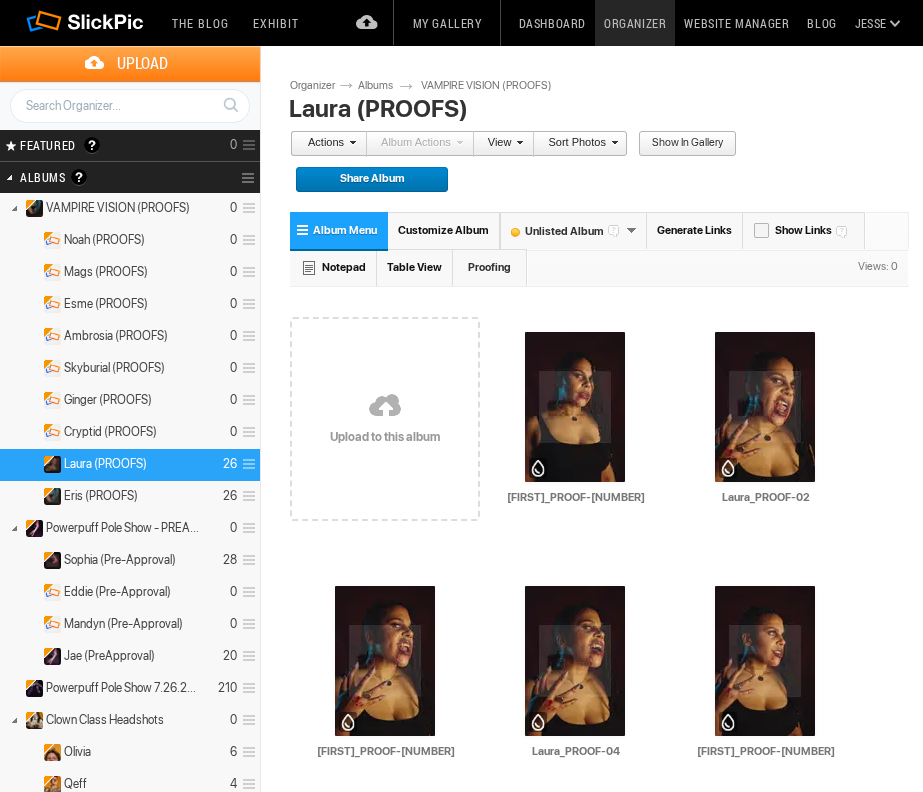 scroll, scrollTop: 0, scrollLeft: 0, axis: both 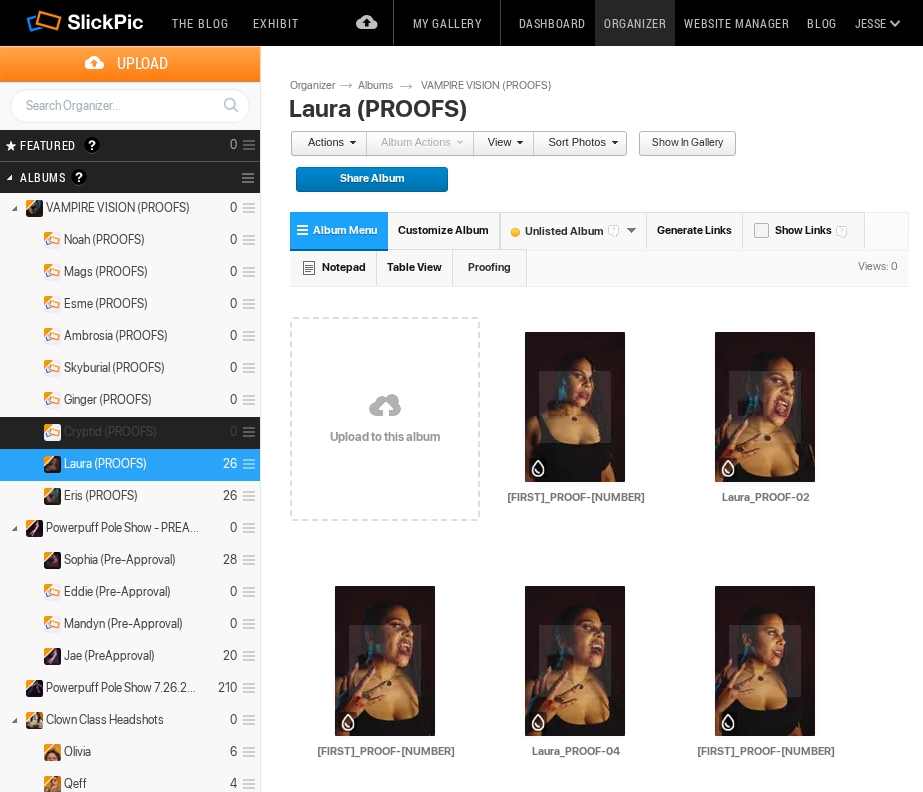 click on "Cryptid (PROOFS)" at bounding box center (110, 432) 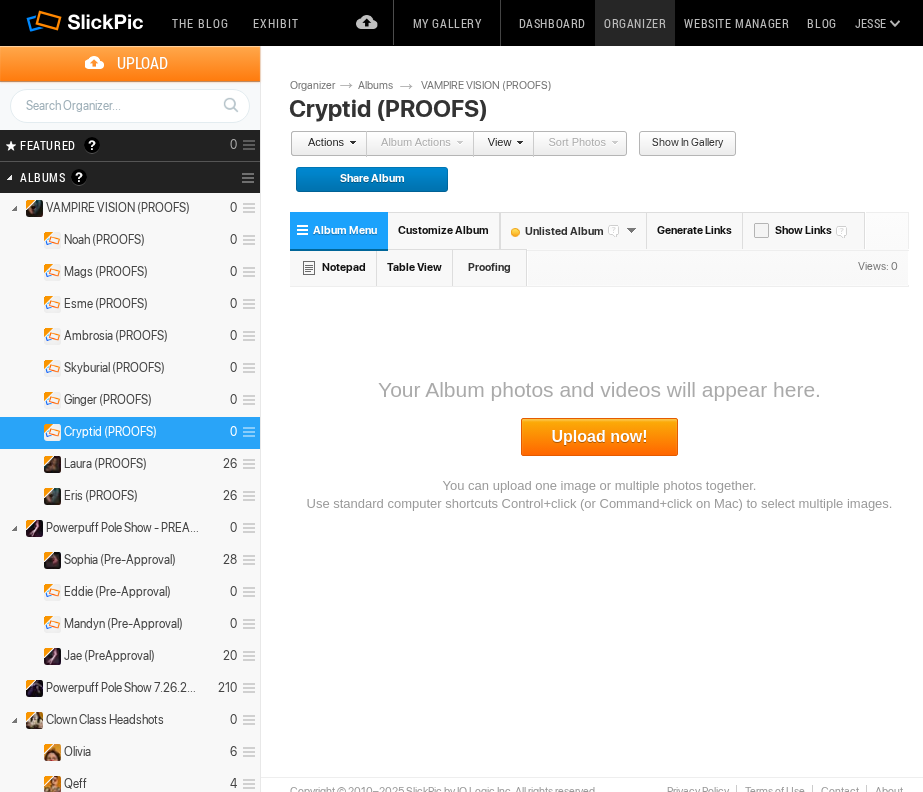 scroll, scrollTop: 0, scrollLeft: 0, axis: both 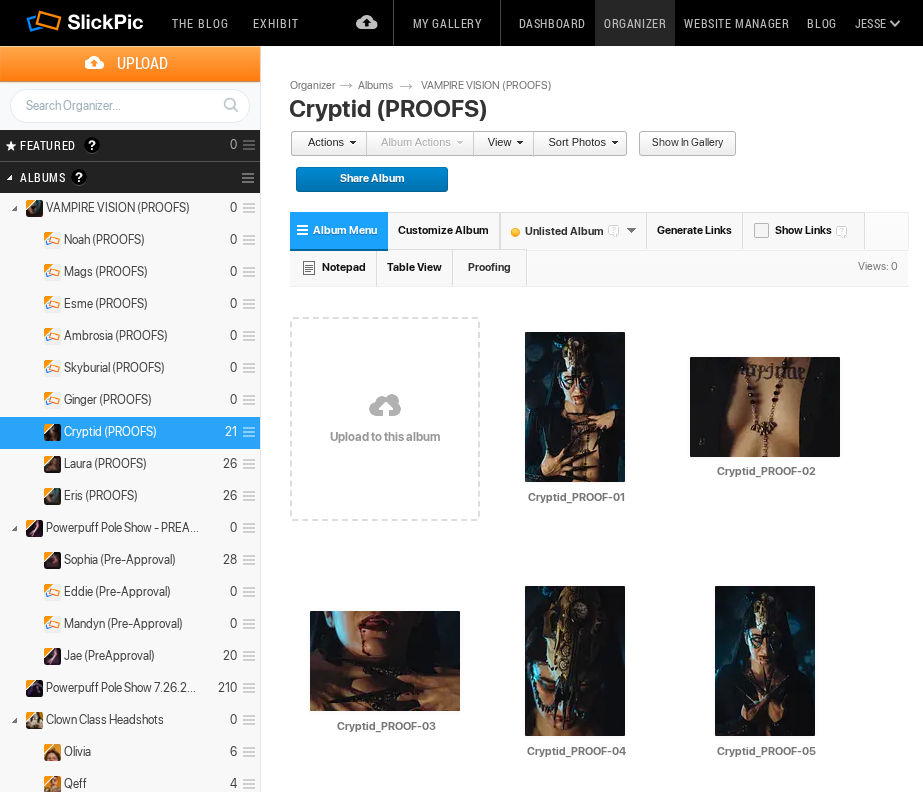 click on "Customize Album" at bounding box center (444, 230) 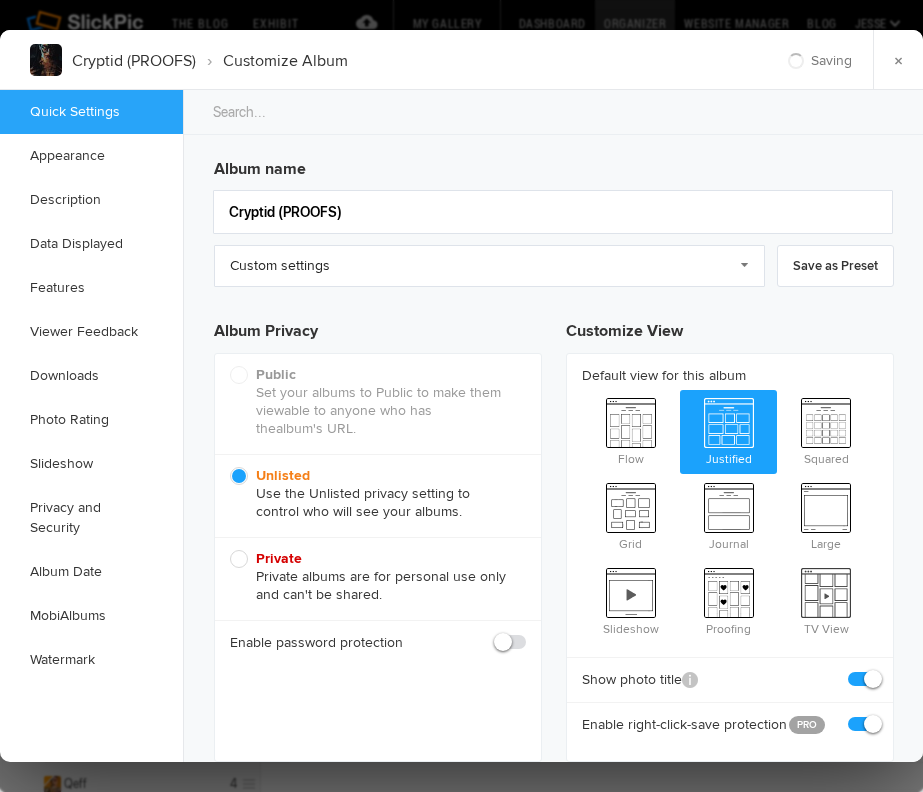 scroll, scrollTop: 0, scrollLeft: 0, axis: both 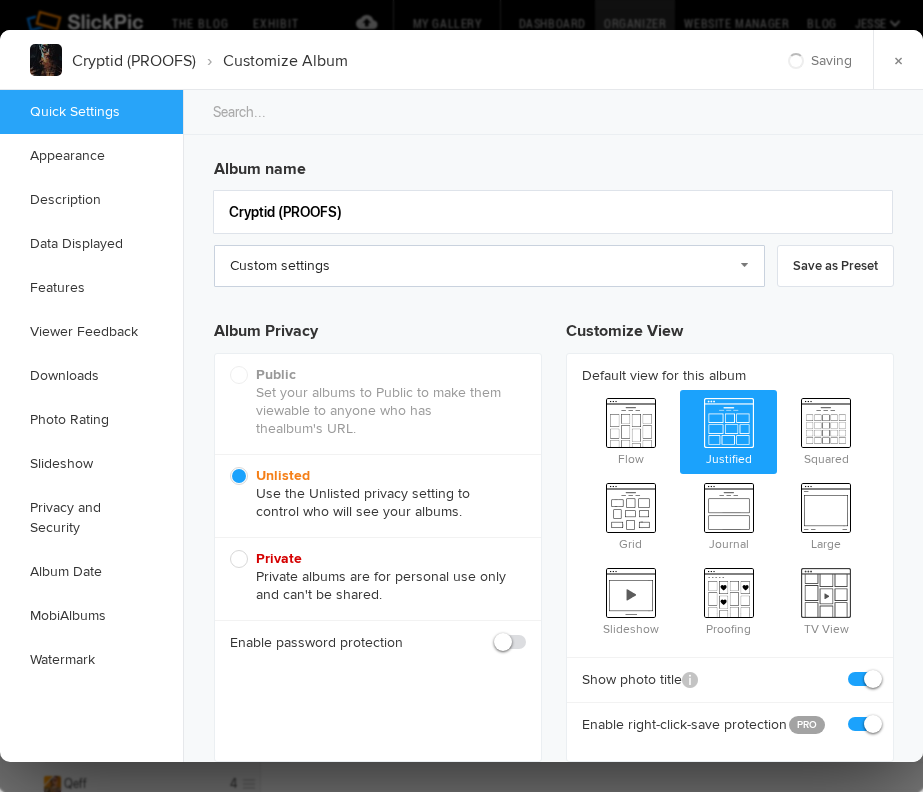 click on "Custom settings" 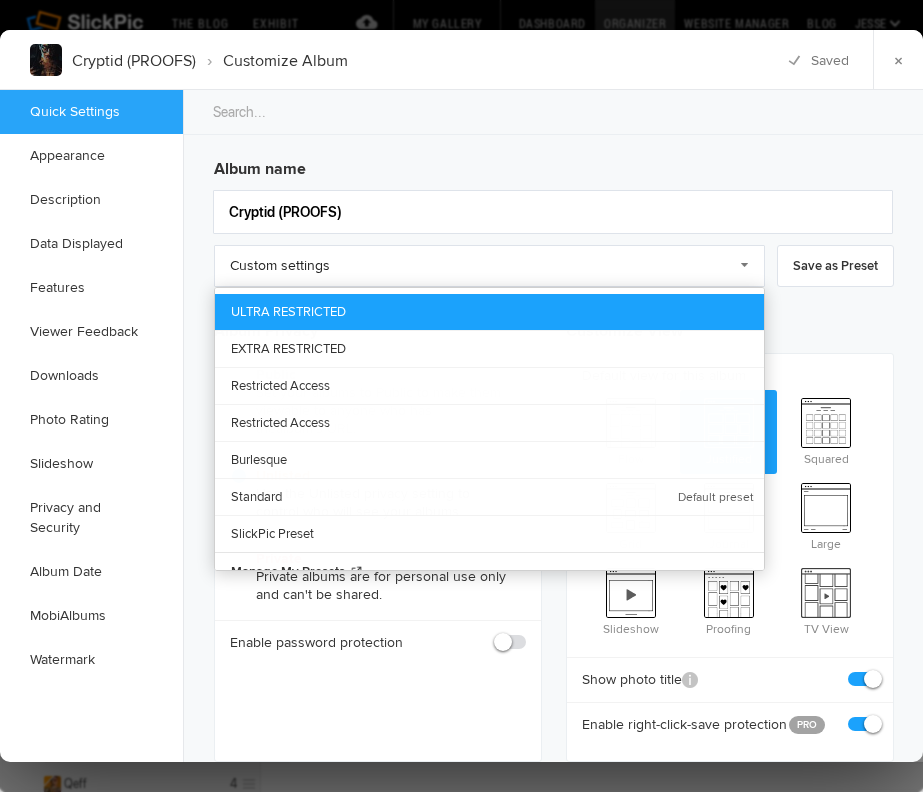click on "ULTRA RESTRICTED" 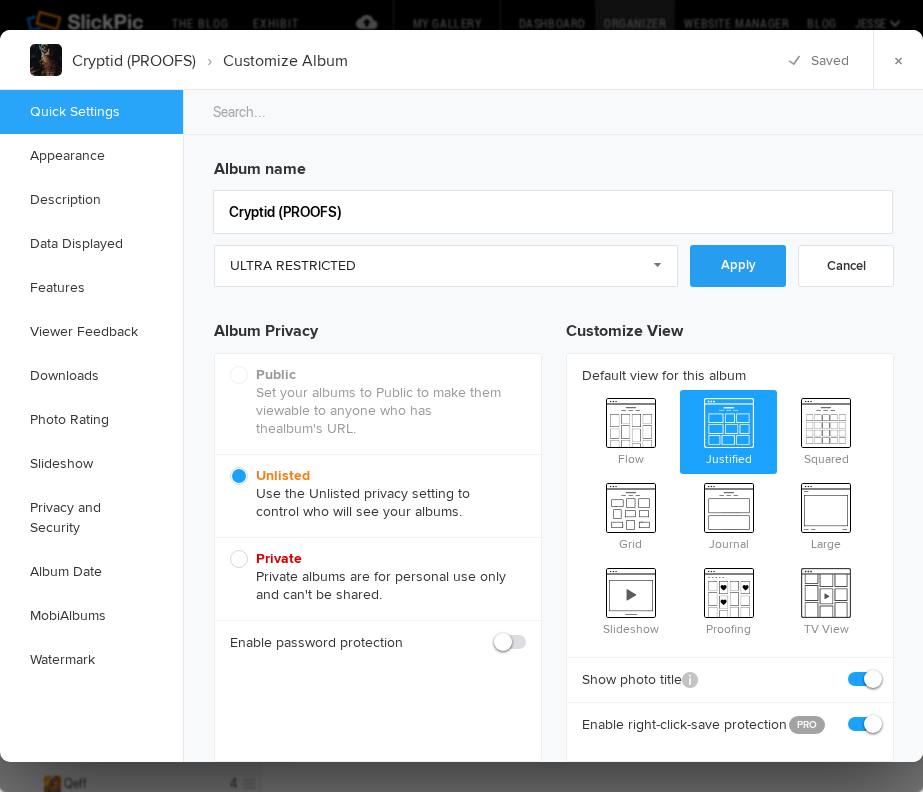 click on "Apply" 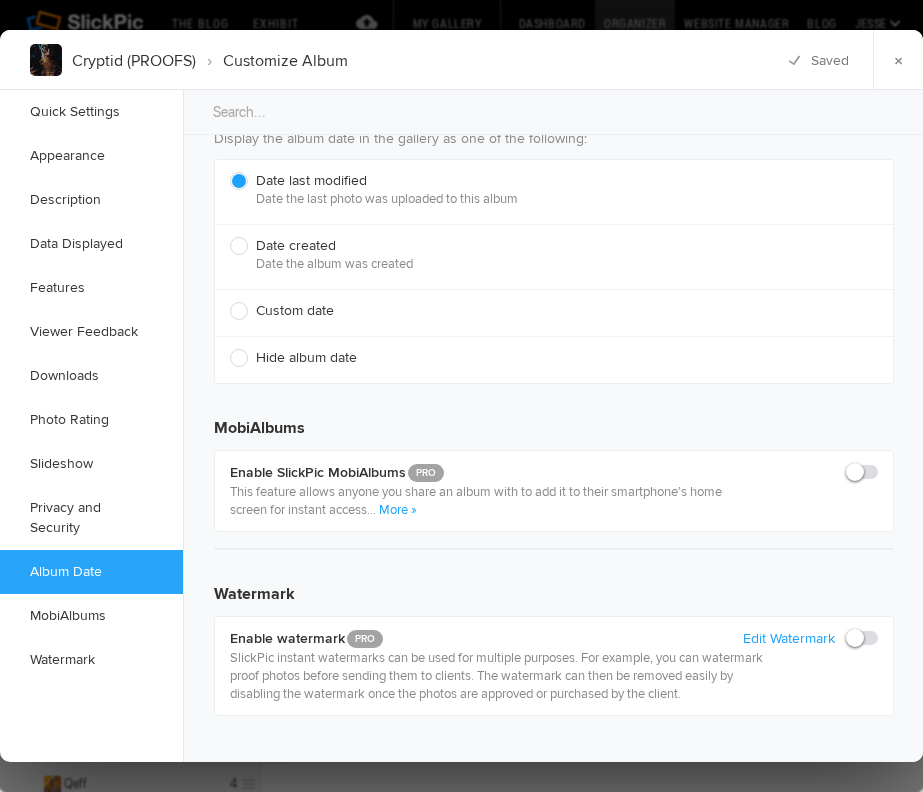 scroll, scrollTop: 4407, scrollLeft: 0, axis: vertical 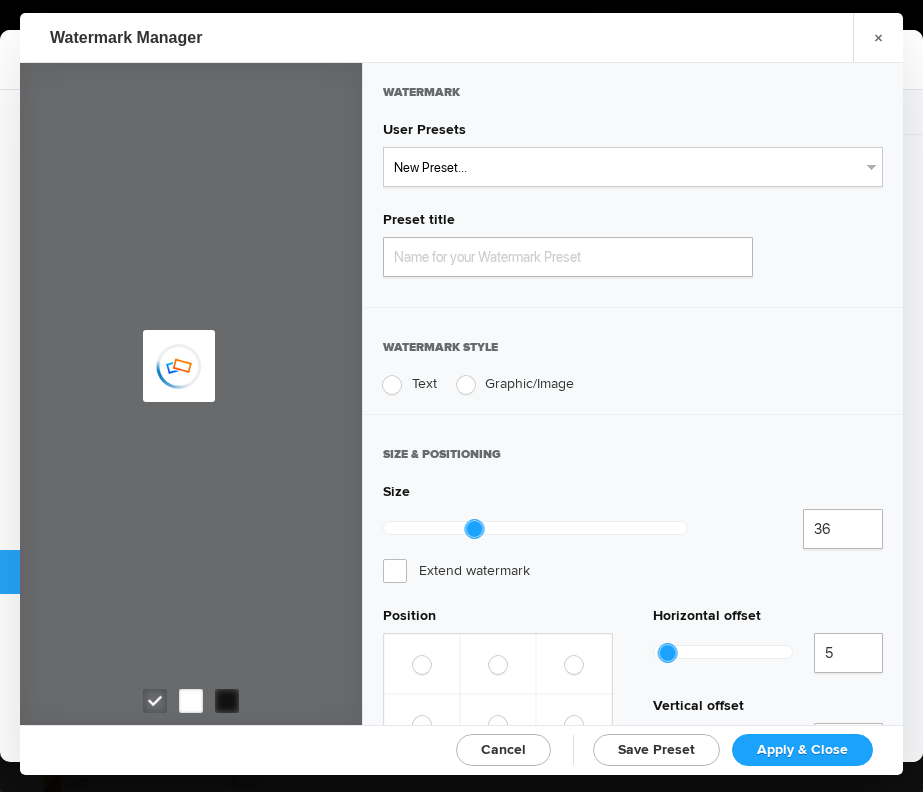 type on "Watermark-[MONTH]/[NUMBER]/[YEAR]" 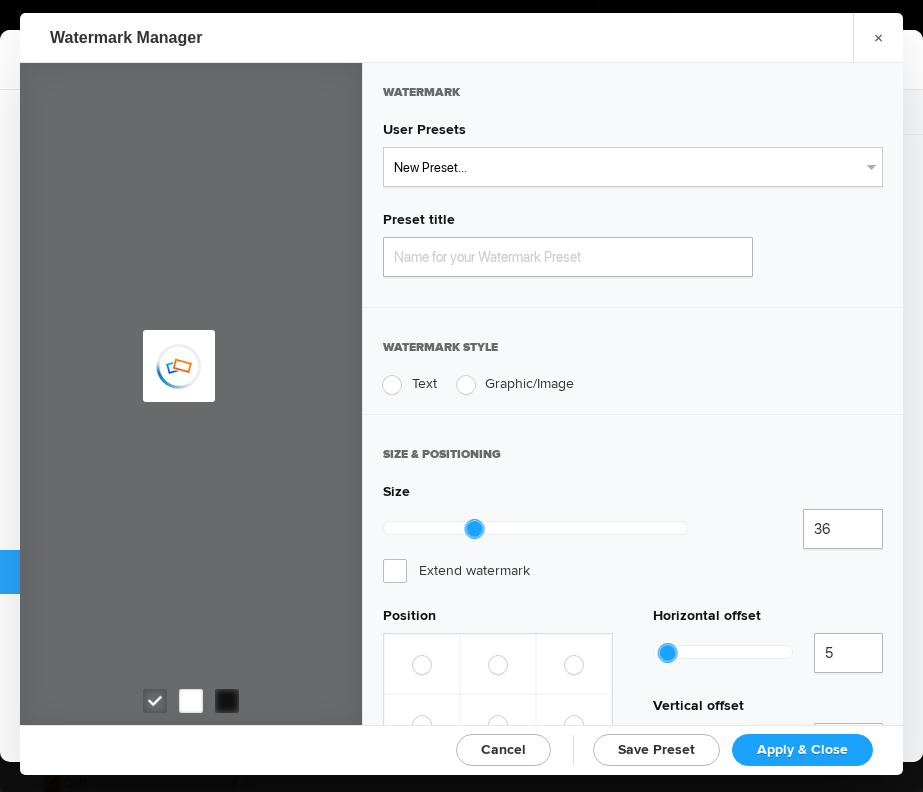 radio on "true" 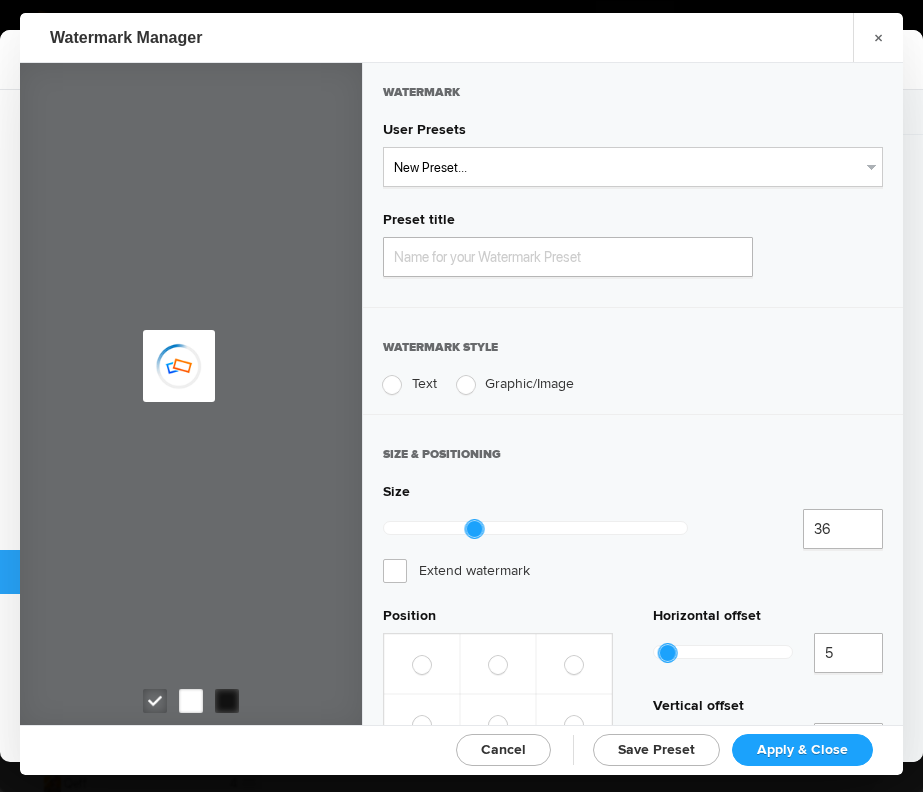radio on "true" 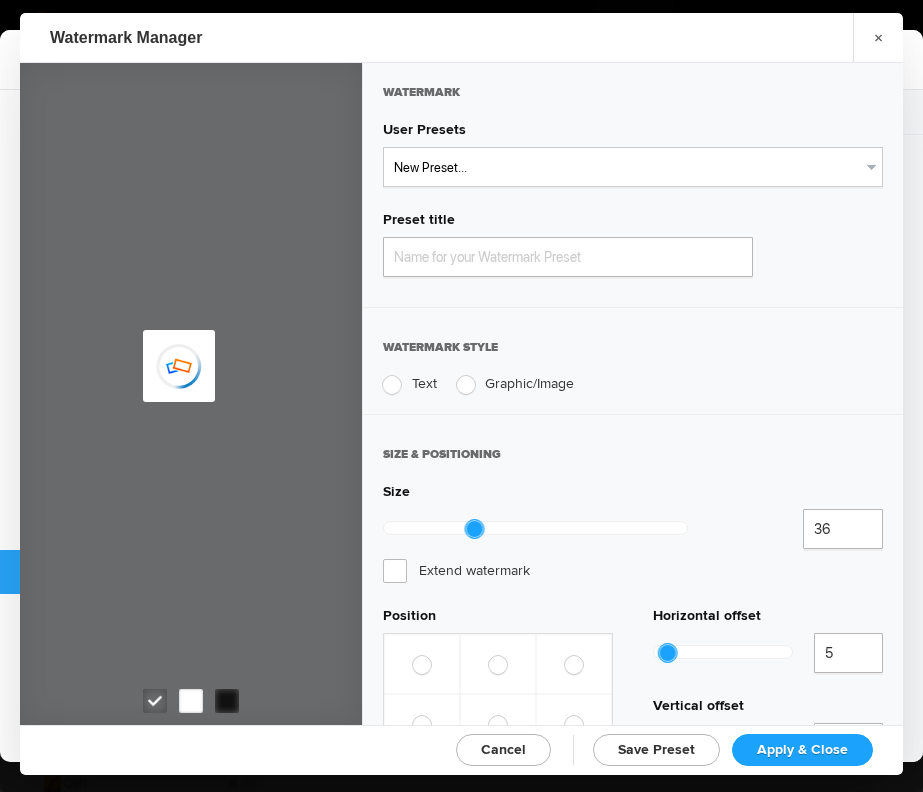 radio on "true" 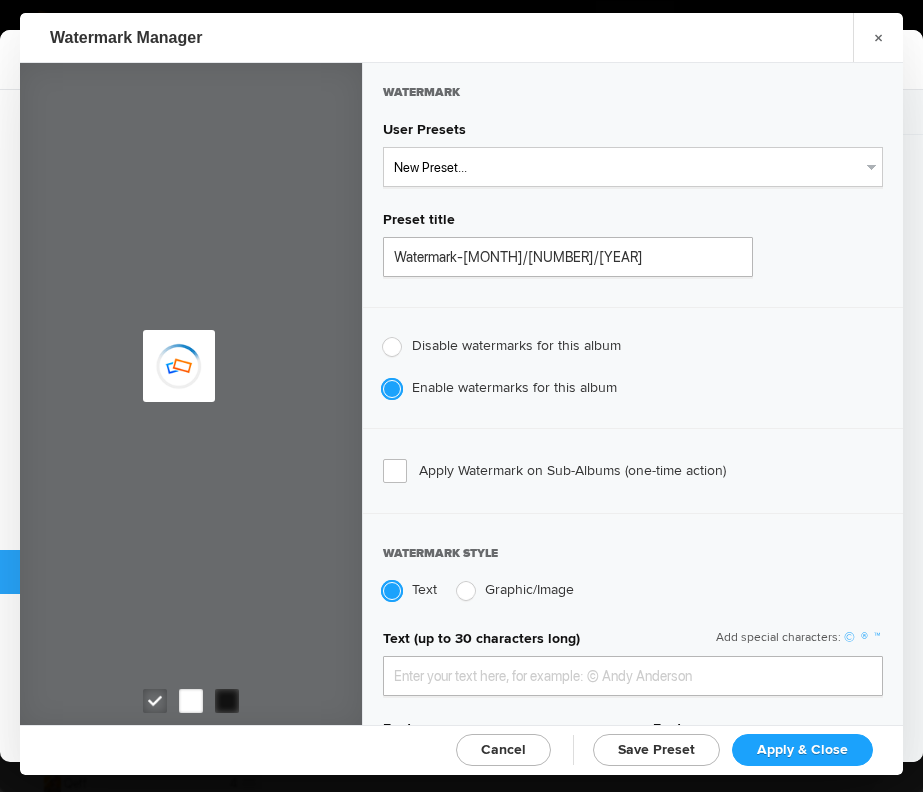 type on "genitophoto" 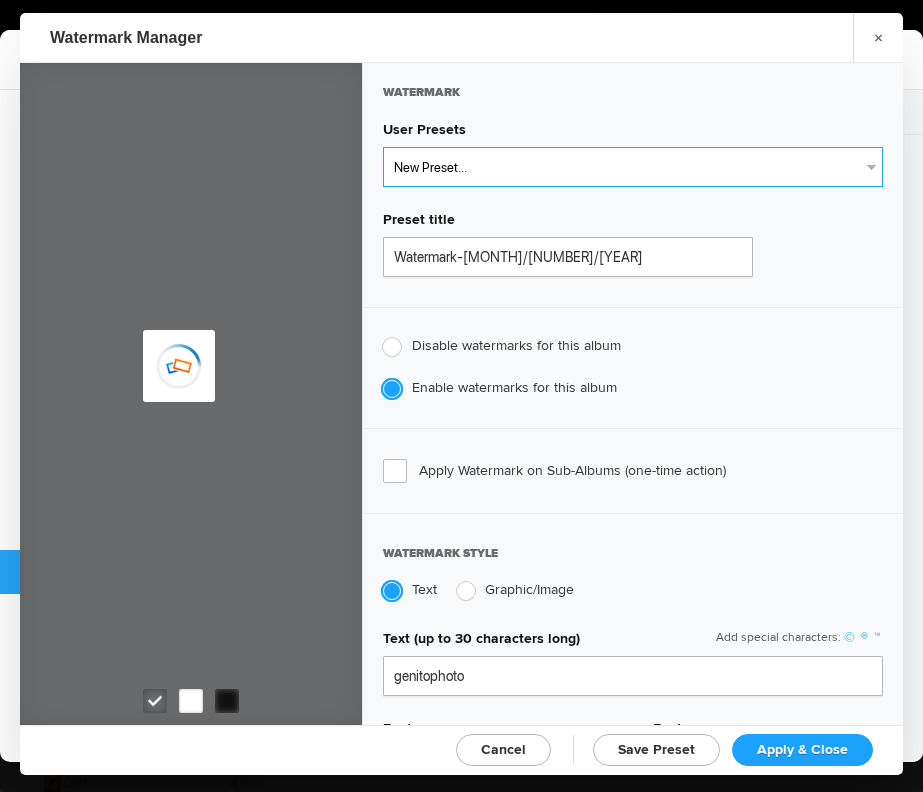 type on "Watermark-8/13/2022" 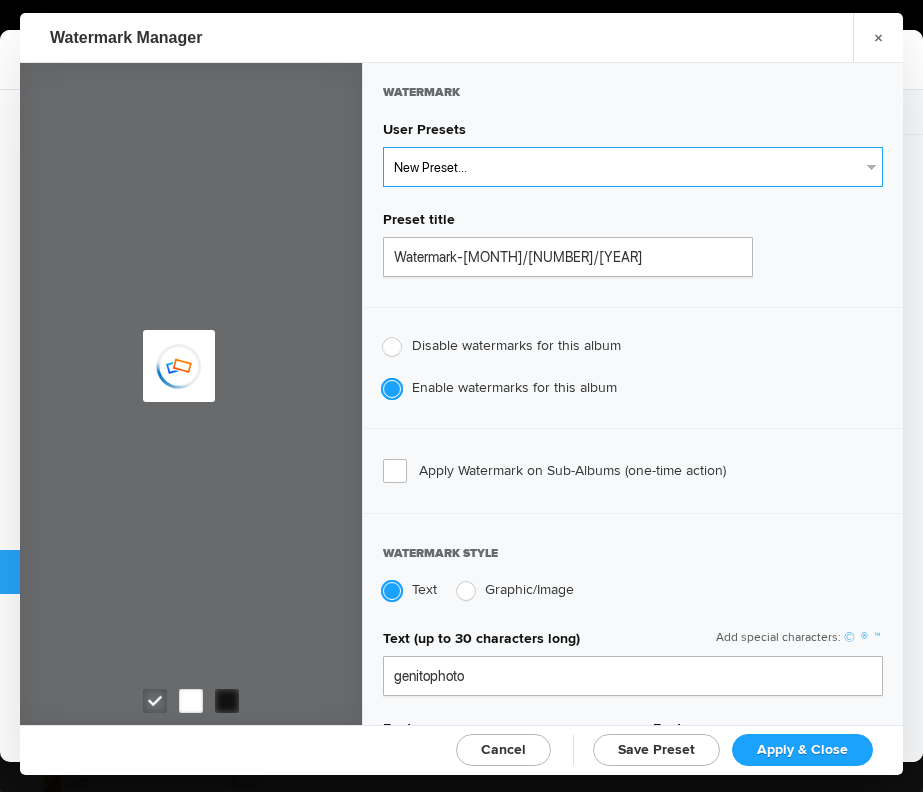 type on "0.13" 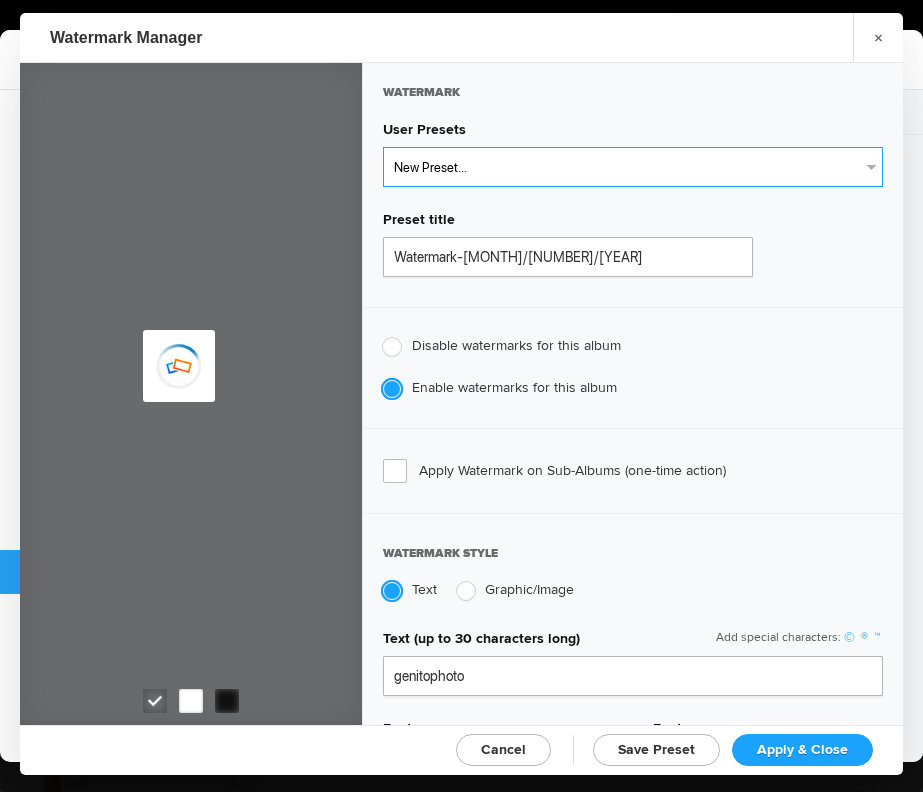 type on "0.13" 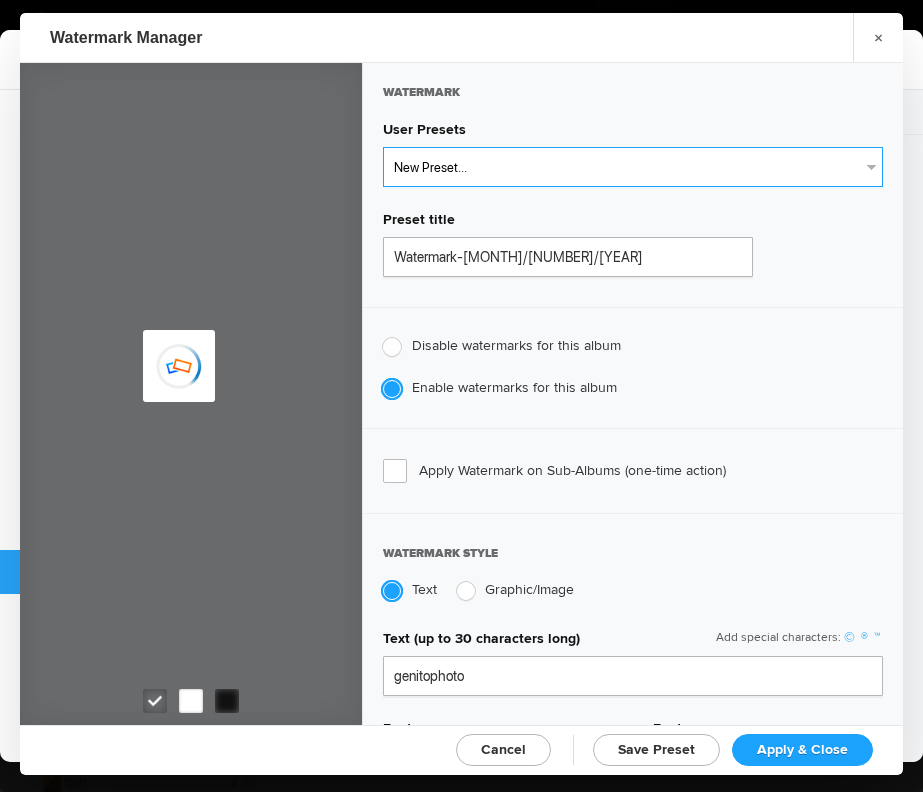 type on "89" 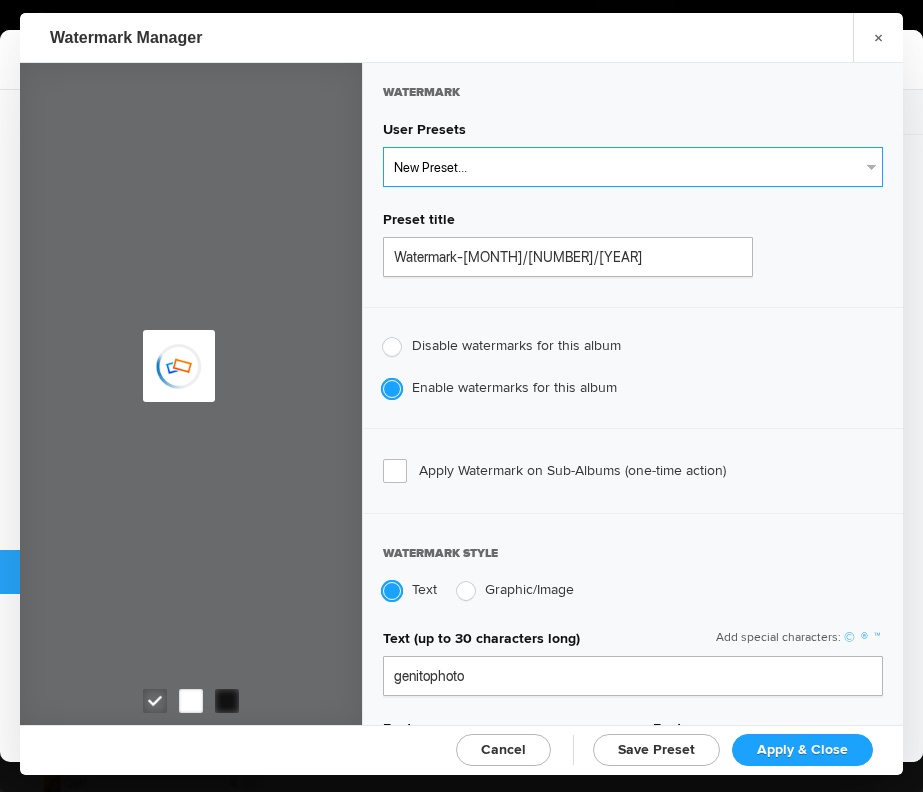 radio on "true" 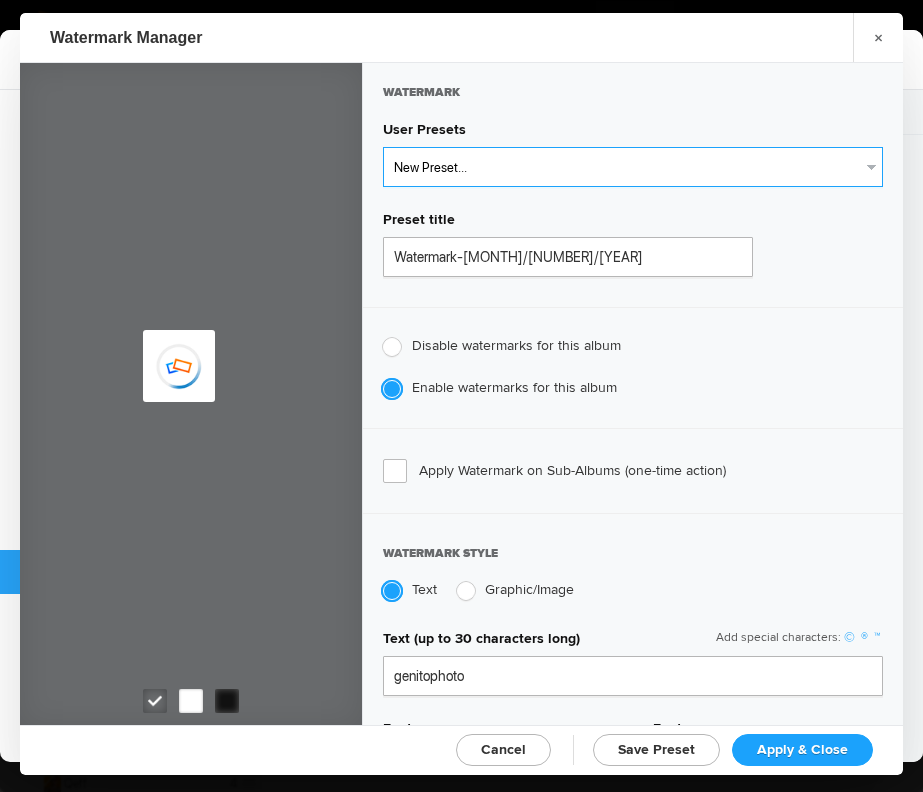 radio on "false" 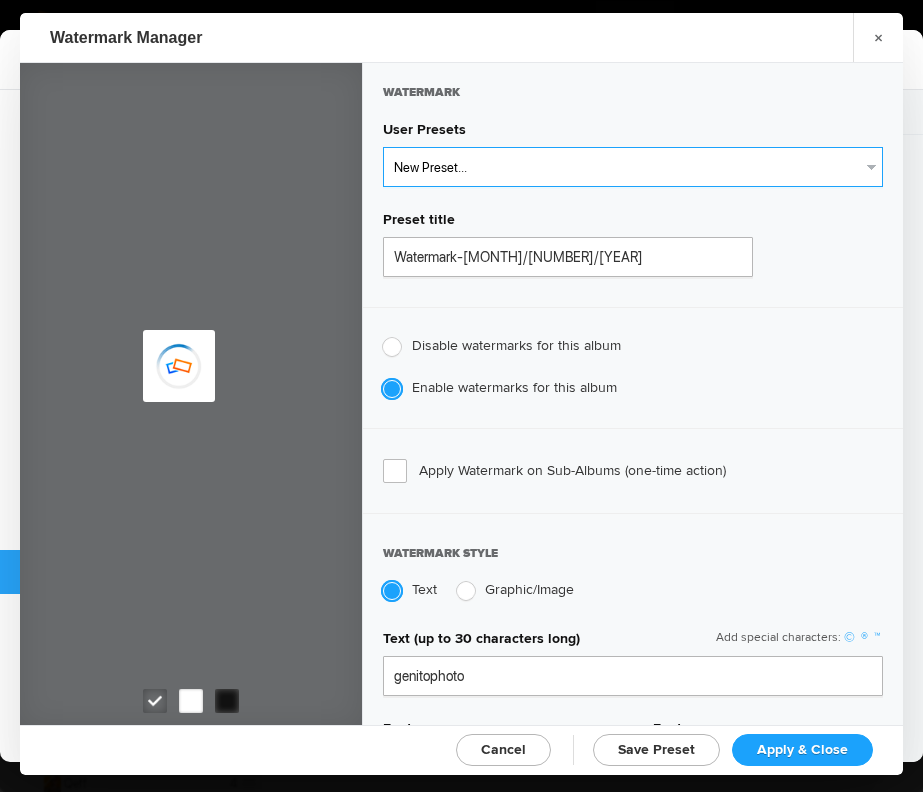 select on "2: Object" 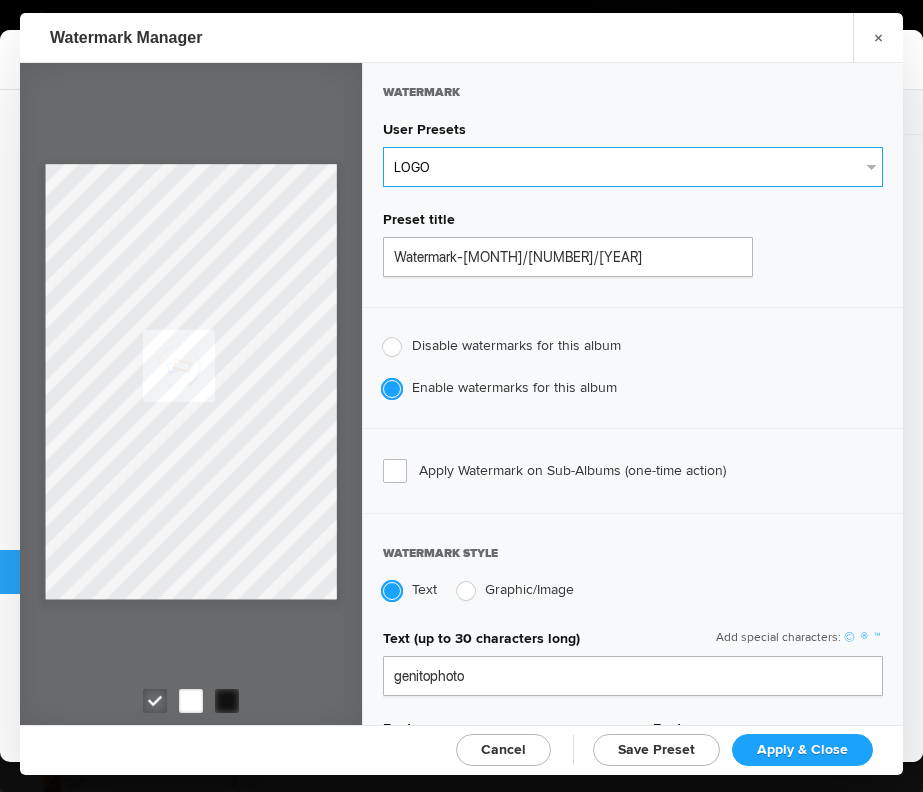 type on "LOGO" 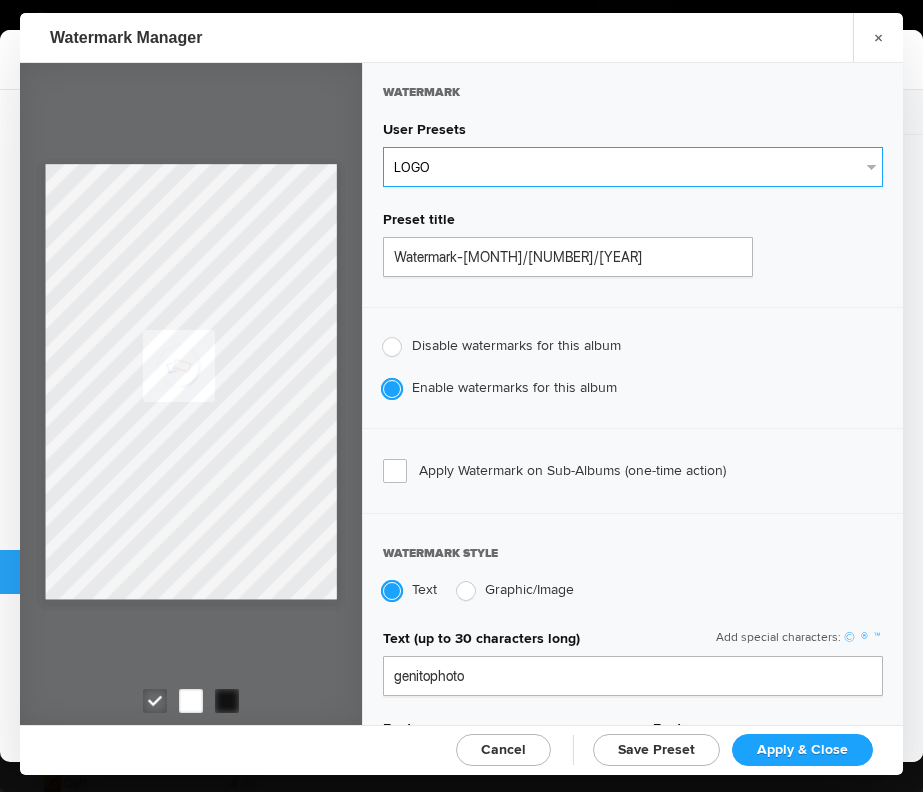 radio on "false" 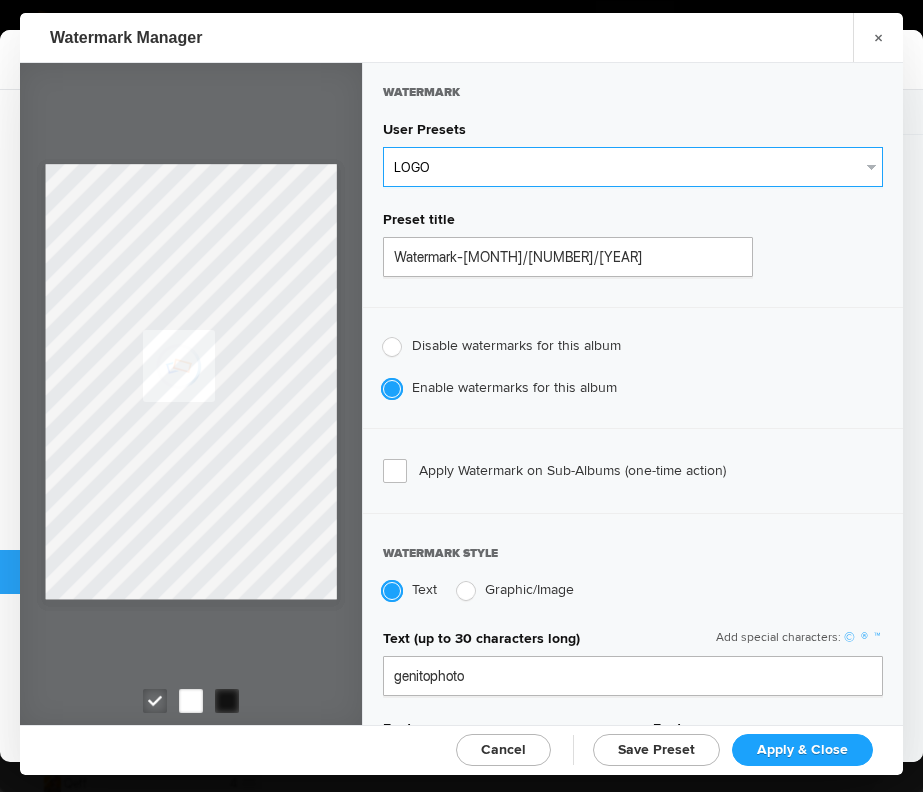 radio on "true" 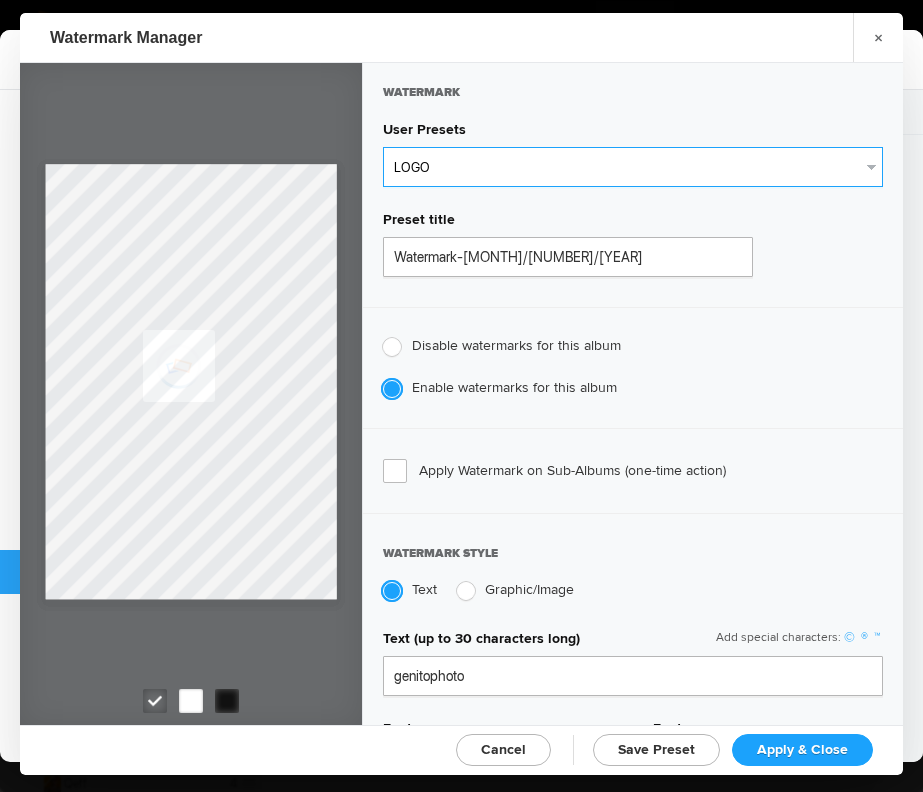 type on "0.1" 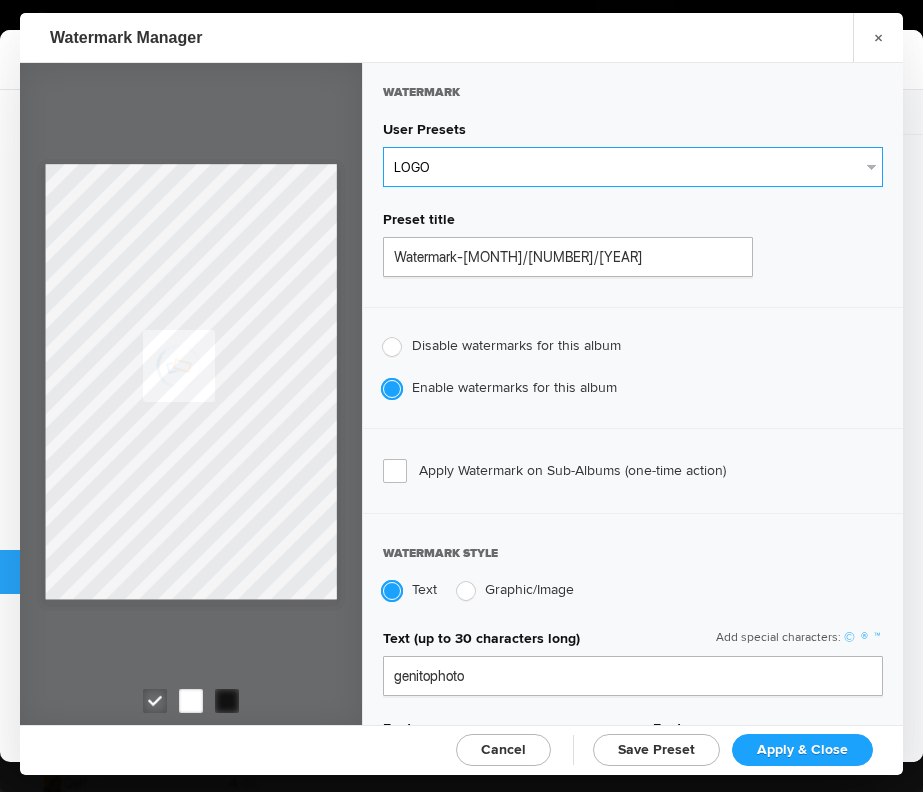 type on "92" 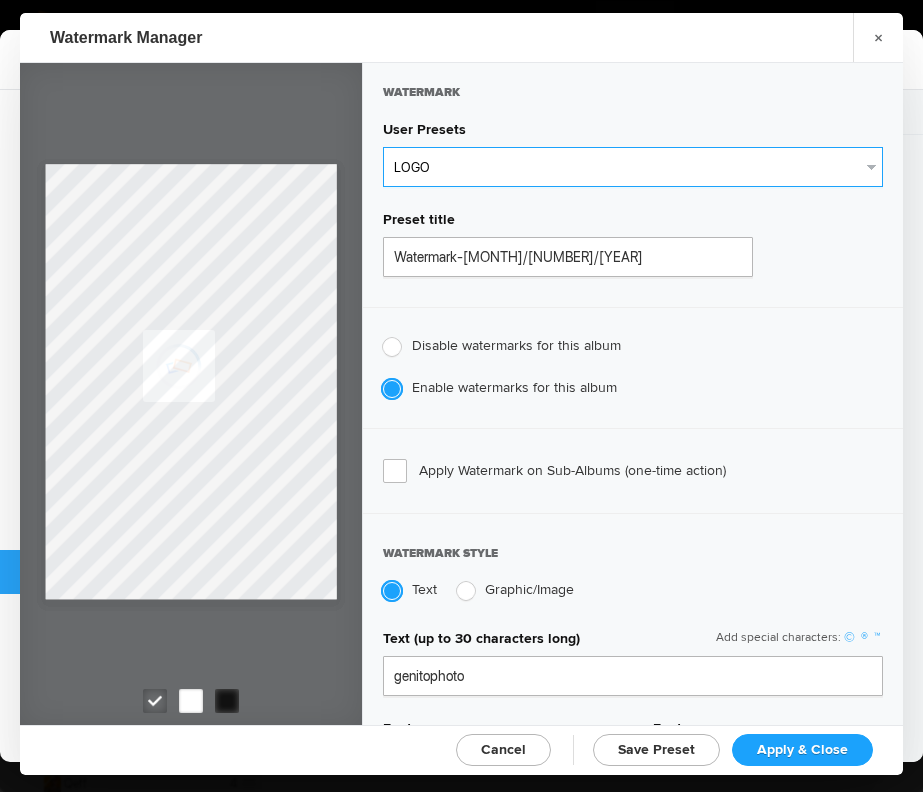 type on "0" 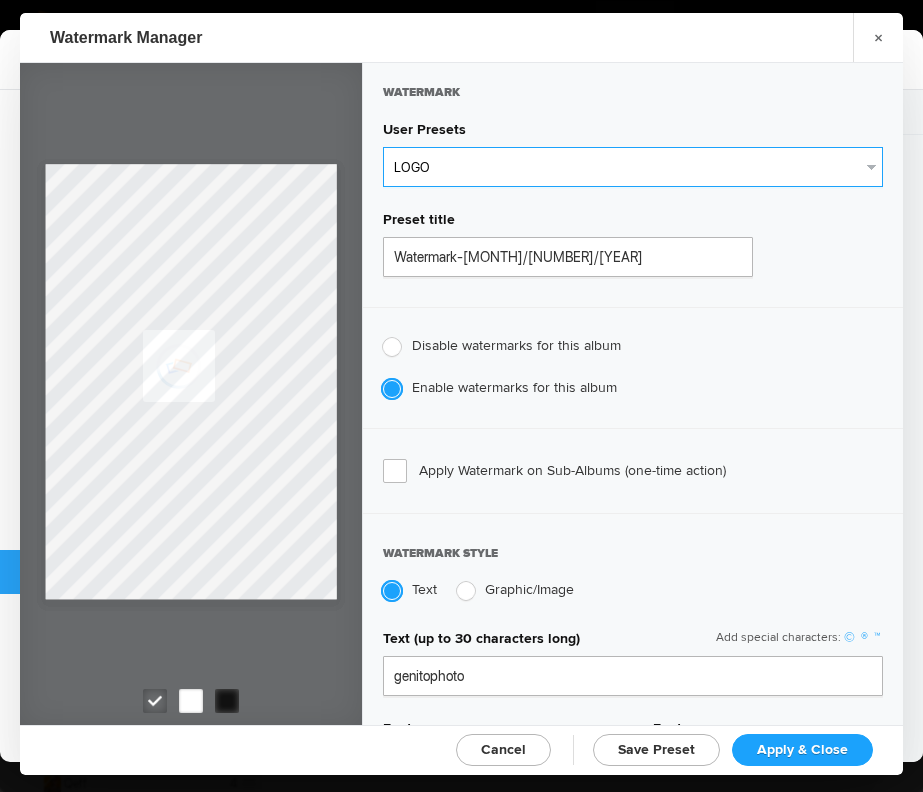 type on "0" 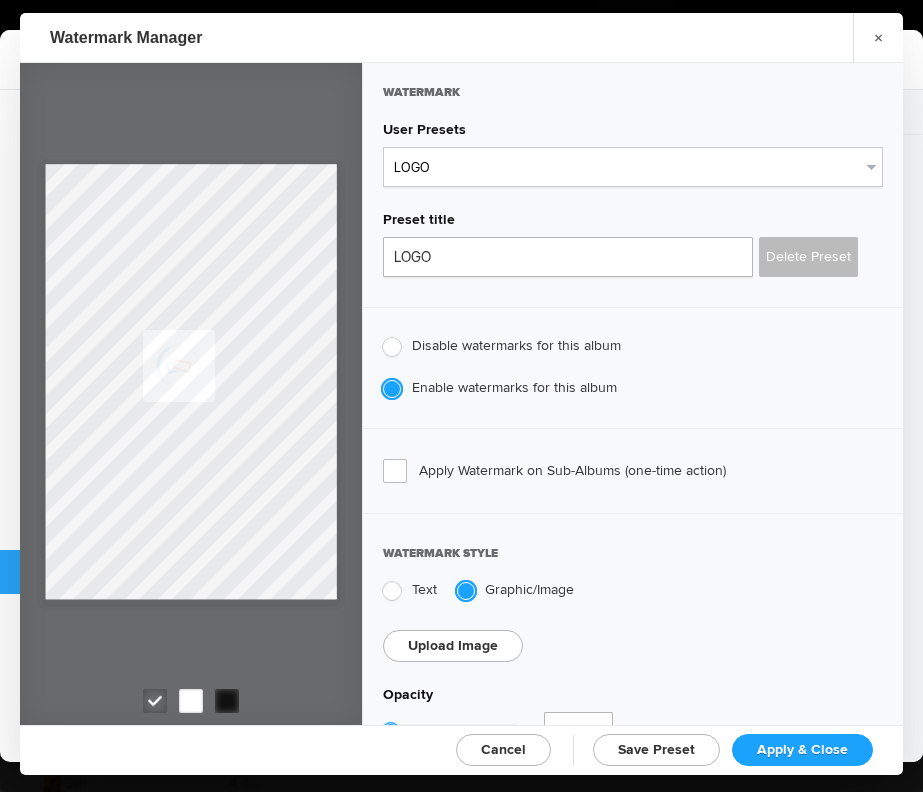 click on "Apply & Close" 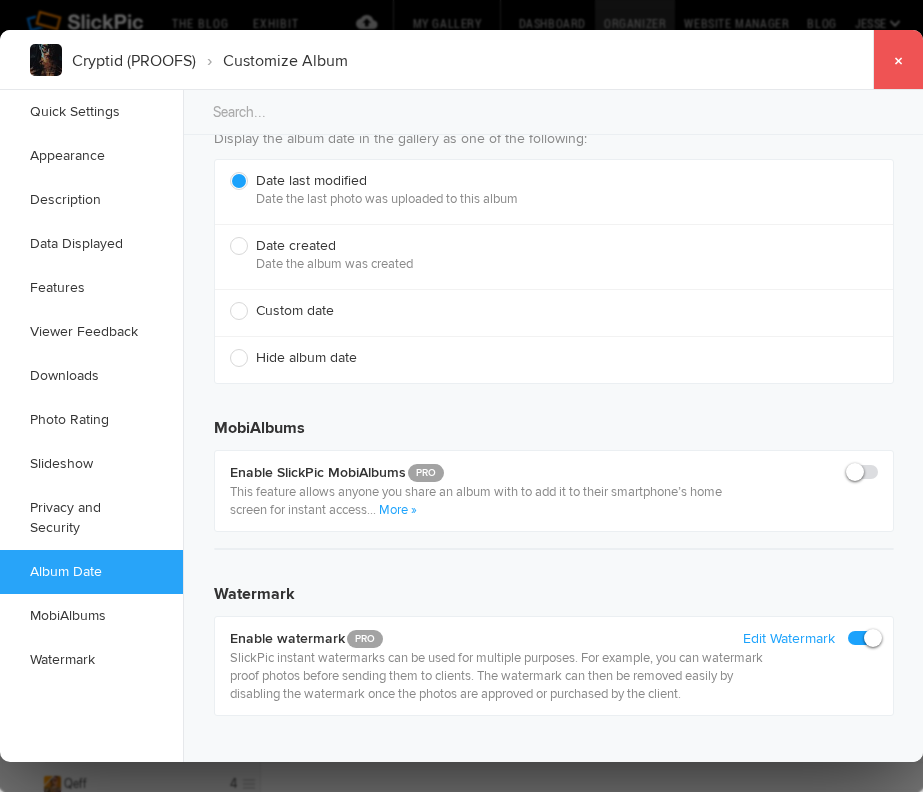 click on "×" 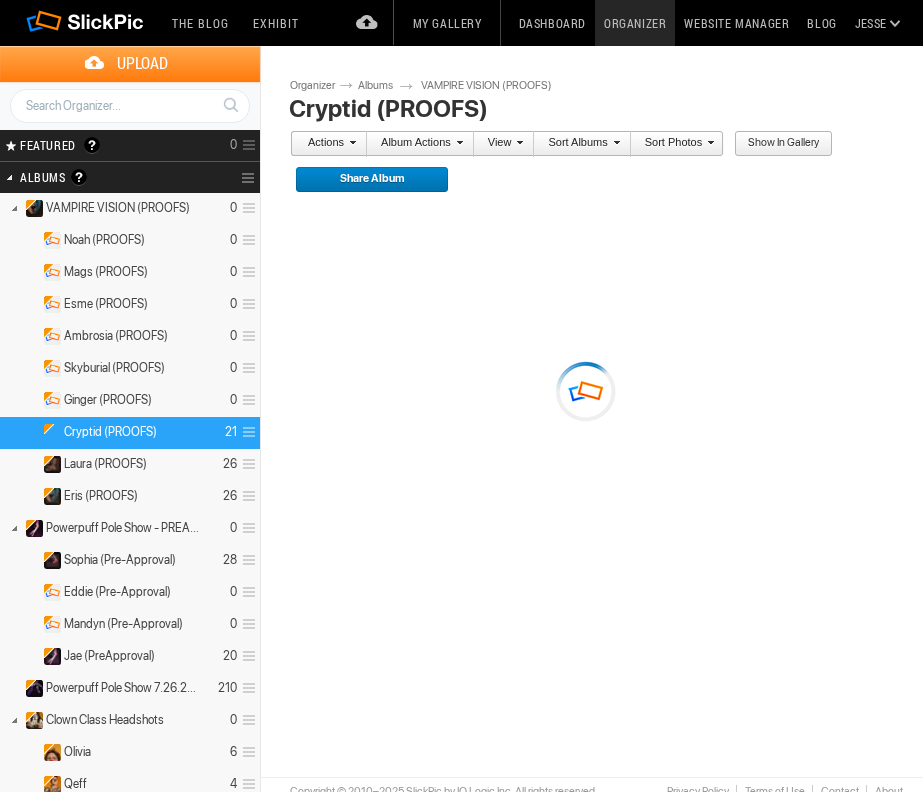 scroll, scrollTop: 0, scrollLeft: 0, axis: both 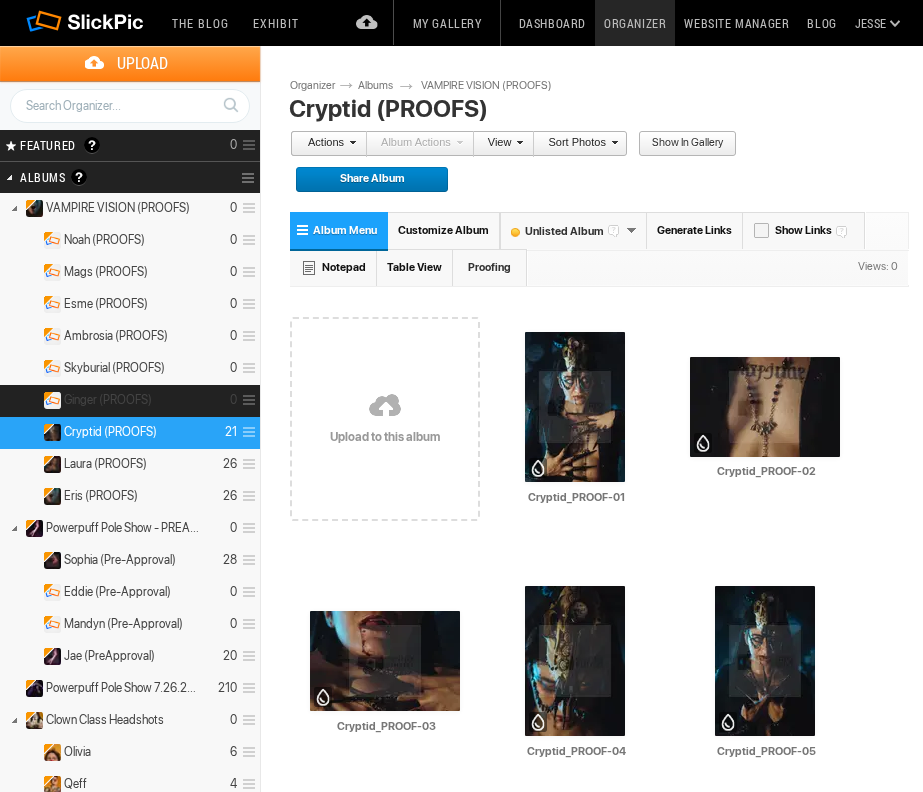 click on "Ginger (PROOFS)" at bounding box center (108, 400) 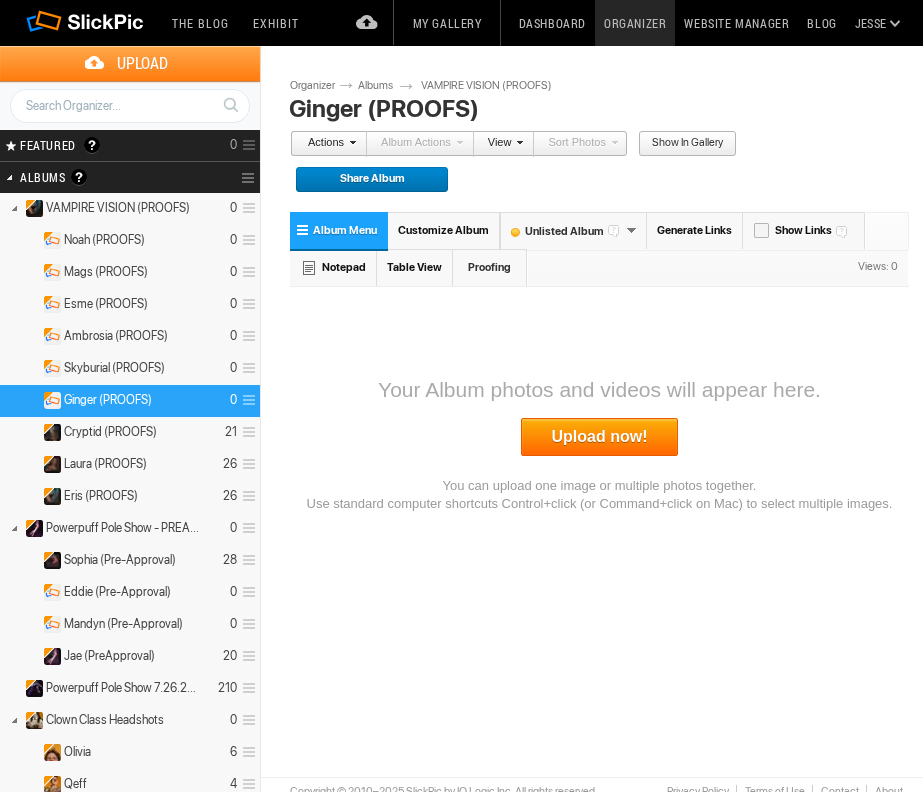scroll, scrollTop: 0, scrollLeft: 0, axis: both 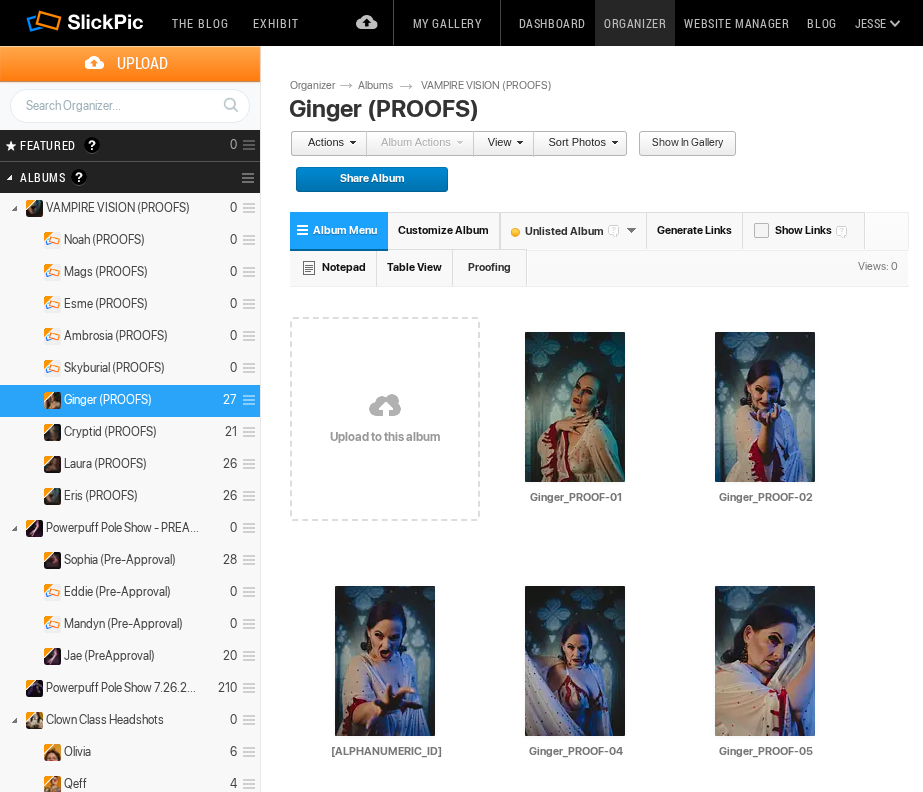 click on "Customize Album" at bounding box center [443, 230] 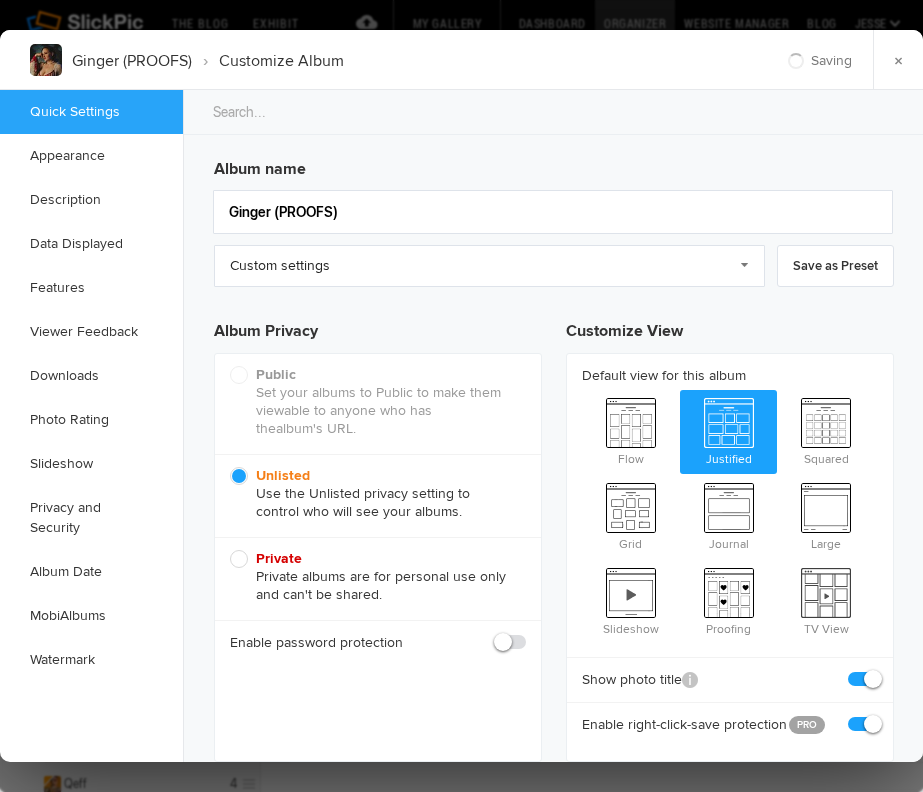 scroll, scrollTop: 0, scrollLeft: 0, axis: both 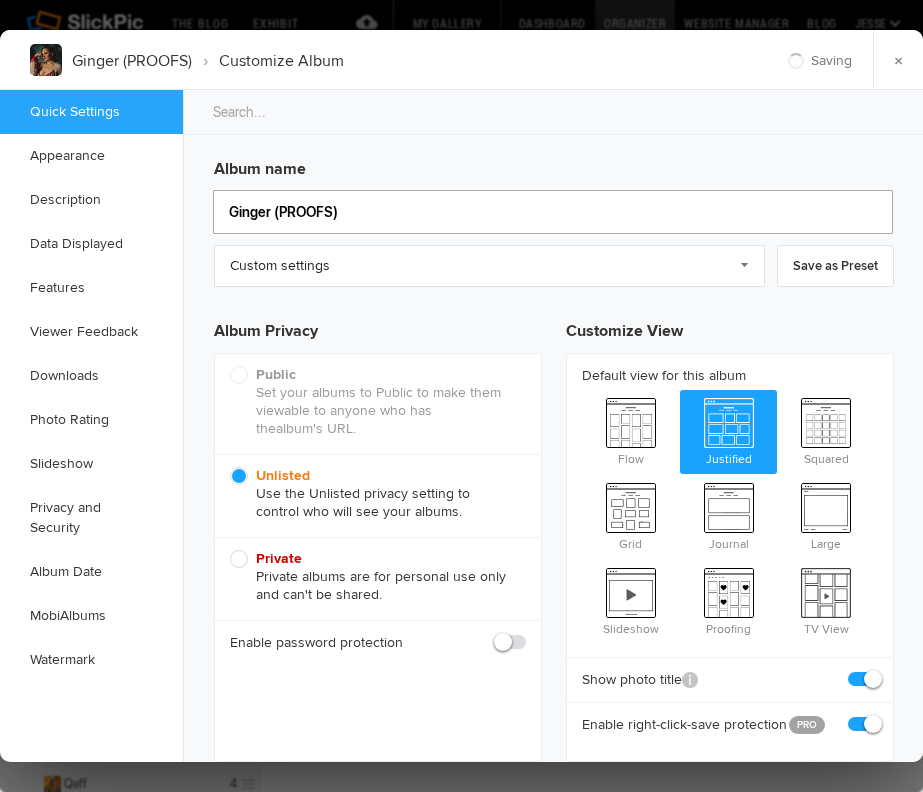 click on "Ginger (PROOFS)" 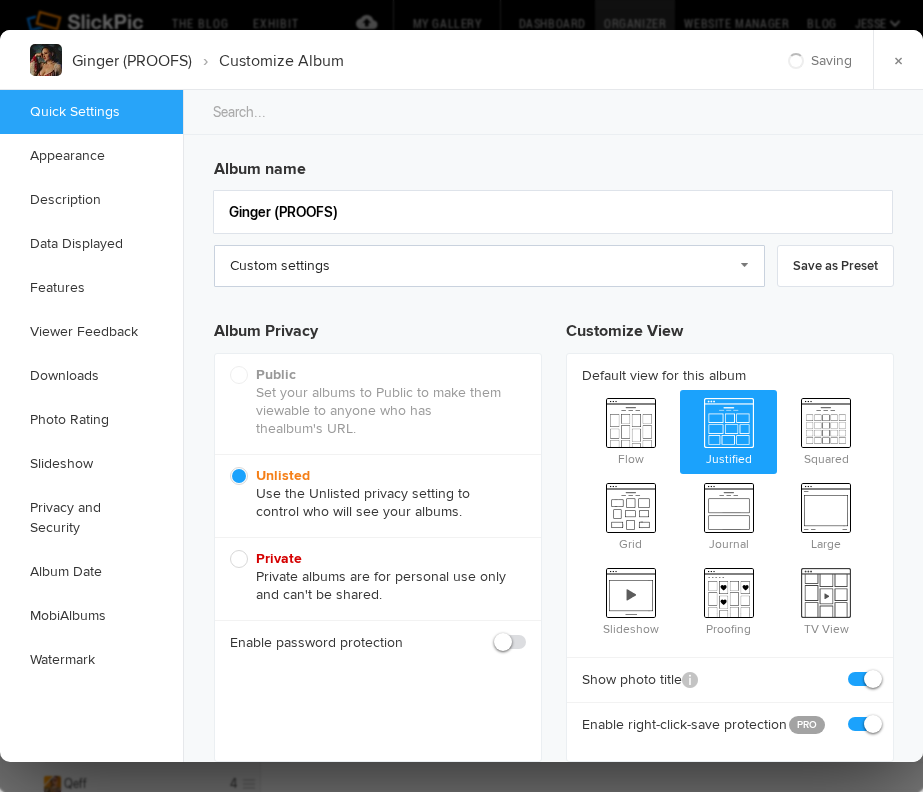 click on "Custom settings" 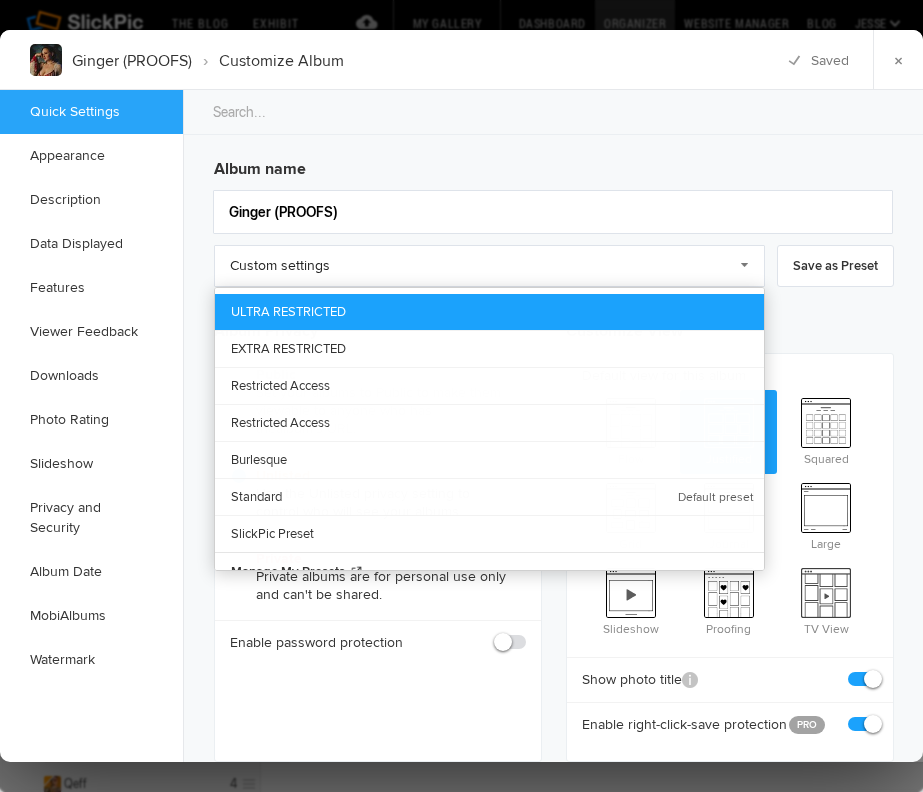 click on "ULTRA RESTRICTED" 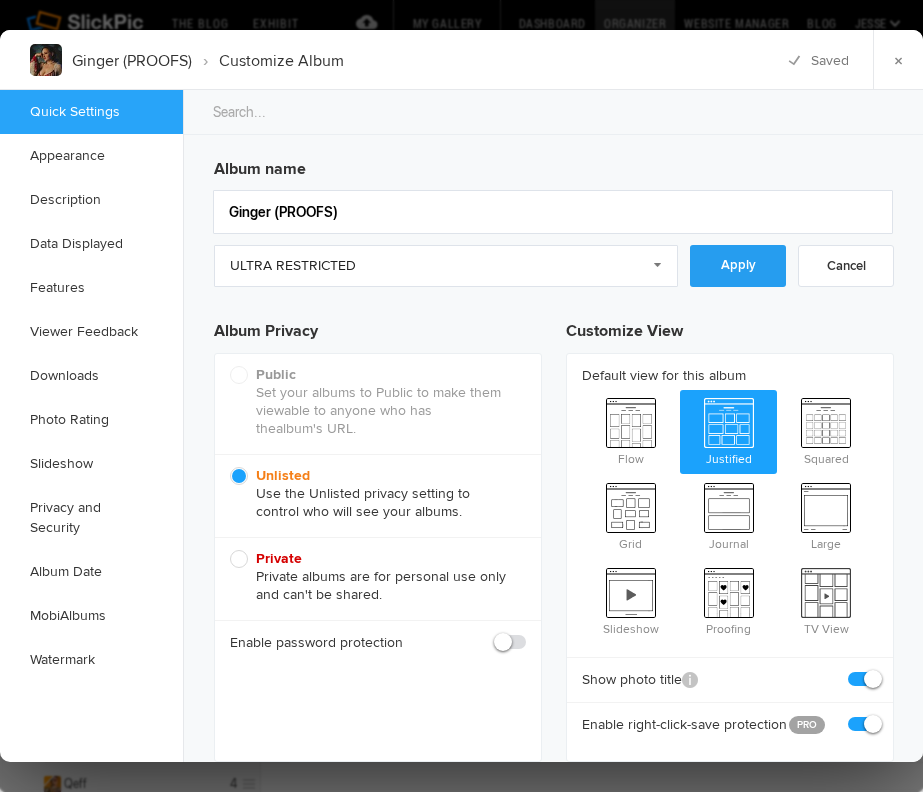 click on "Apply" 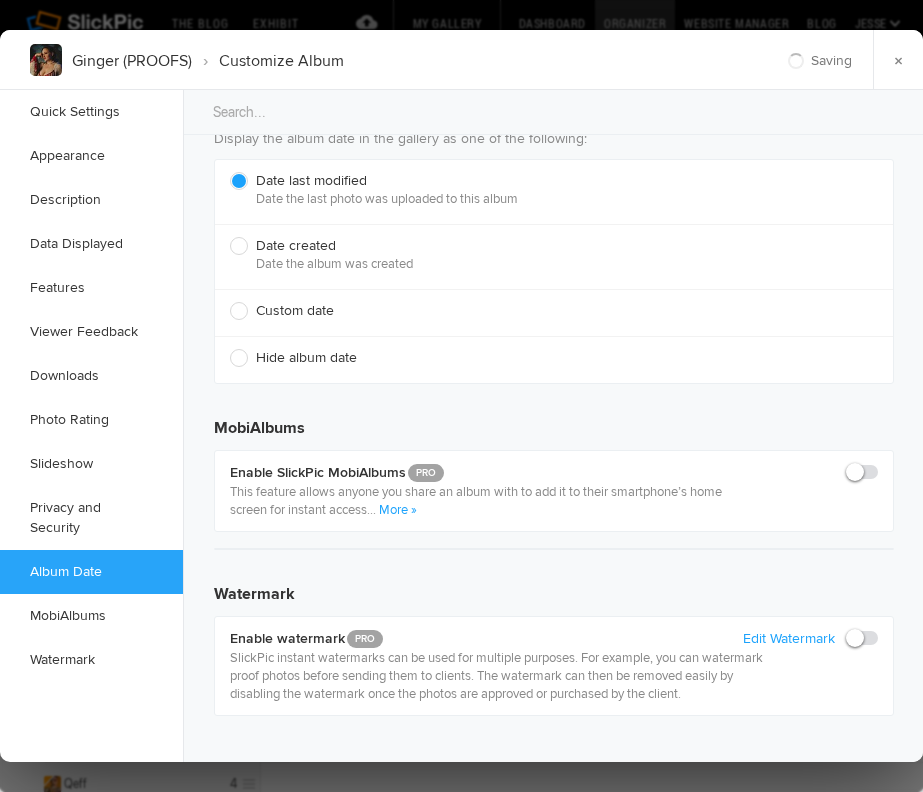scroll, scrollTop: 4407, scrollLeft: 0, axis: vertical 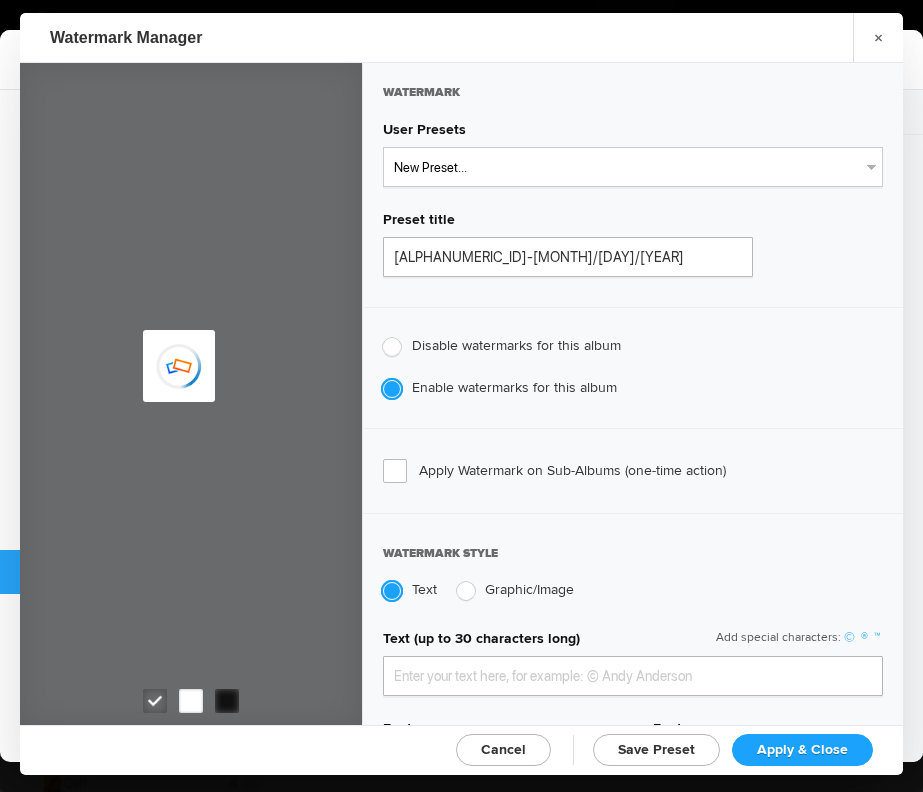 type on "genitophoto" 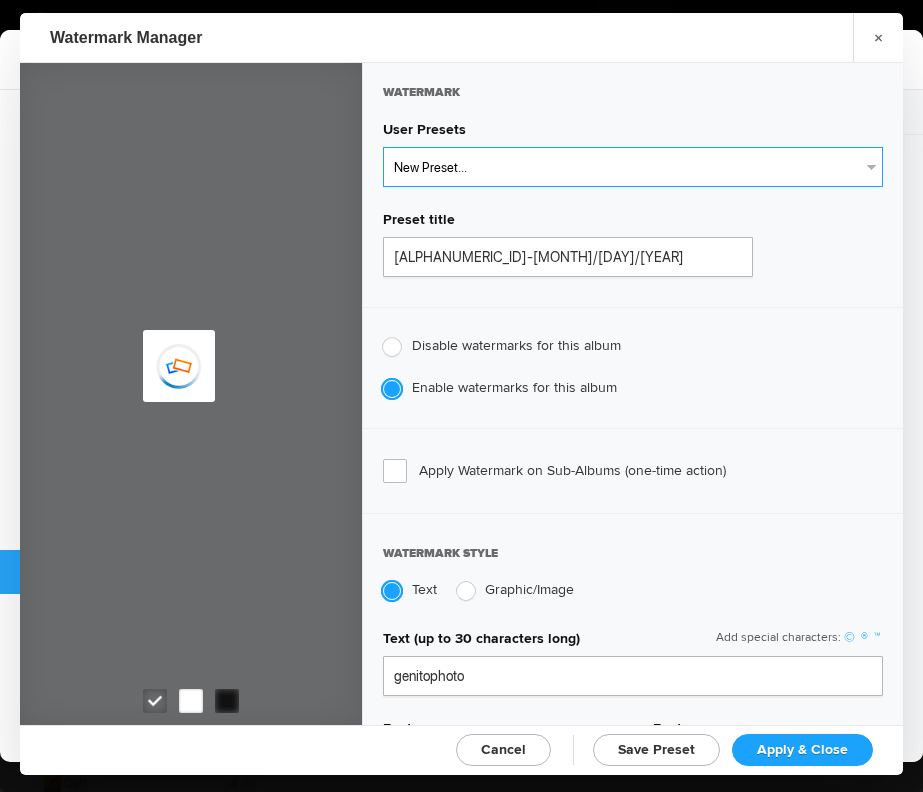 type on "Watermark-8/13/2022" 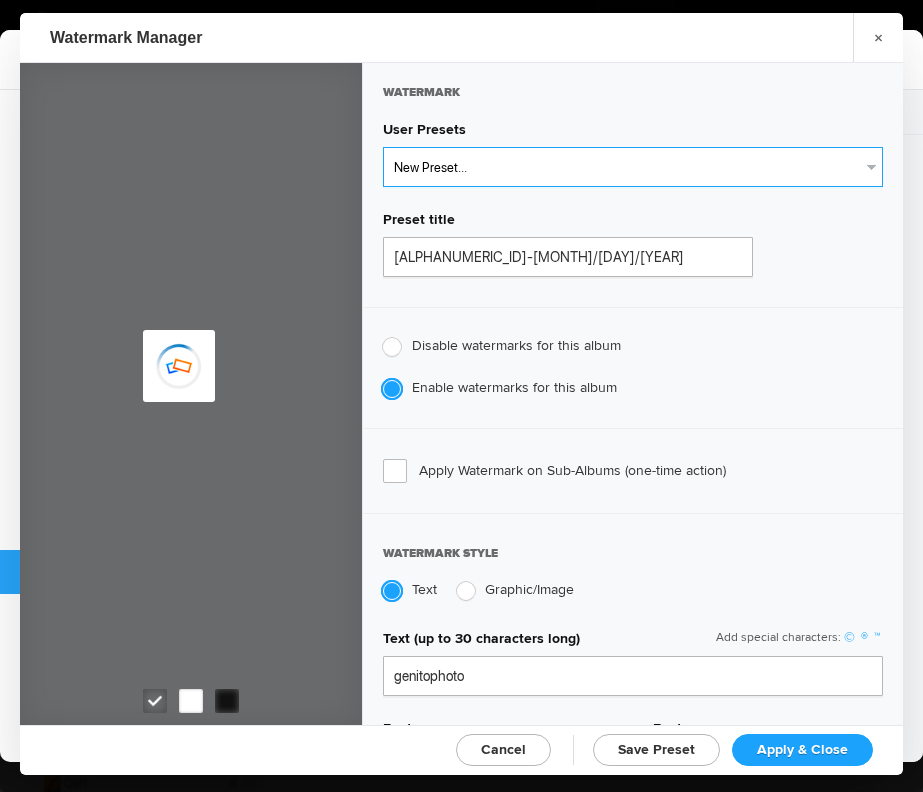 type on "0.13" 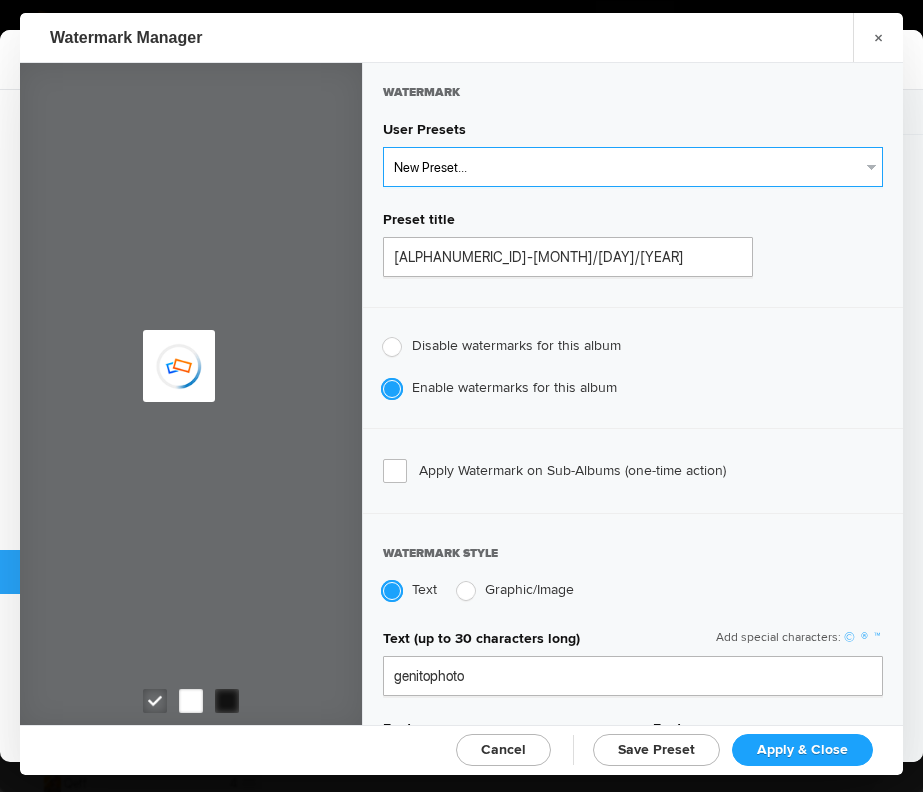 type on "89" 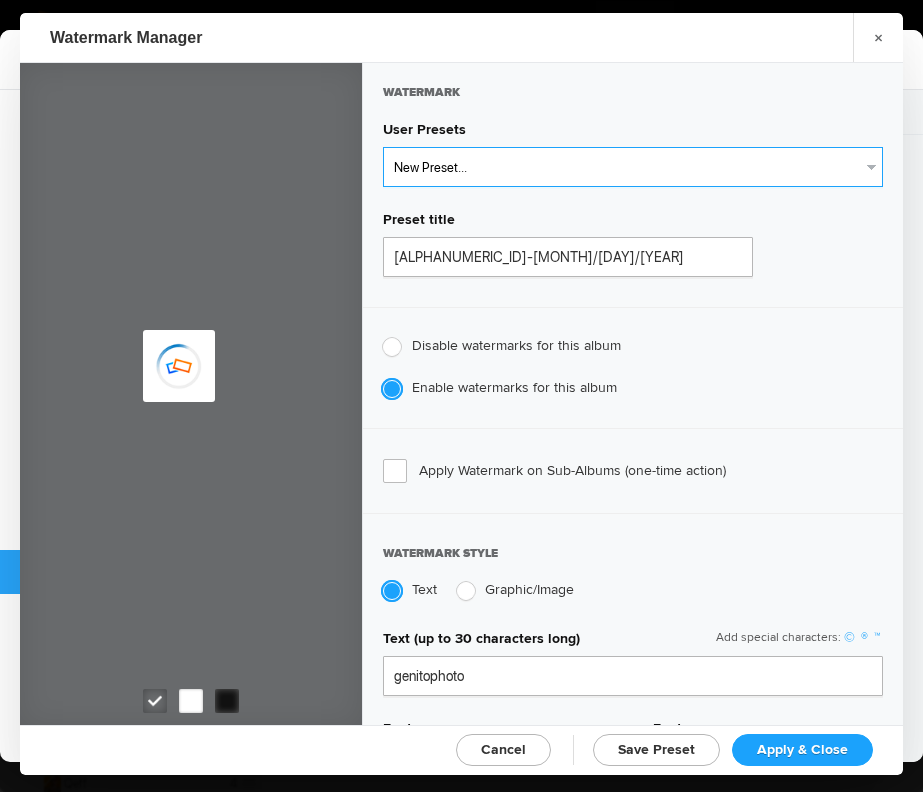 radio on "true" 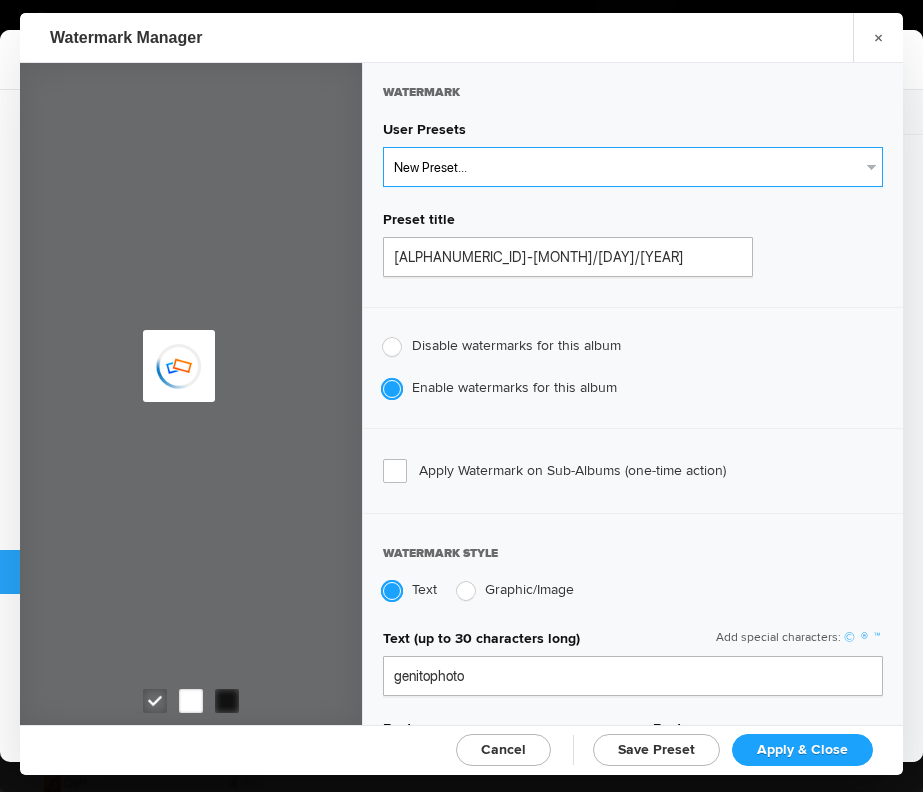 radio on "false" 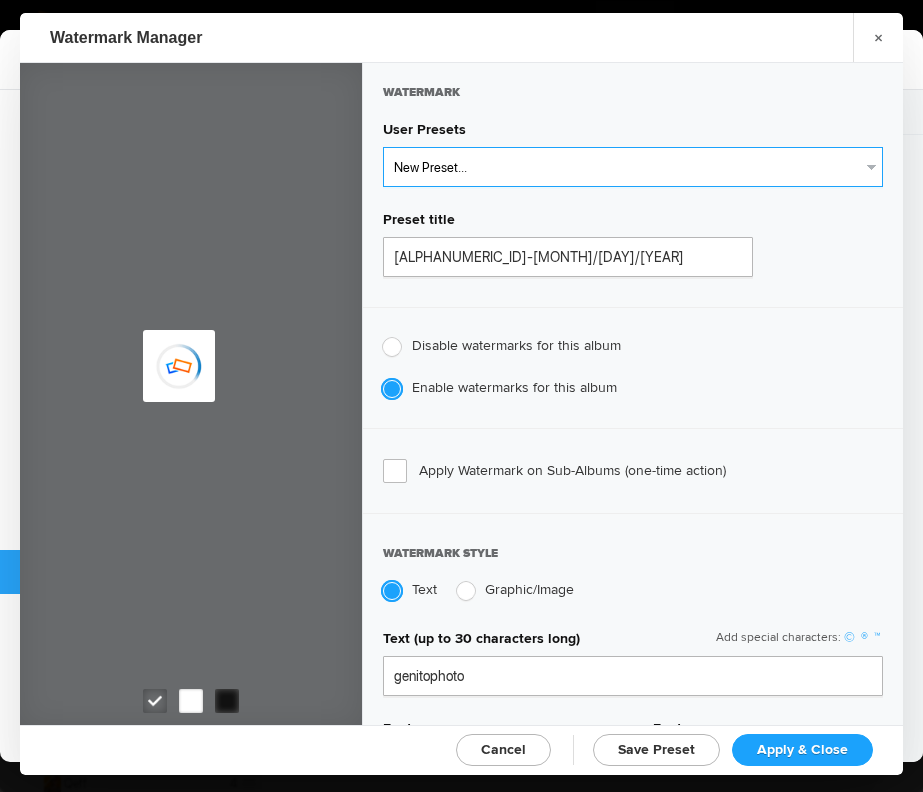 select on "2: Object" 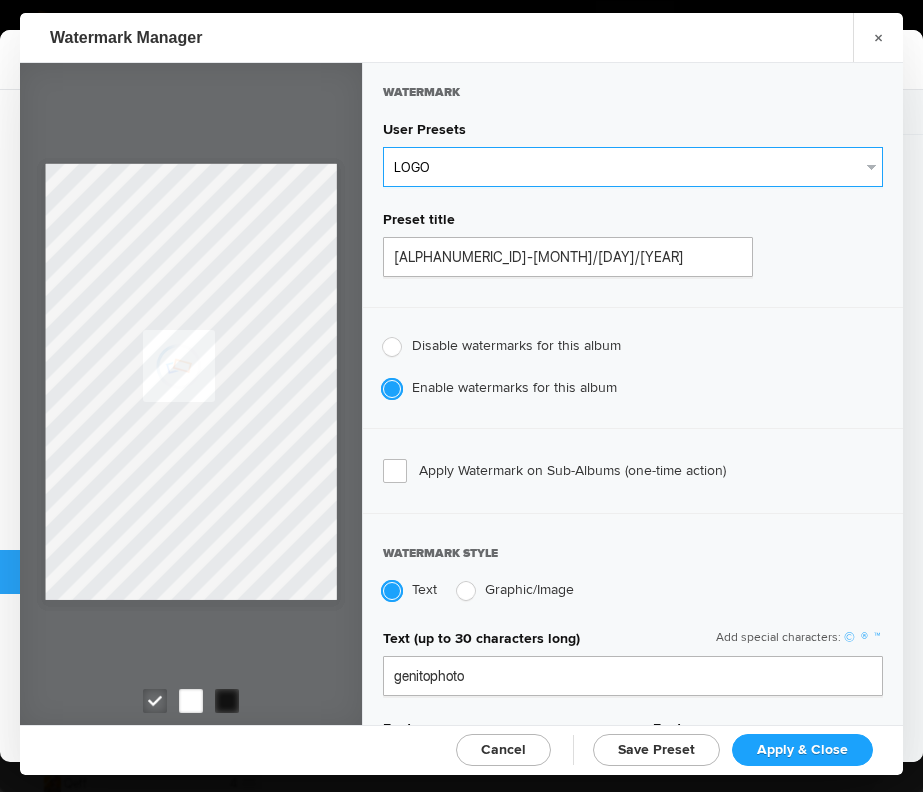 type on "LOGO" 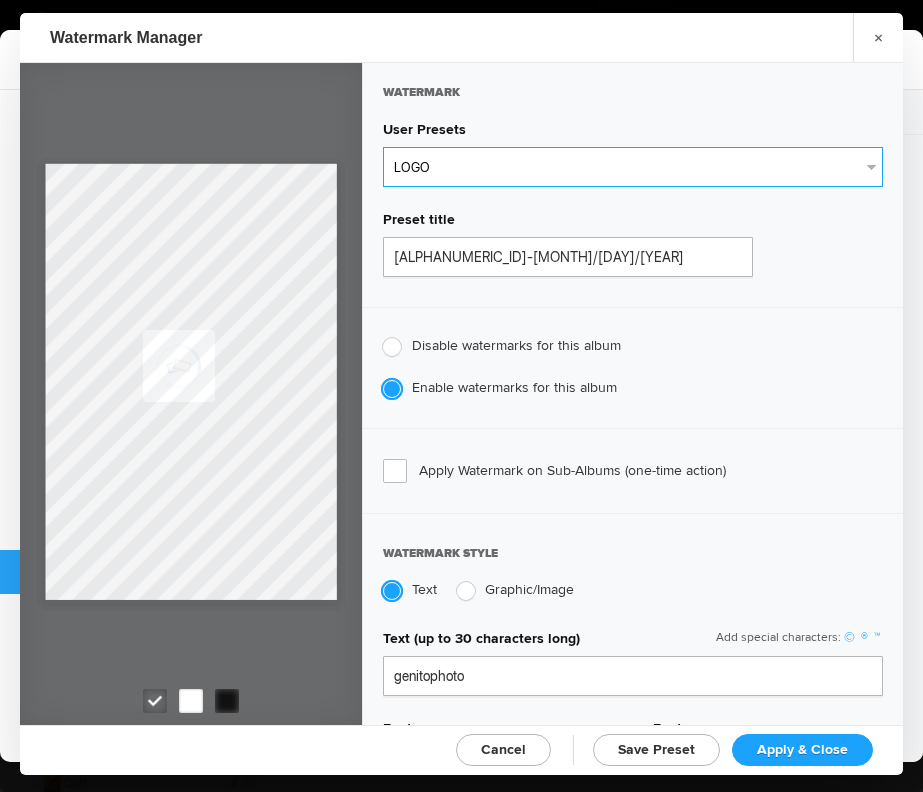 radio on "false" 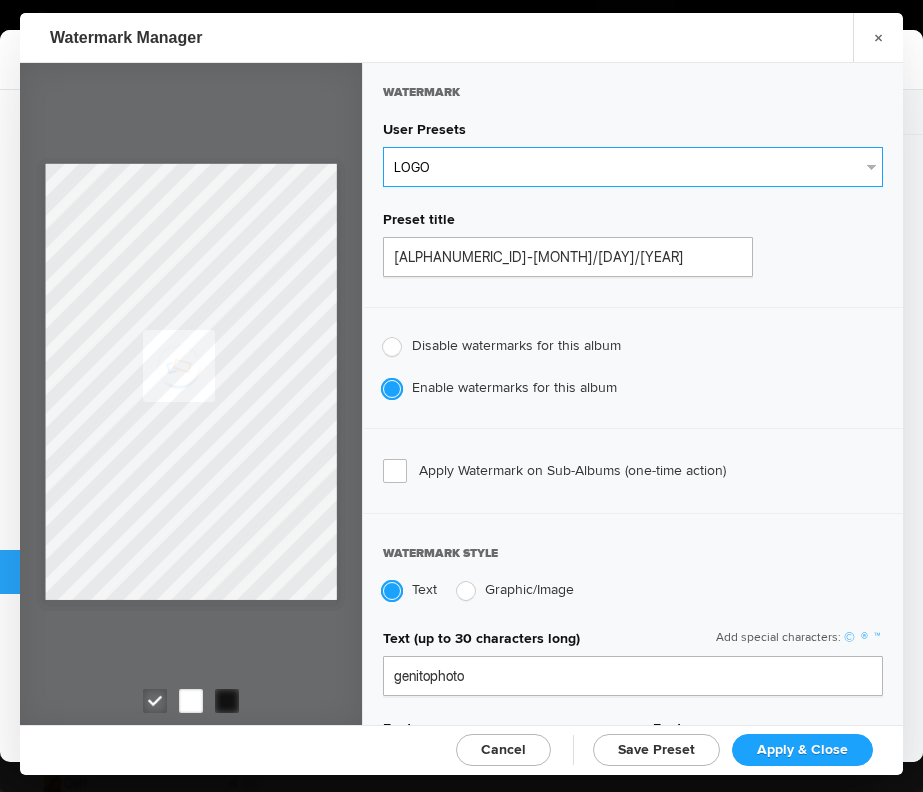 radio on "true" 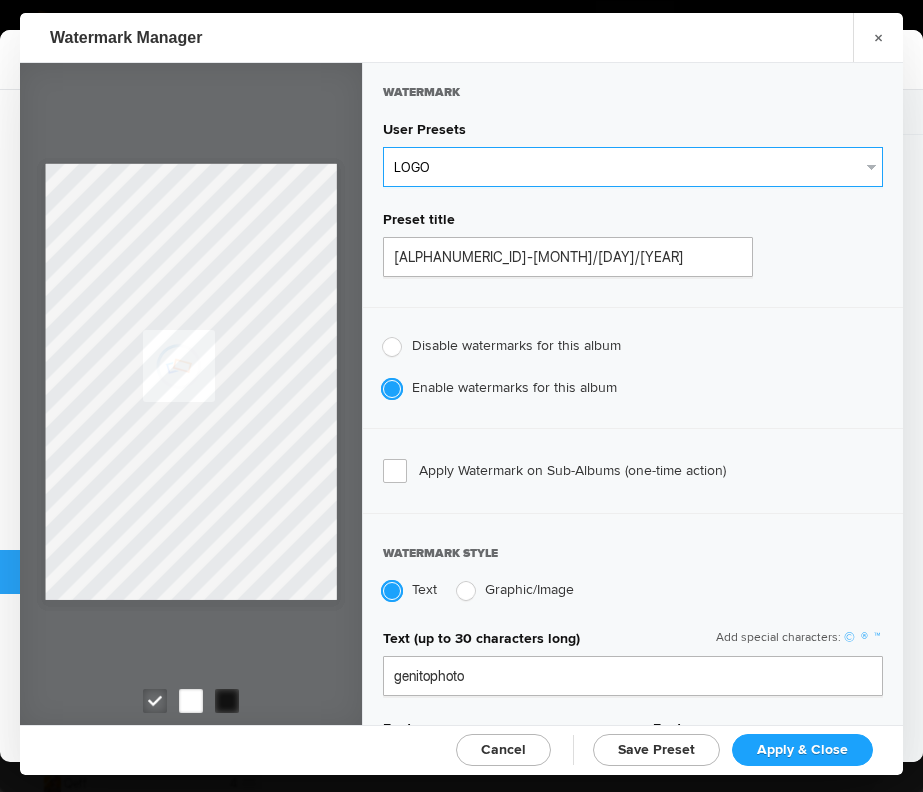 type on "0.1" 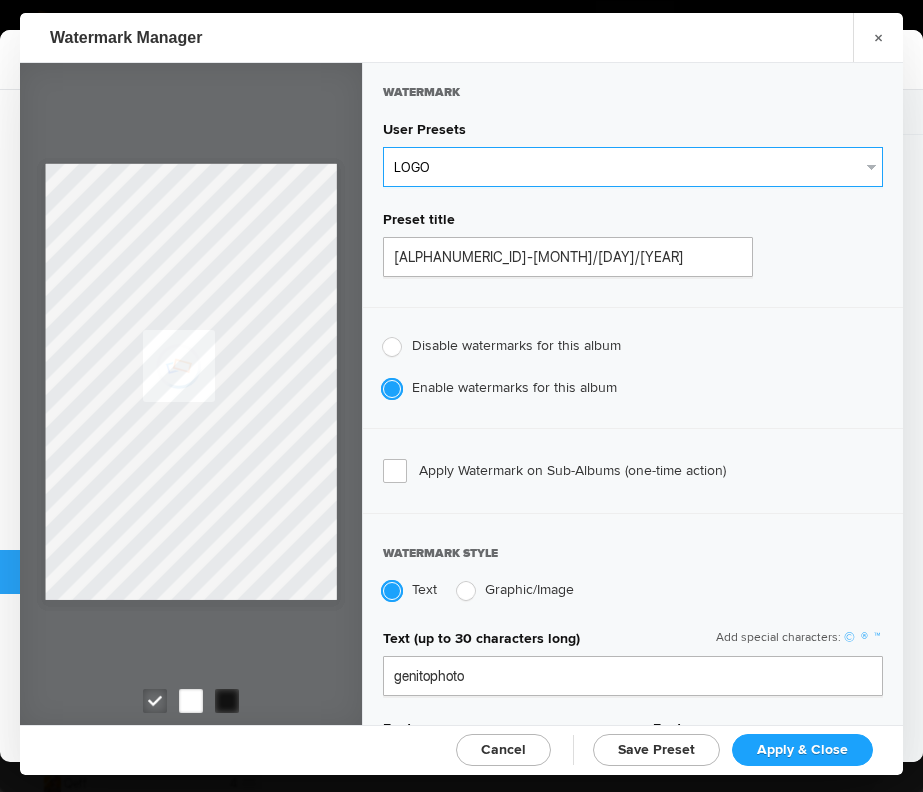 type on "92" 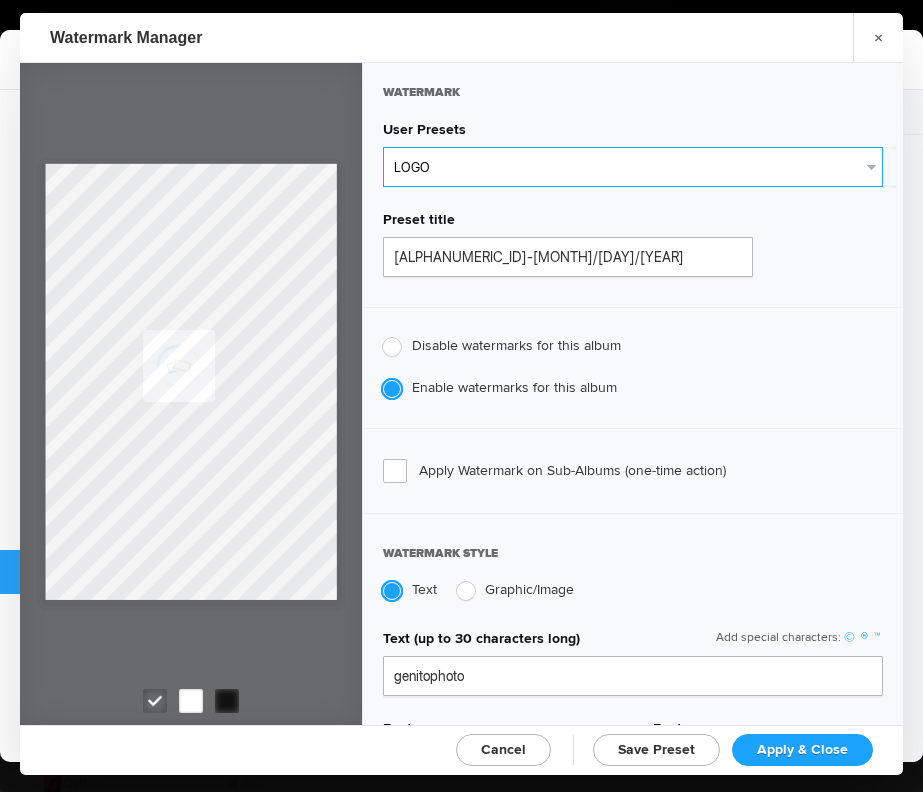type on "0" 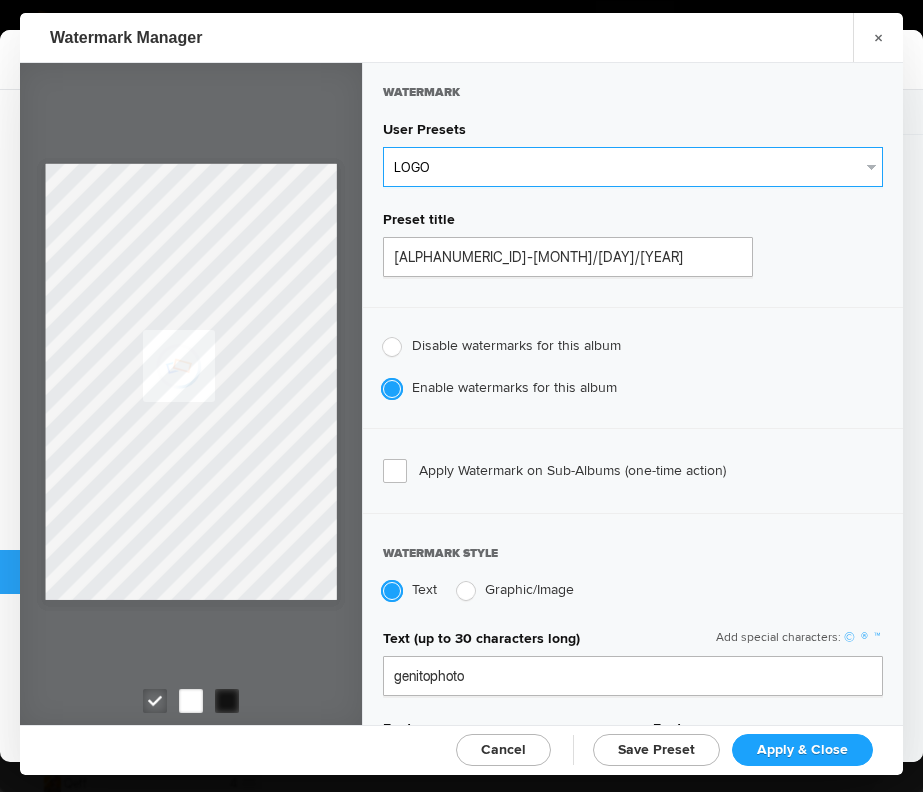 type on "0" 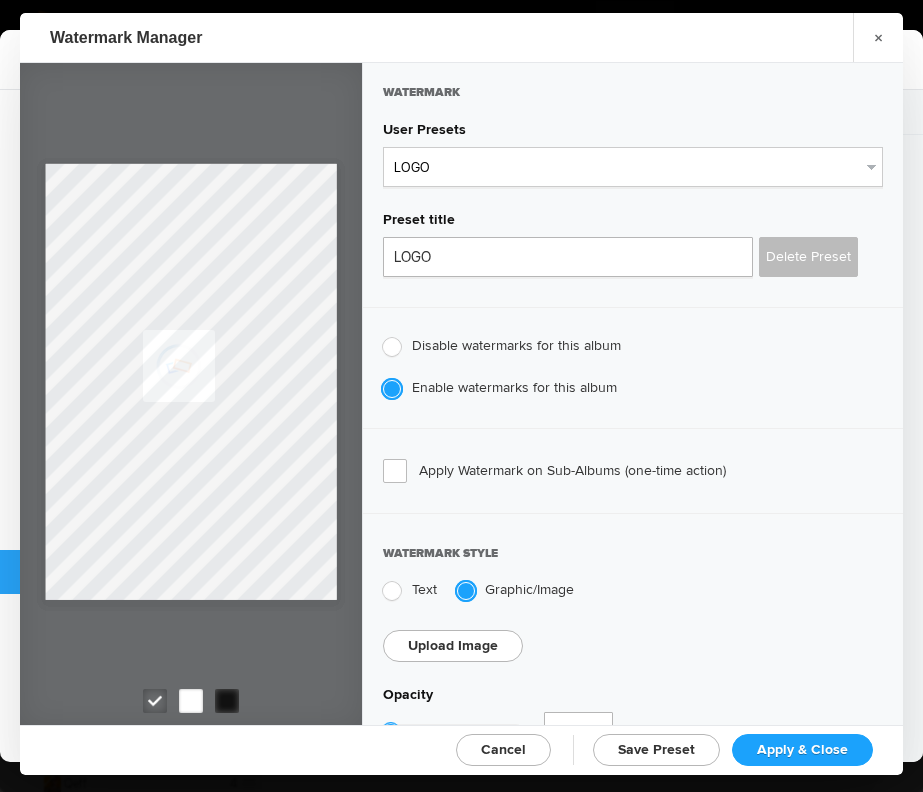 click on "Apply & Close" 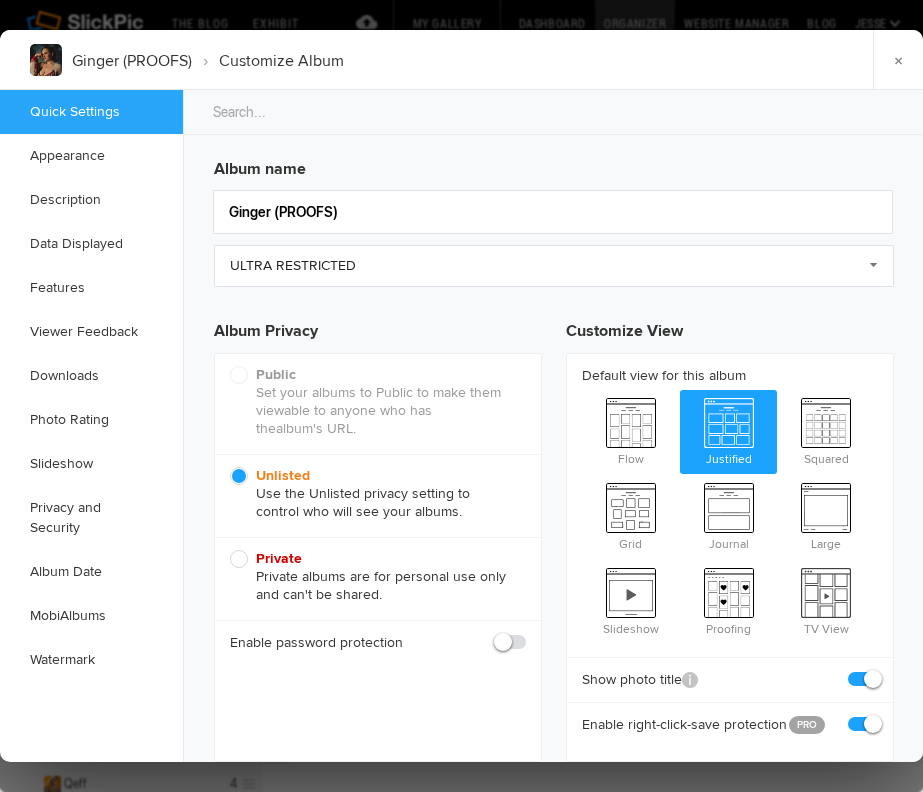 scroll, scrollTop: 0, scrollLeft: 0, axis: both 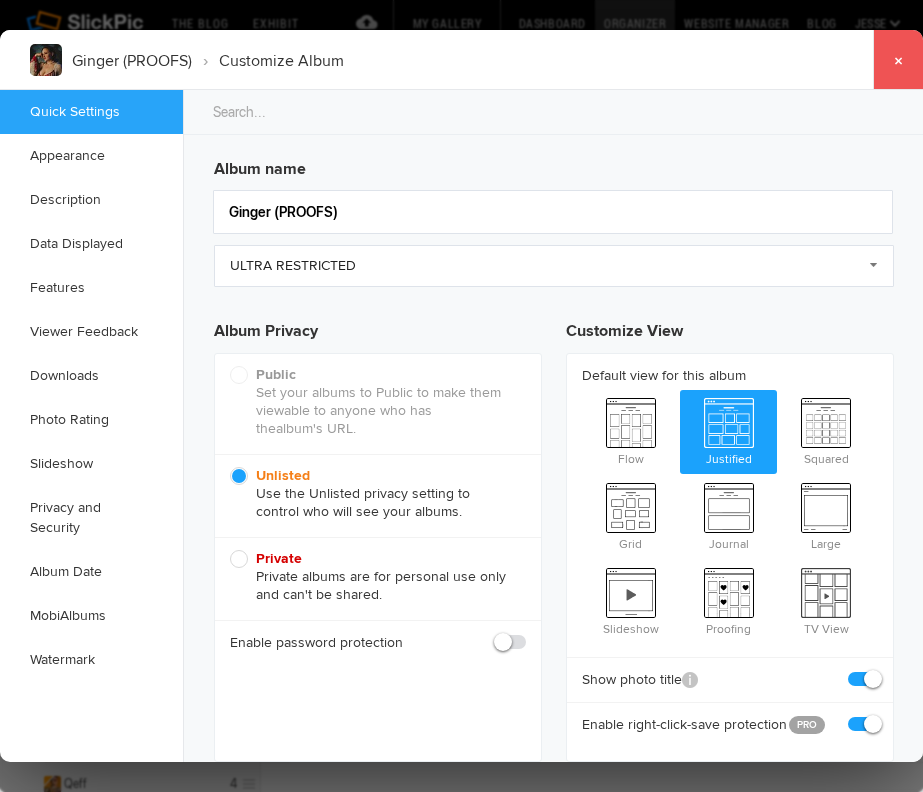 click on "×" 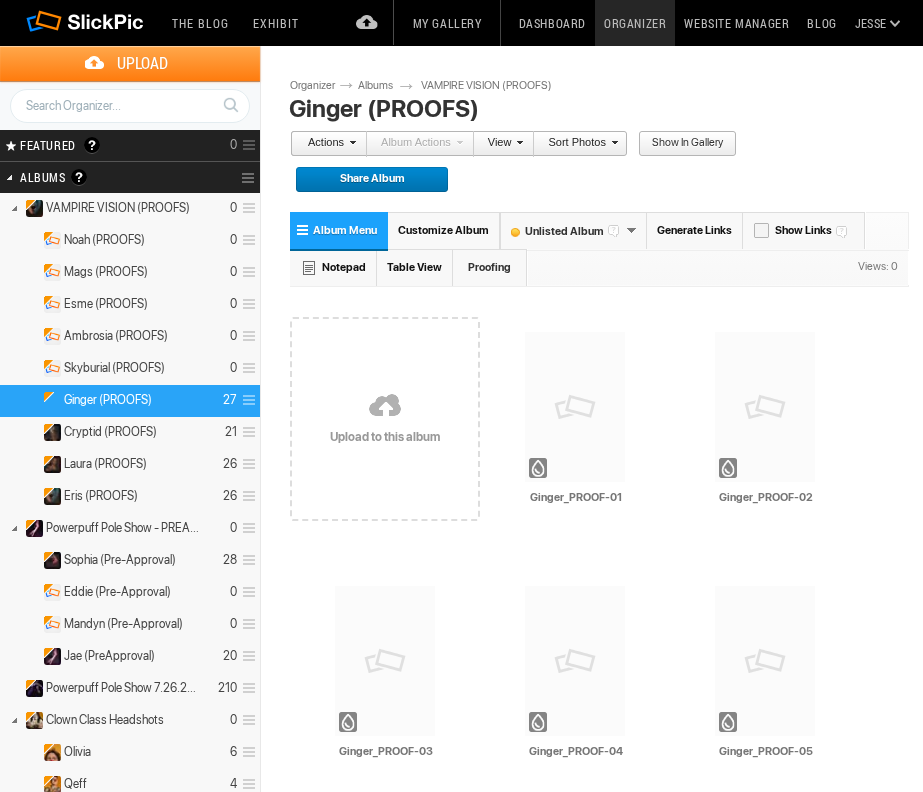 scroll, scrollTop: 0, scrollLeft: 0, axis: both 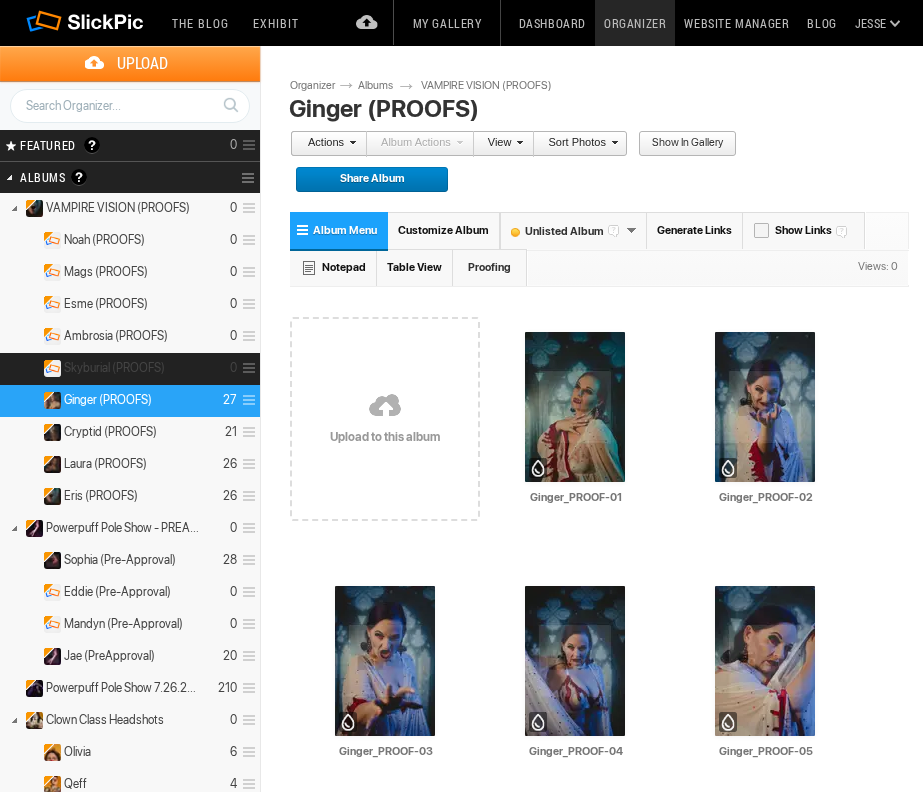 click on "Skyburial (PROOFS)" at bounding box center (114, 368) 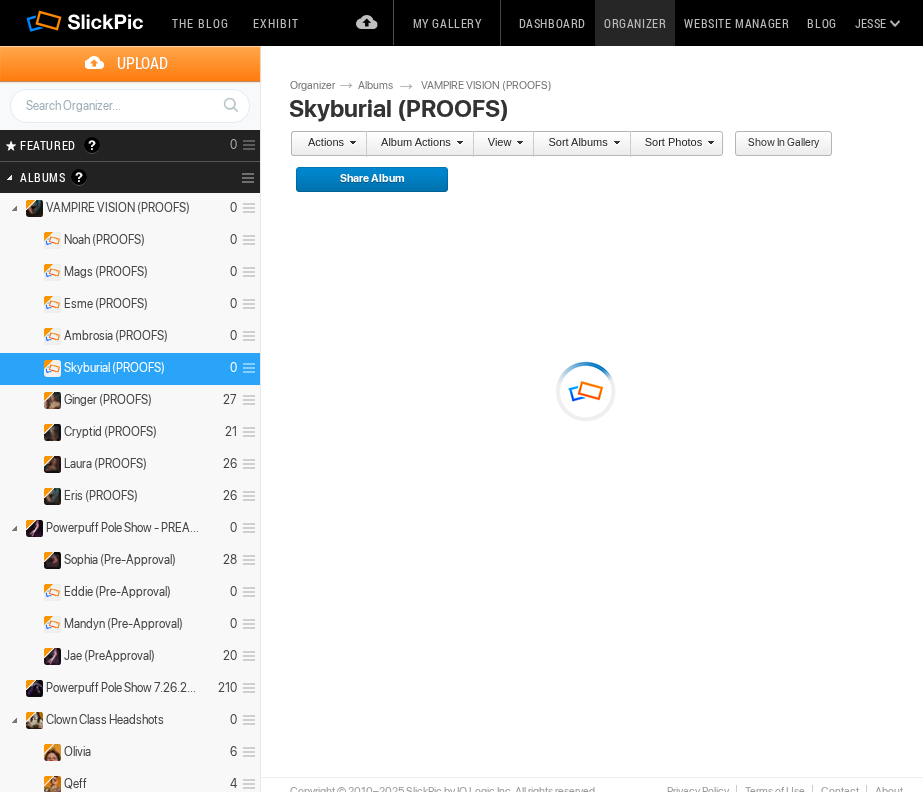 scroll, scrollTop: 0, scrollLeft: 0, axis: both 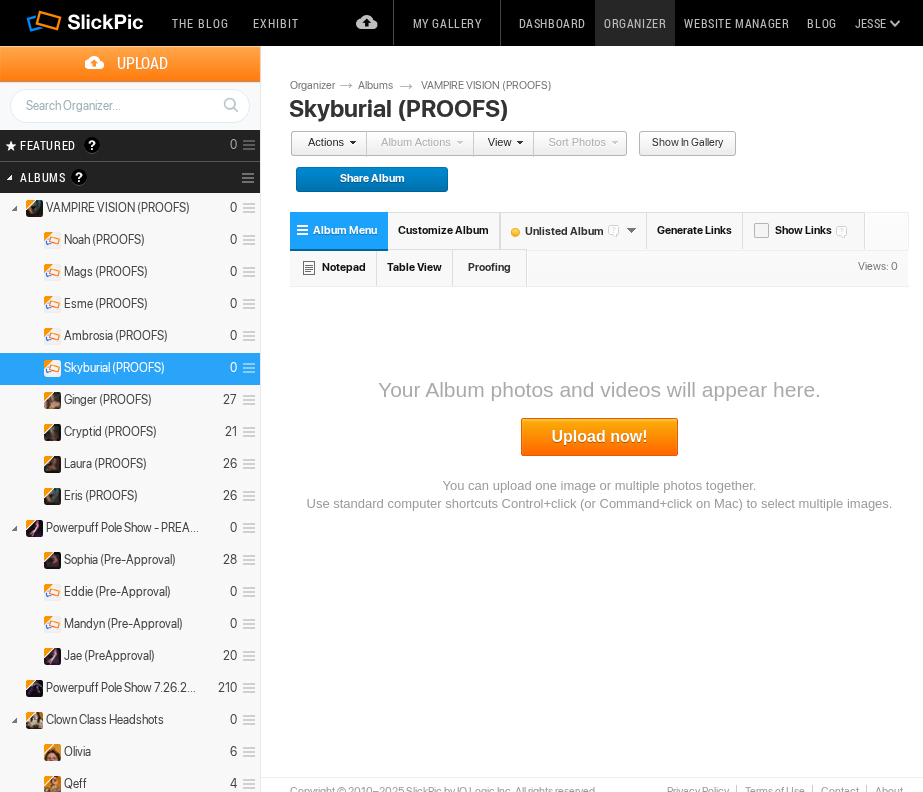 click on "Upload now!" at bounding box center (600, 437) 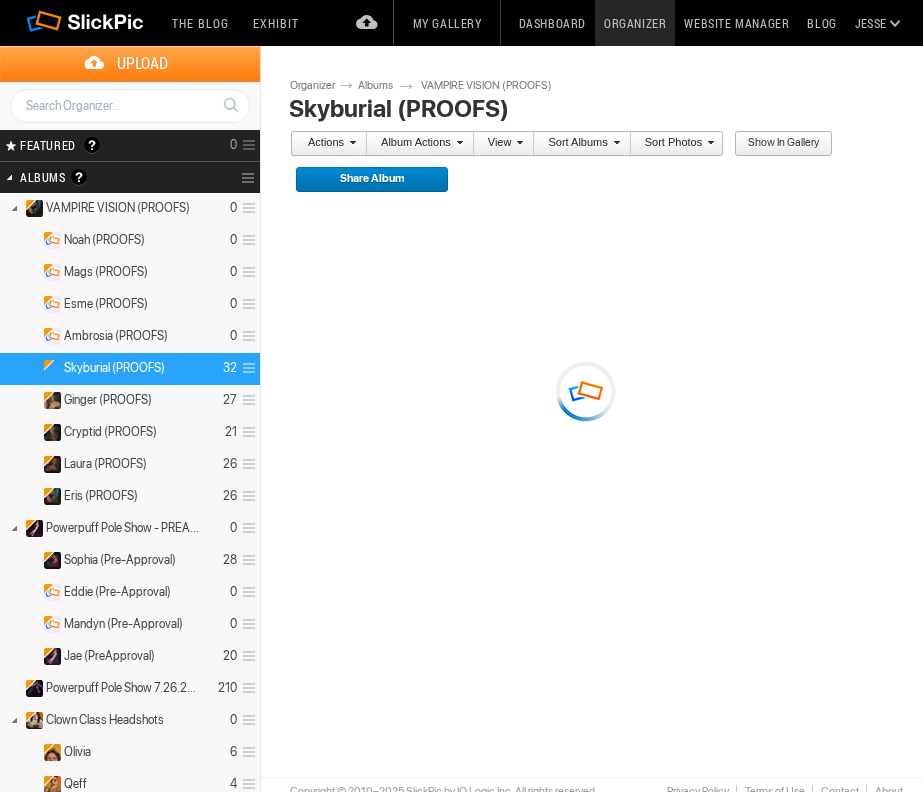 scroll, scrollTop: 0, scrollLeft: 0, axis: both 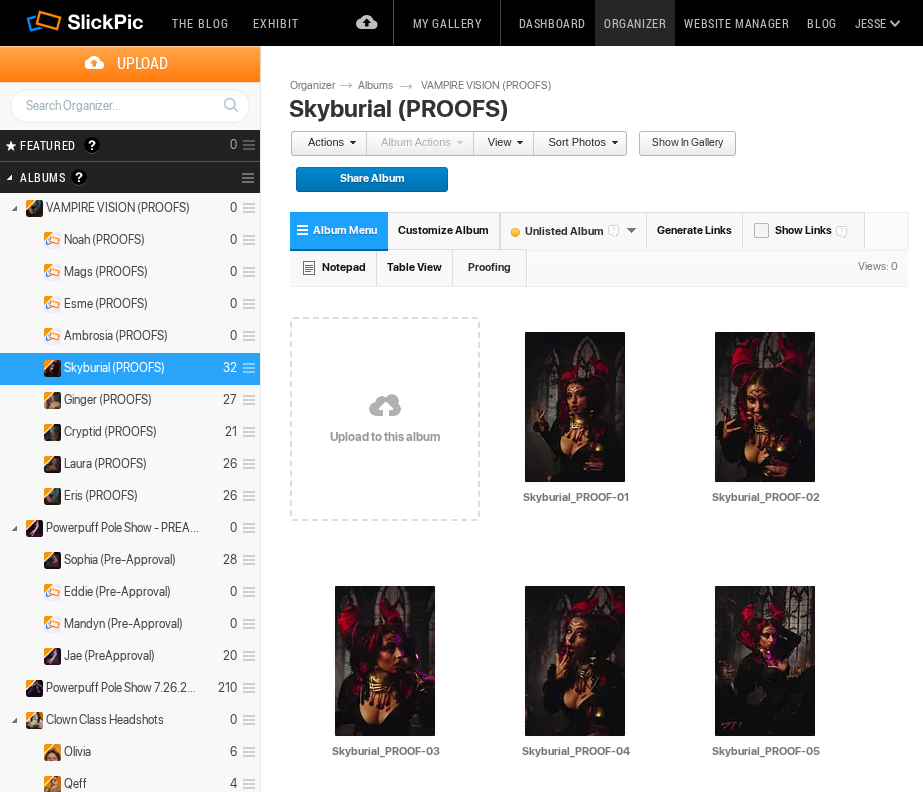 click on "Customize Album" at bounding box center [443, 230] 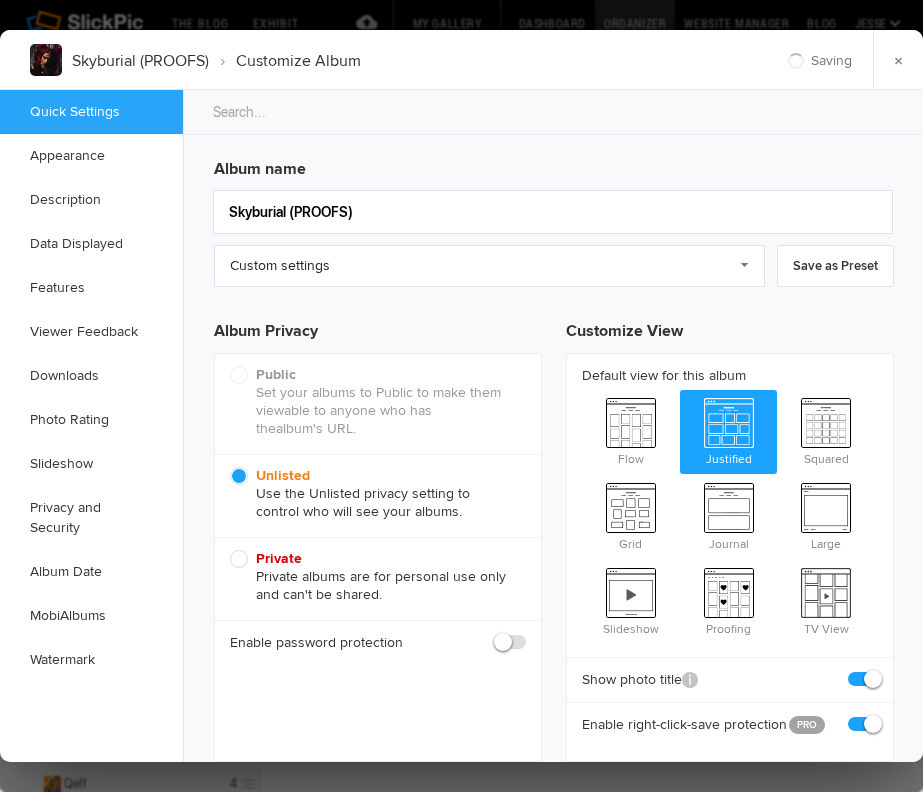 scroll, scrollTop: 0, scrollLeft: 0, axis: both 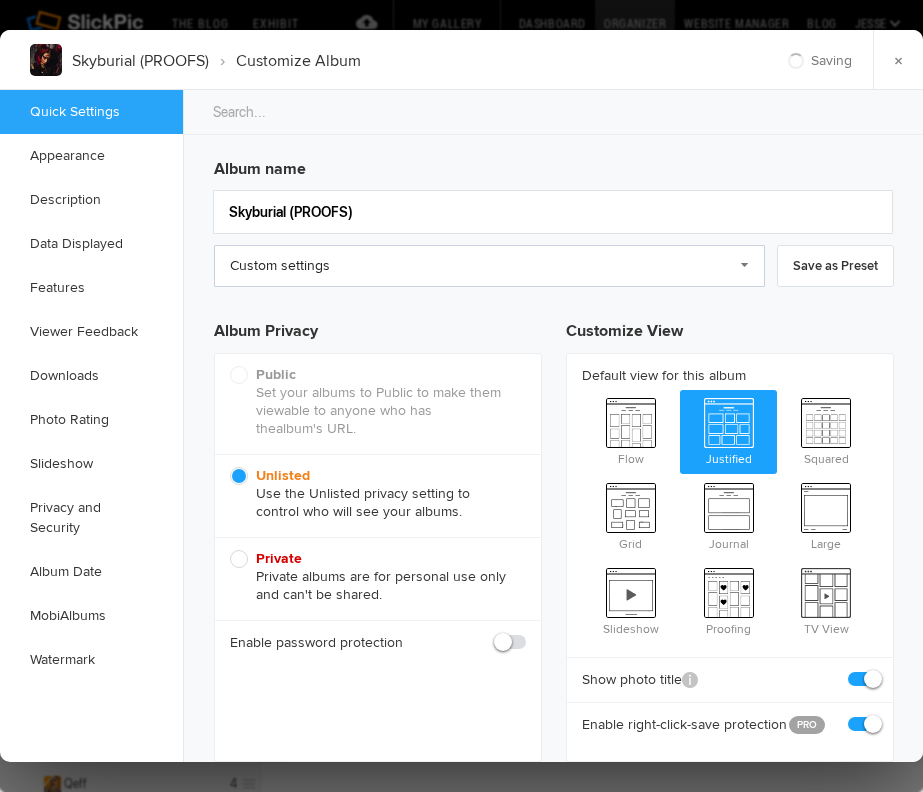 click on "Custom settings" 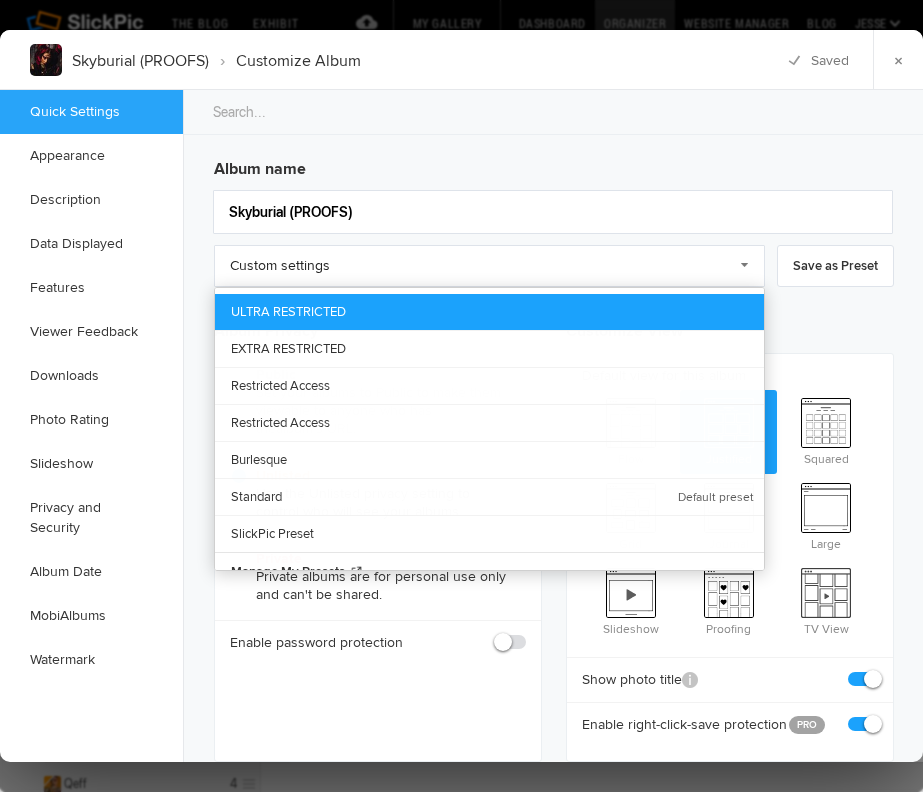 click on "ULTRA RESTRICTED" 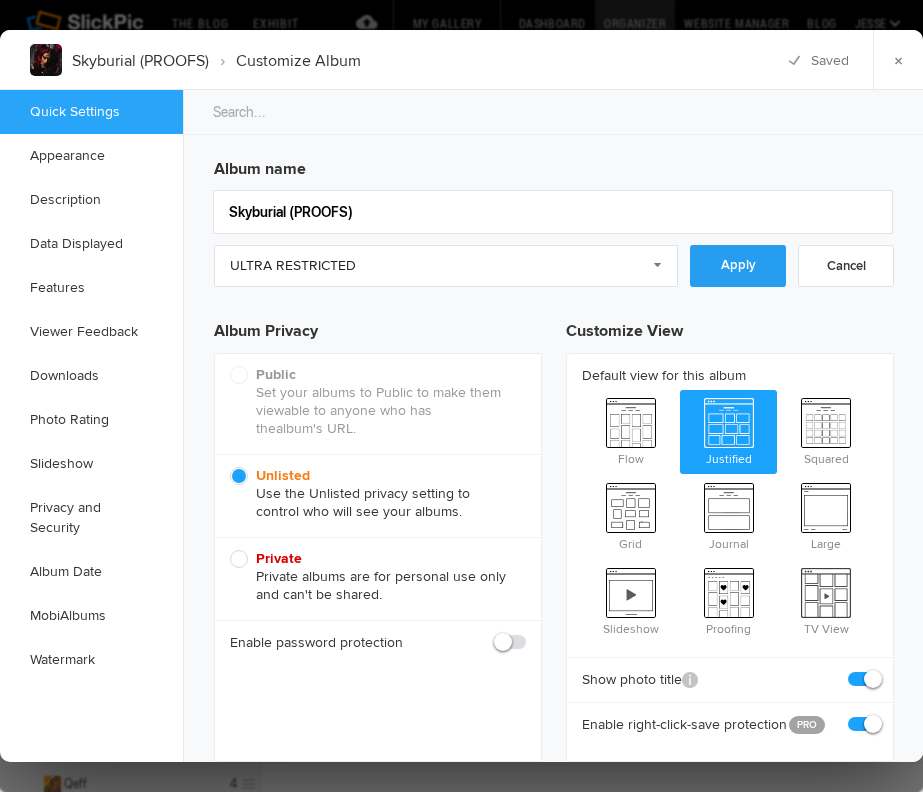 click on "Apply" 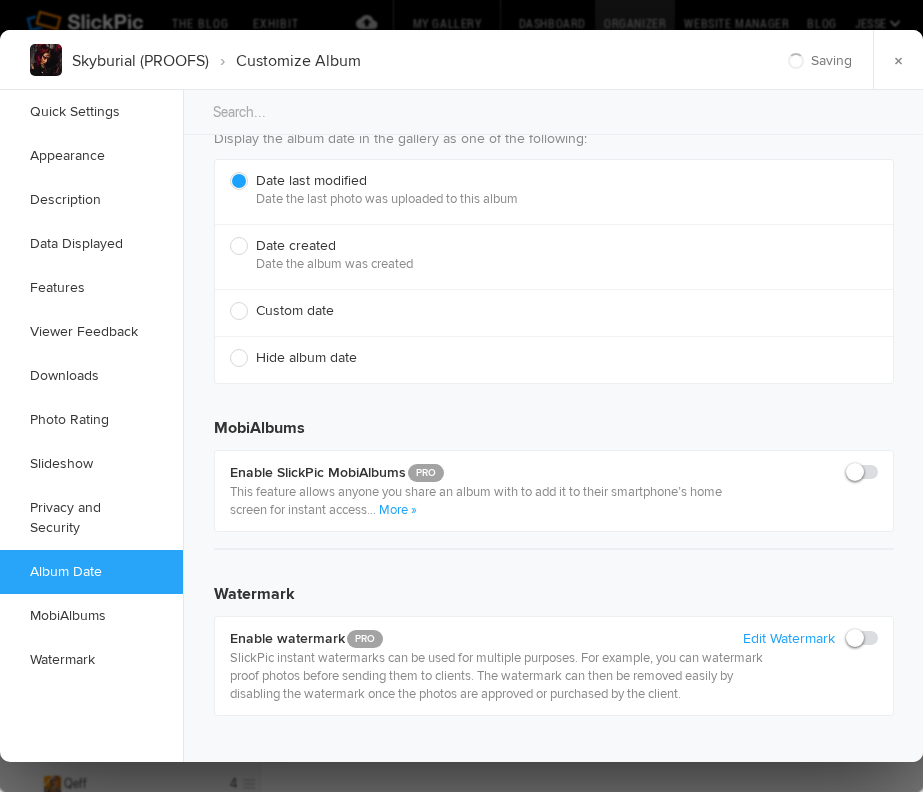 scroll, scrollTop: 4407, scrollLeft: 0, axis: vertical 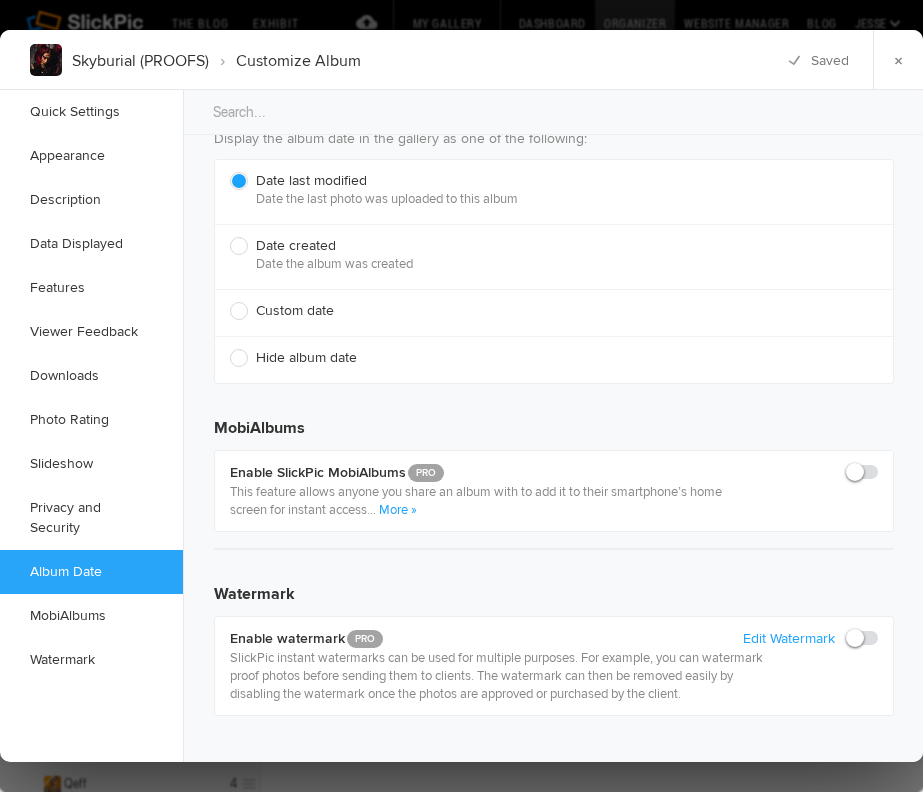 click 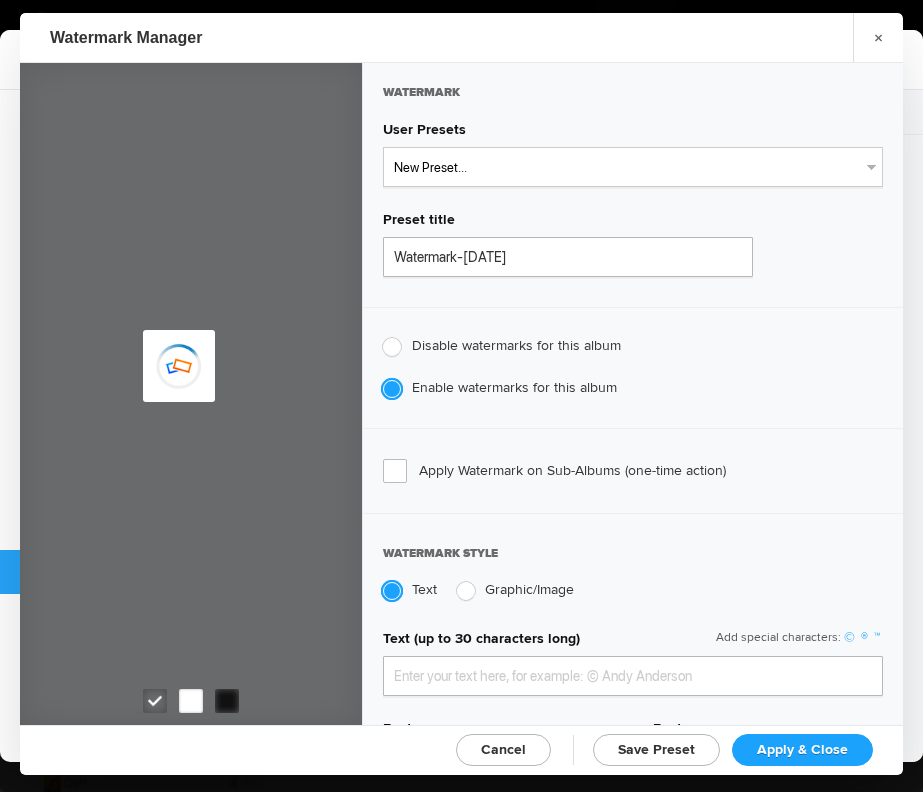 type on "genitophoto" 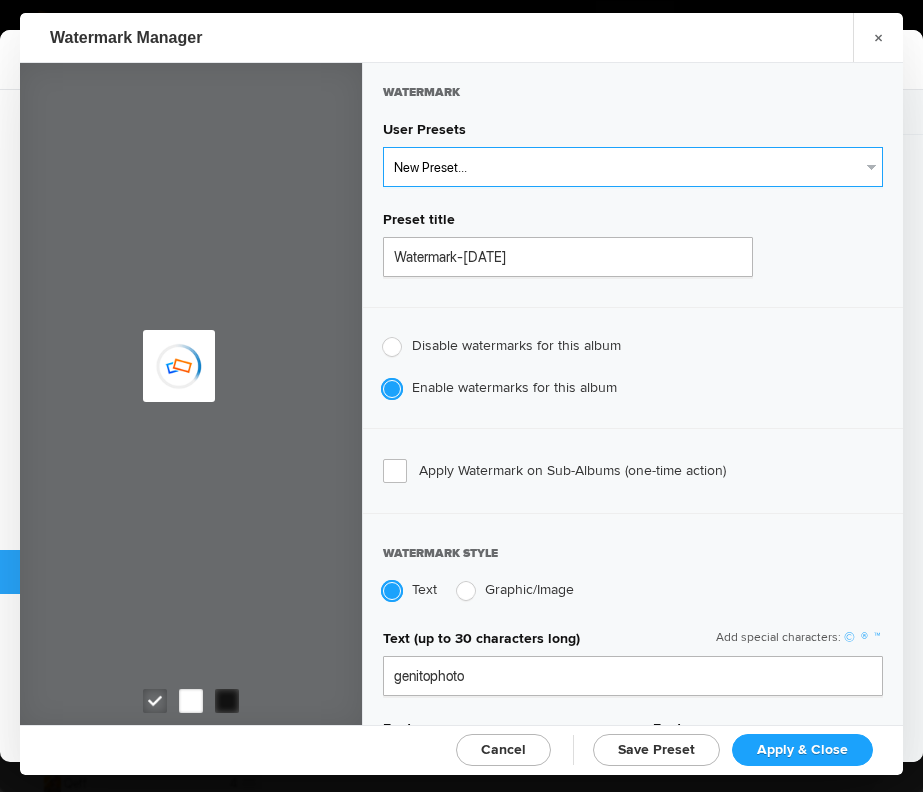 type on "Watermark-8/13/2022" 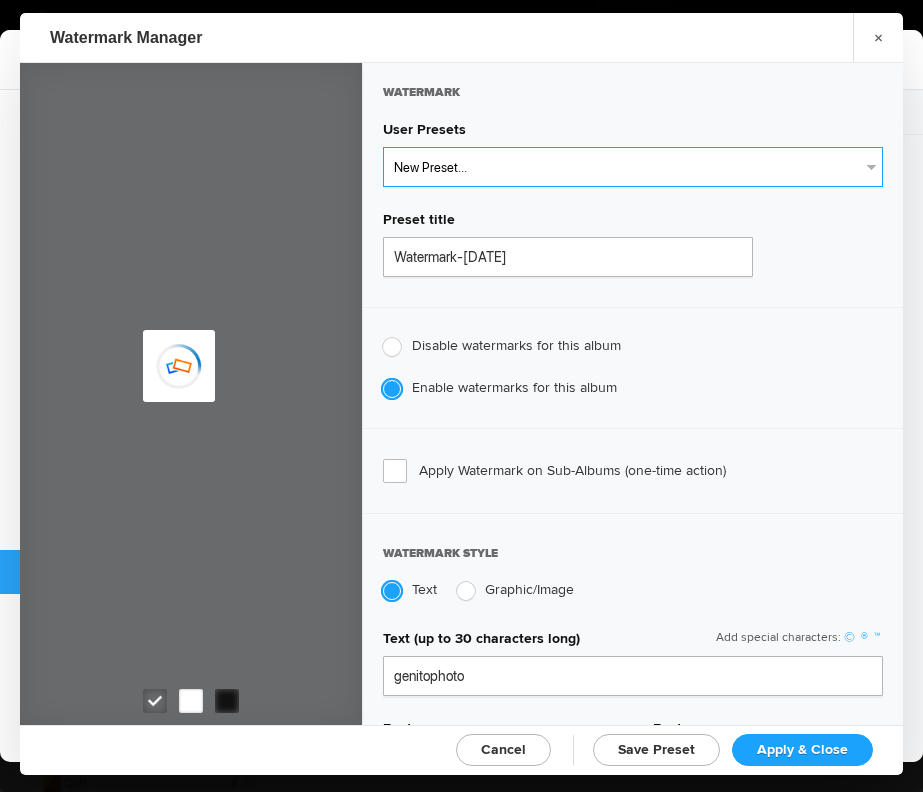 type on "0.13" 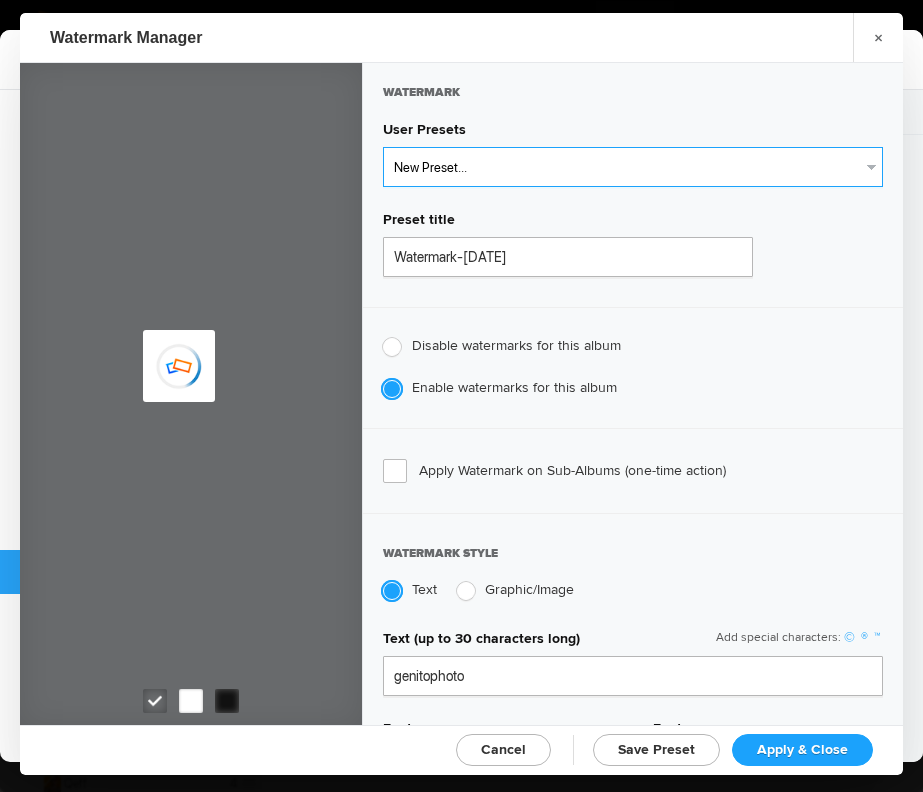 type on "89" 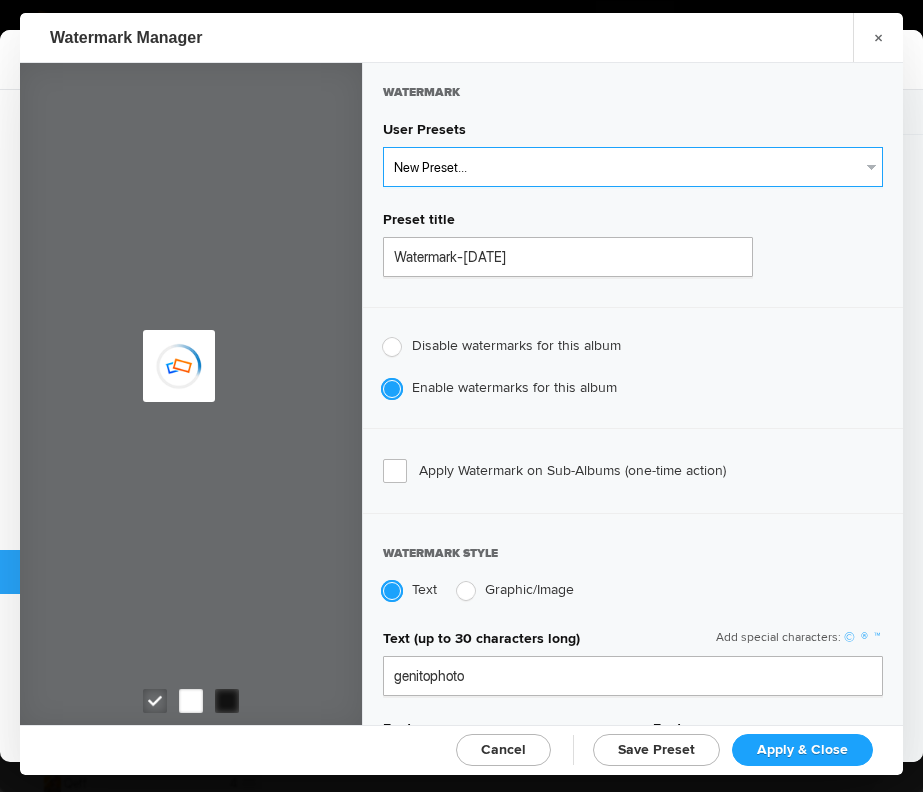 radio on "true" 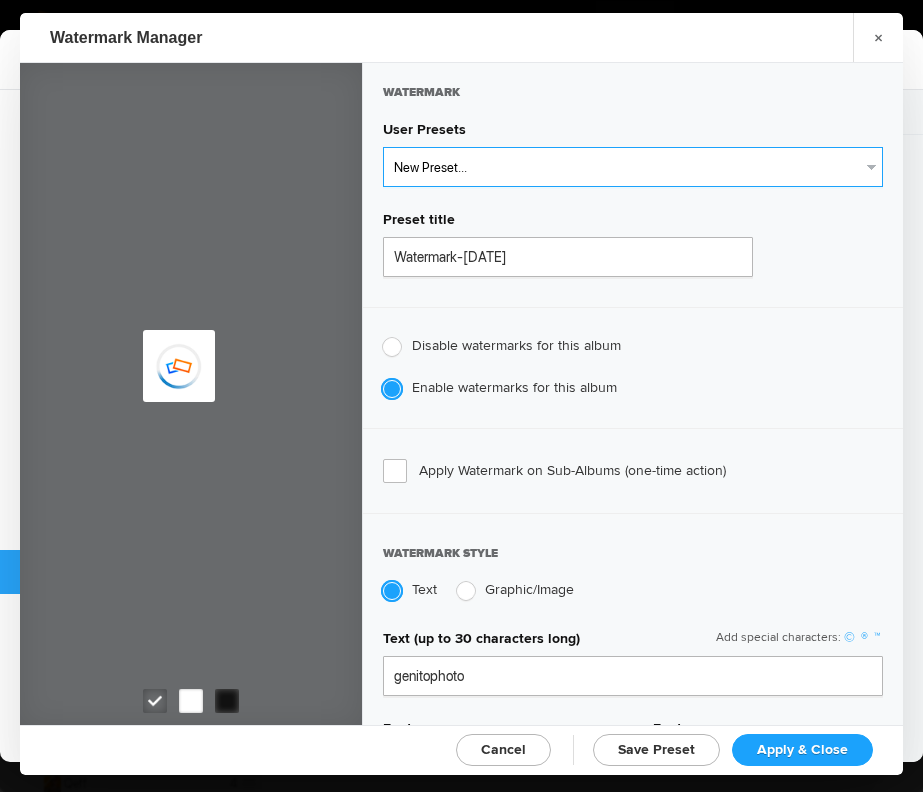 radio on "false" 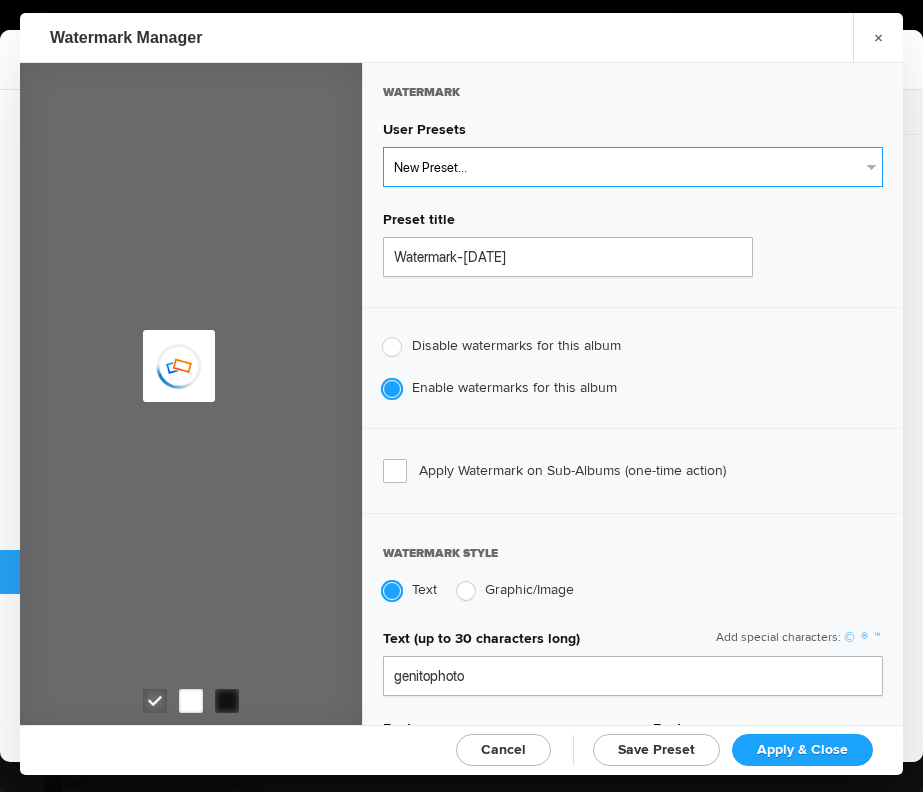 select on "2: Object" 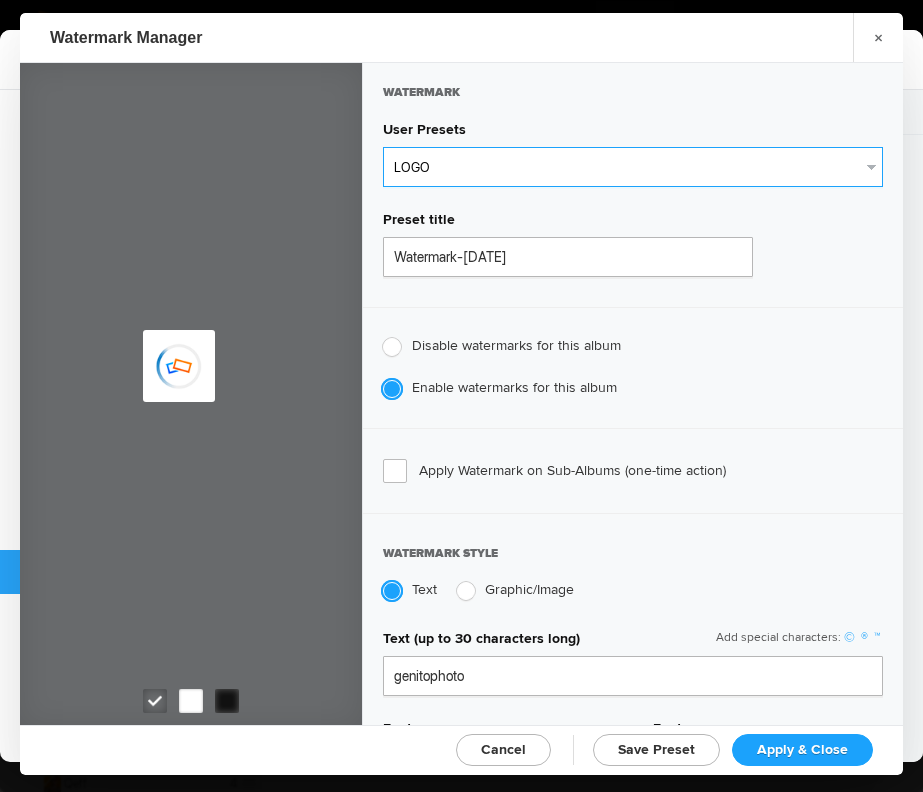 type on "LOGO" 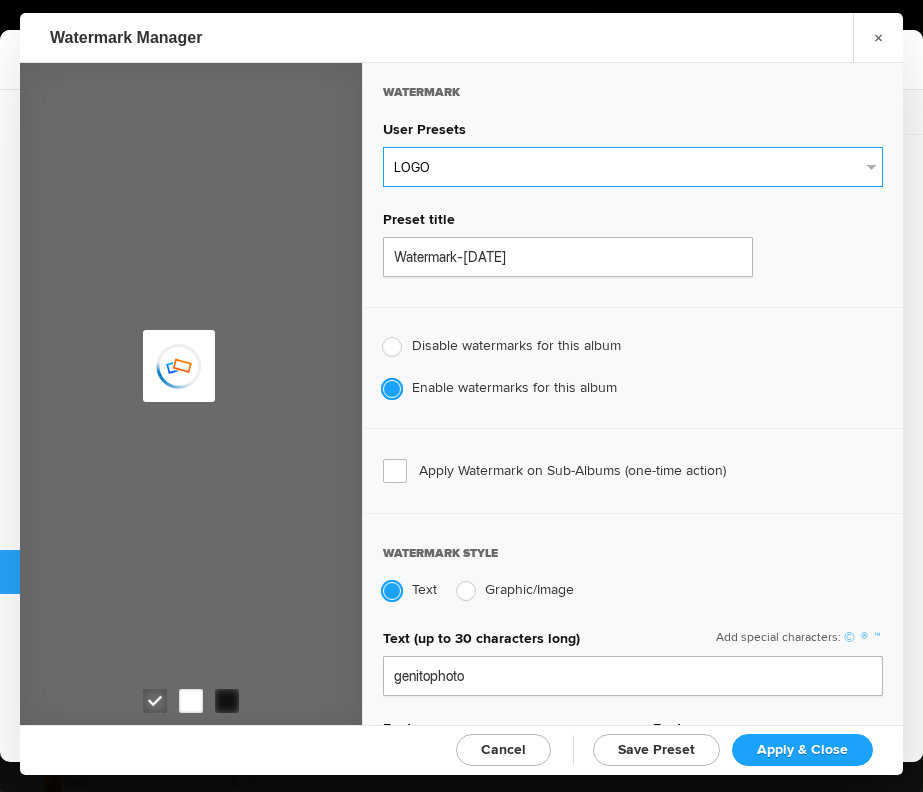 radio on "false" 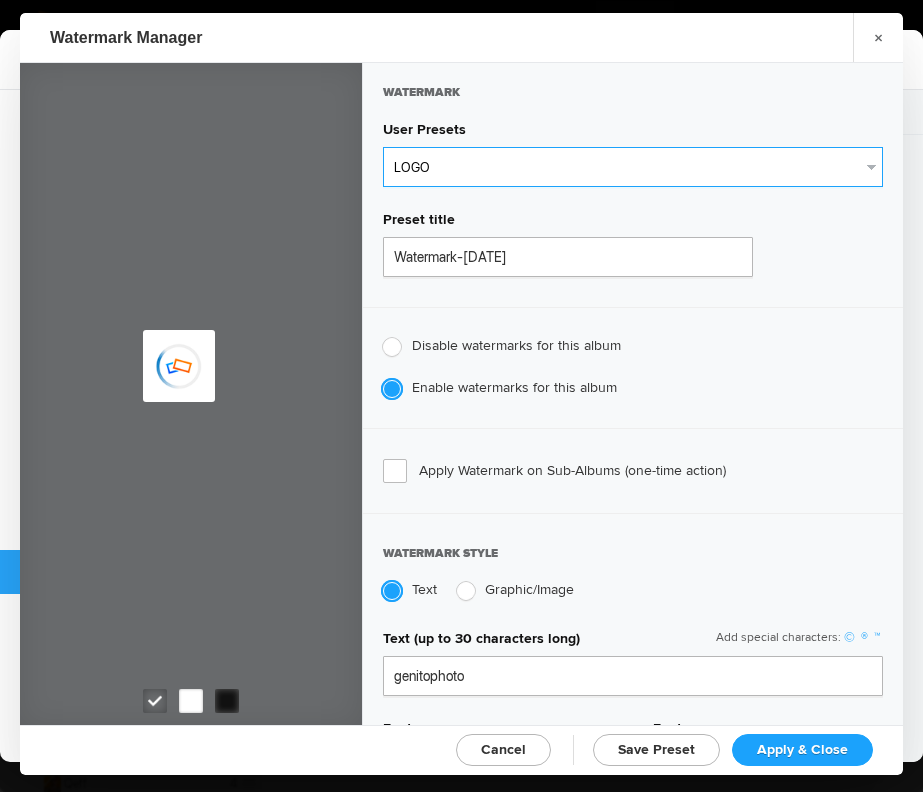 radio on "true" 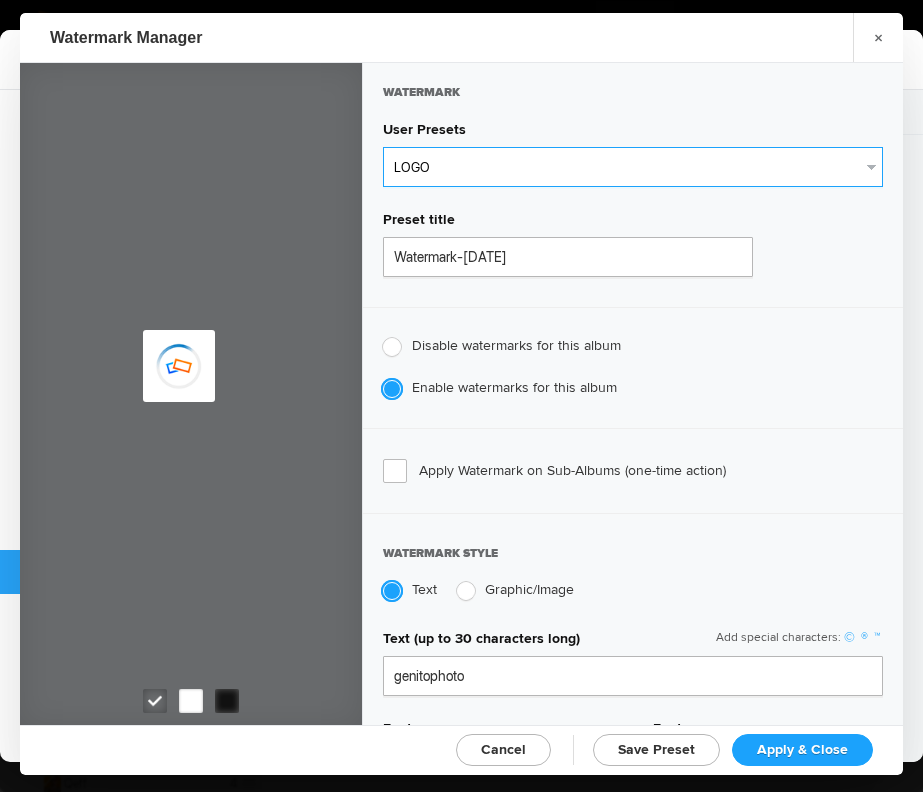 type on "0.1" 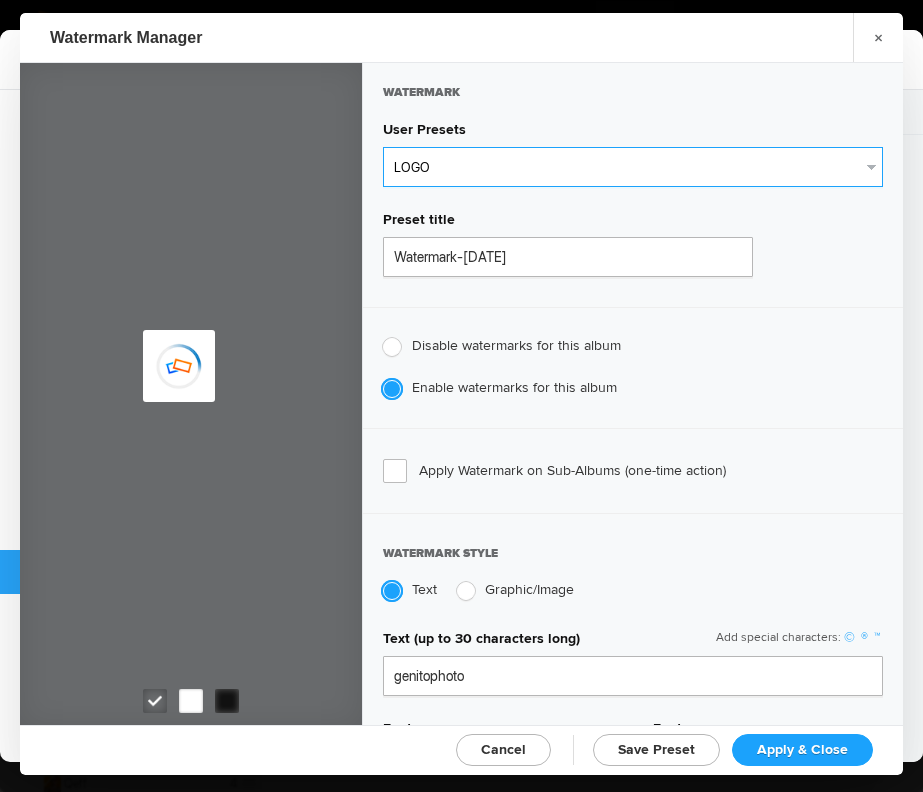 type on "92" 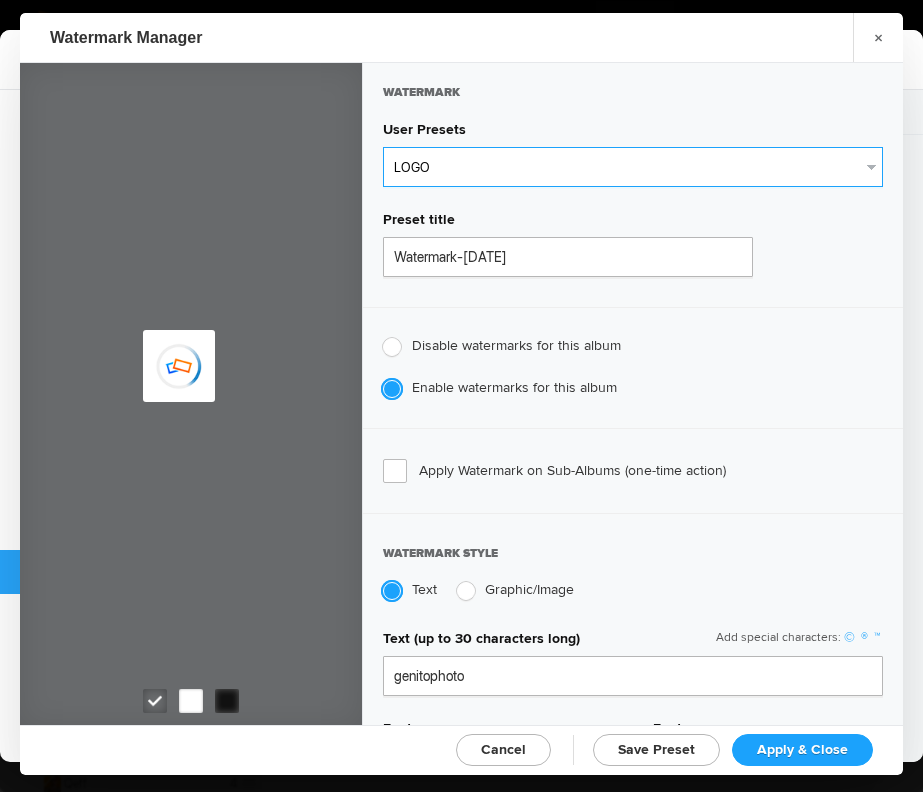 type on "0" 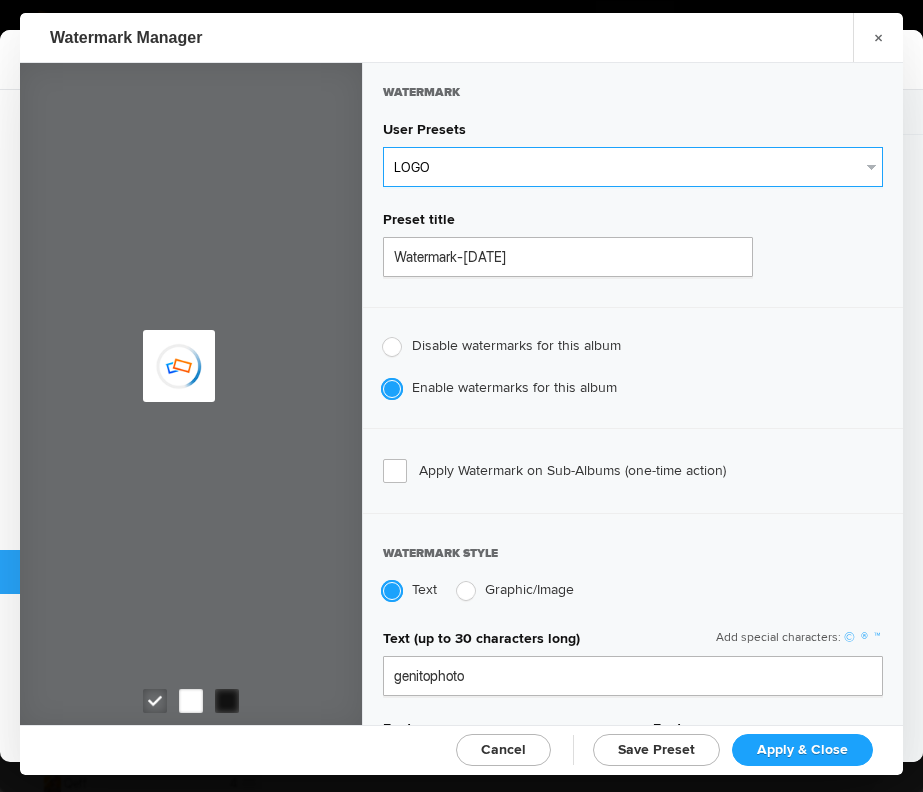 type on "0" 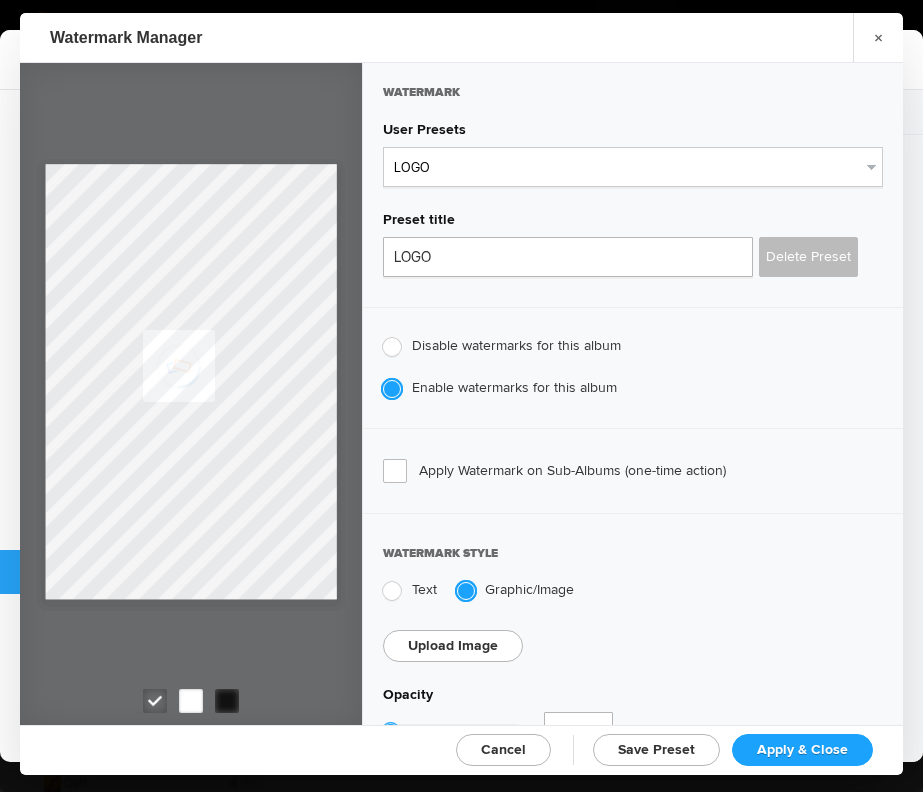 click on "Apply & Close" 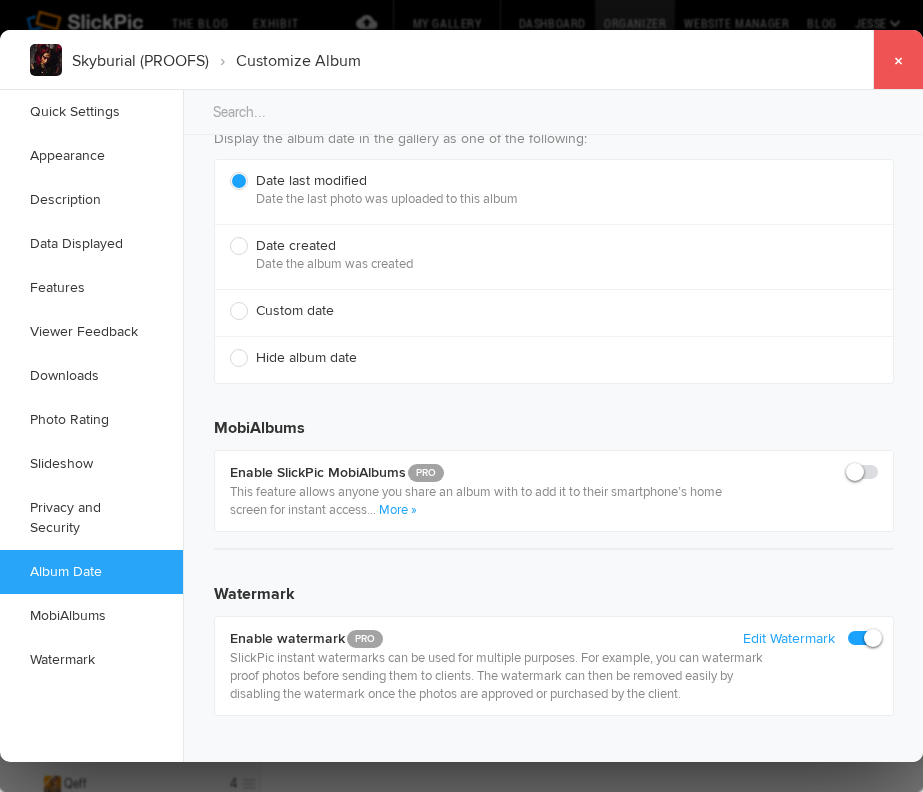 click on "×" 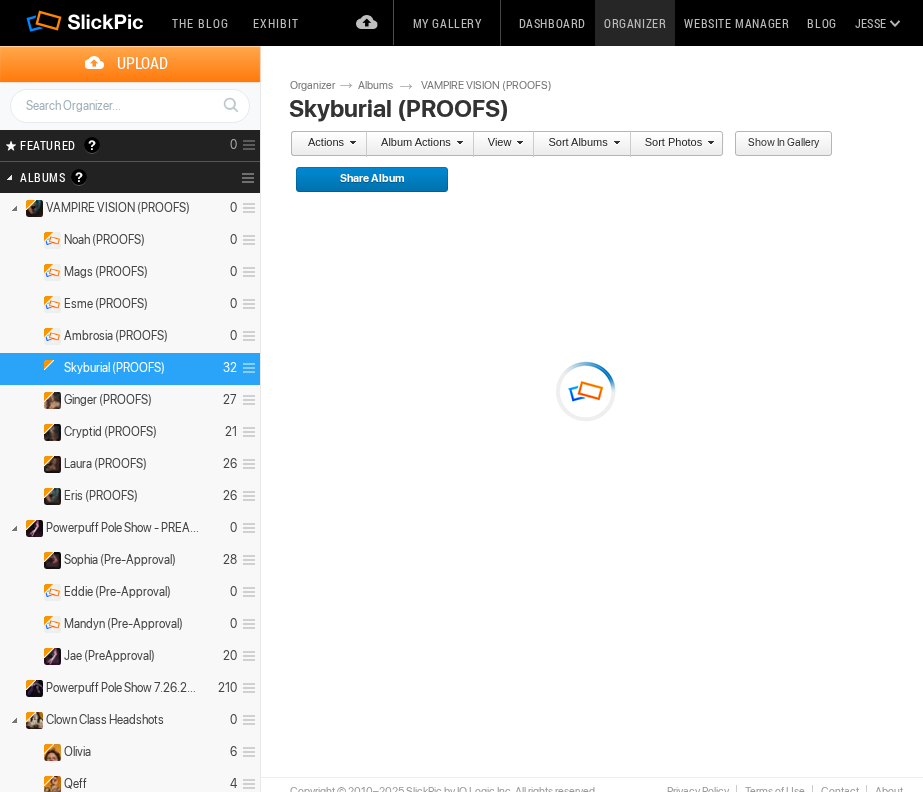 scroll, scrollTop: 0, scrollLeft: 0, axis: both 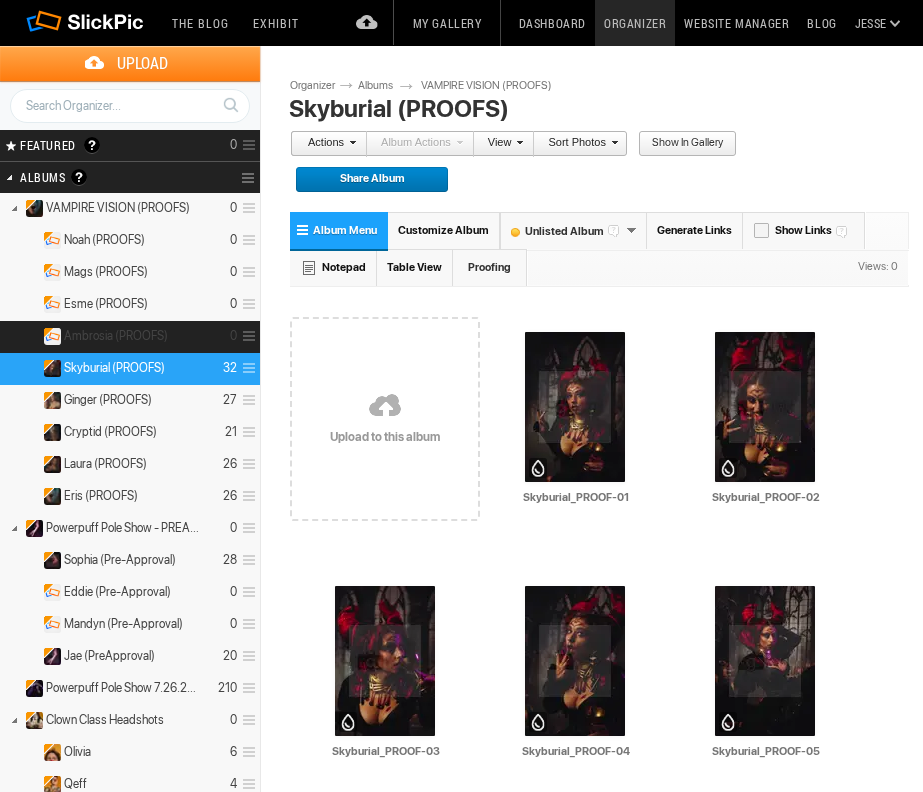 click on "Ambrosia (PROOFS)" at bounding box center [116, 336] 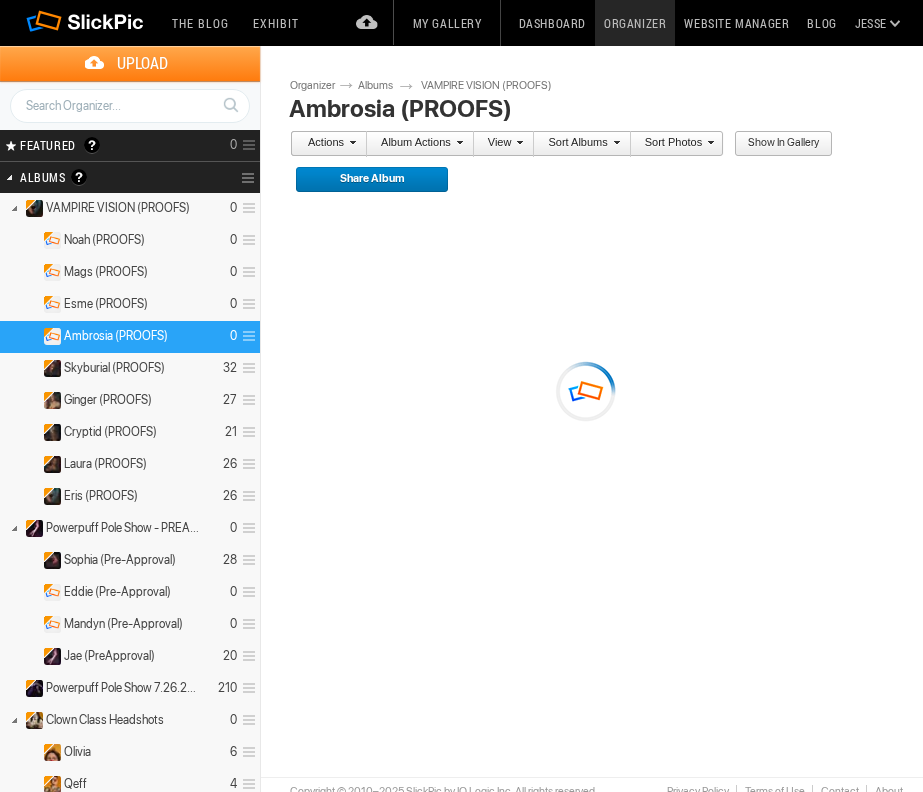 scroll, scrollTop: 0, scrollLeft: 0, axis: both 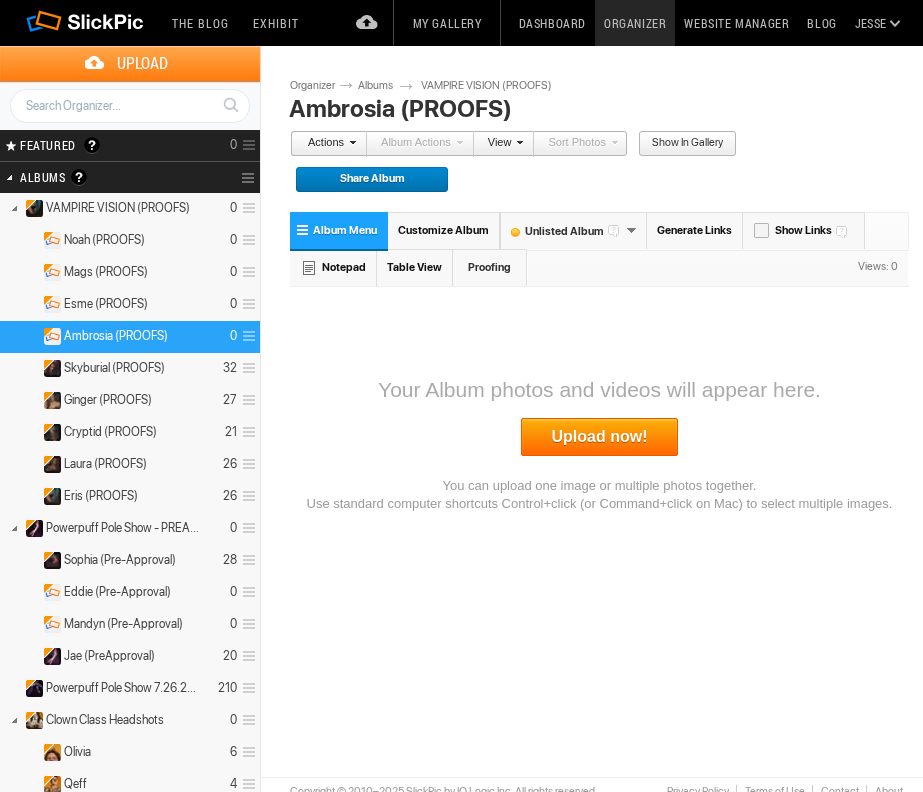 click on "Upload now!" at bounding box center [600, 437] 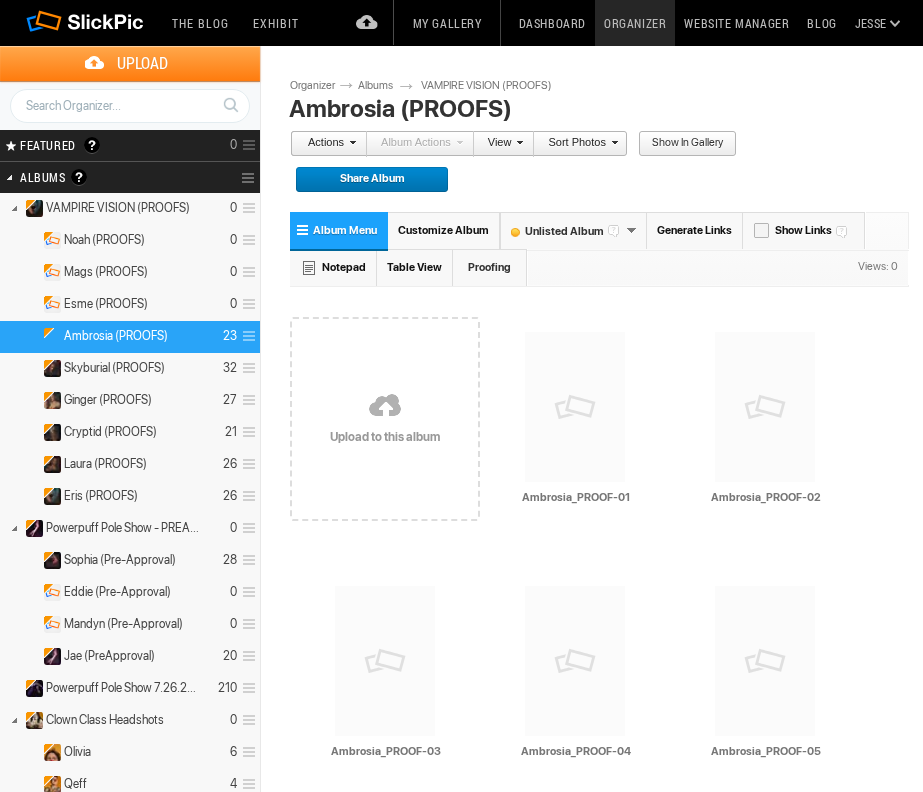 scroll, scrollTop: 0, scrollLeft: 0, axis: both 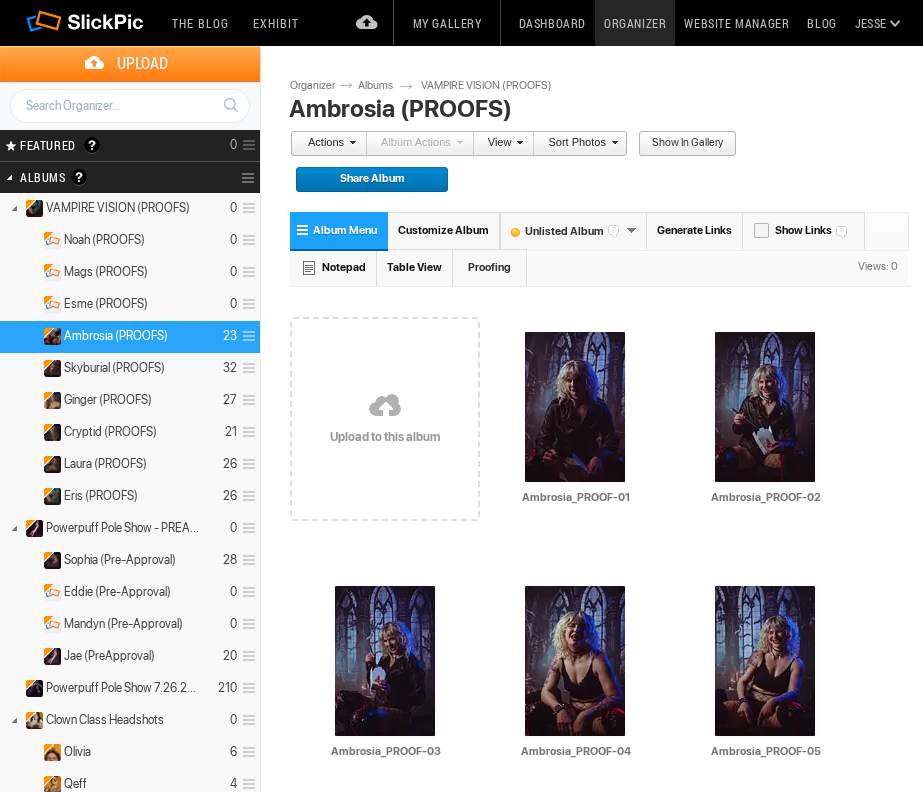 click on "Customize Album" at bounding box center (443, 230) 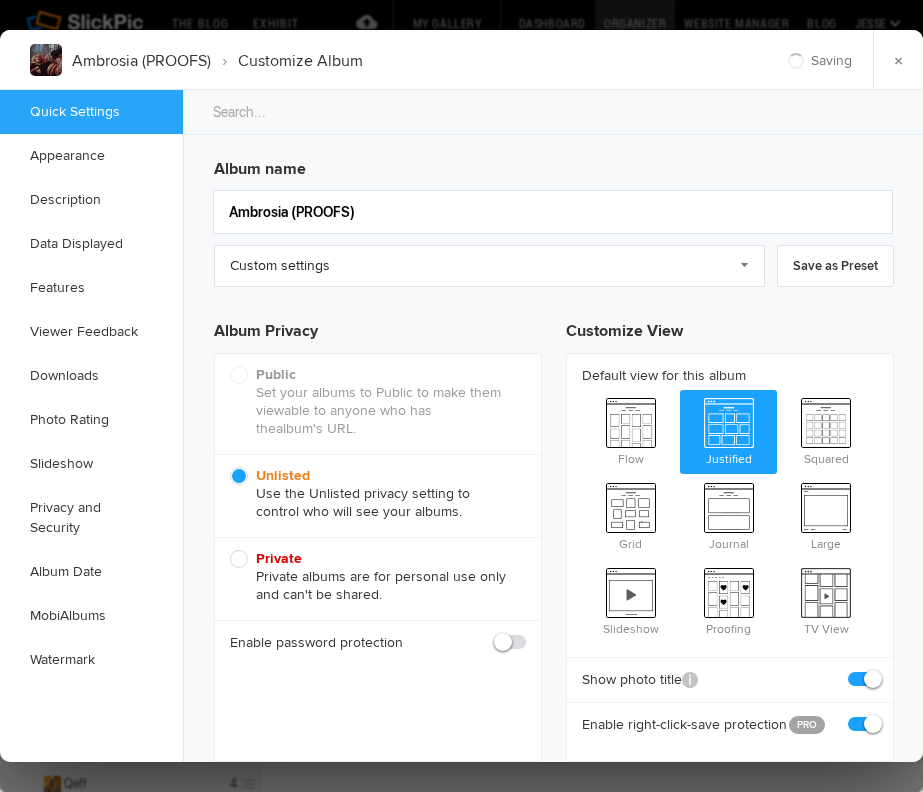 scroll, scrollTop: 0, scrollLeft: 0, axis: both 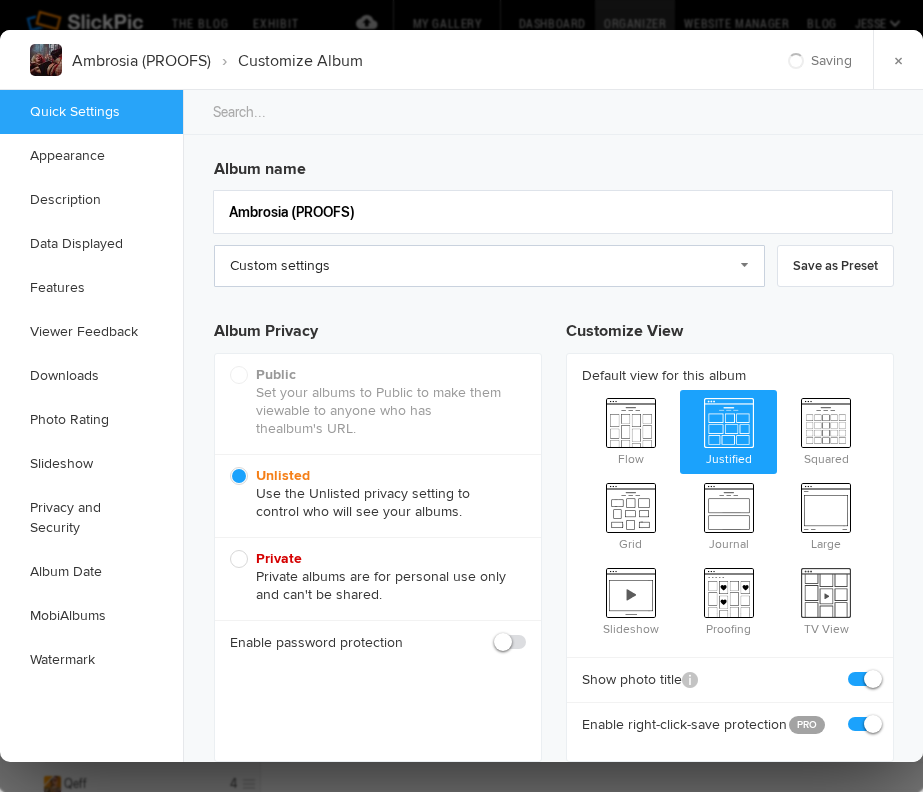 click on "Custom settings" 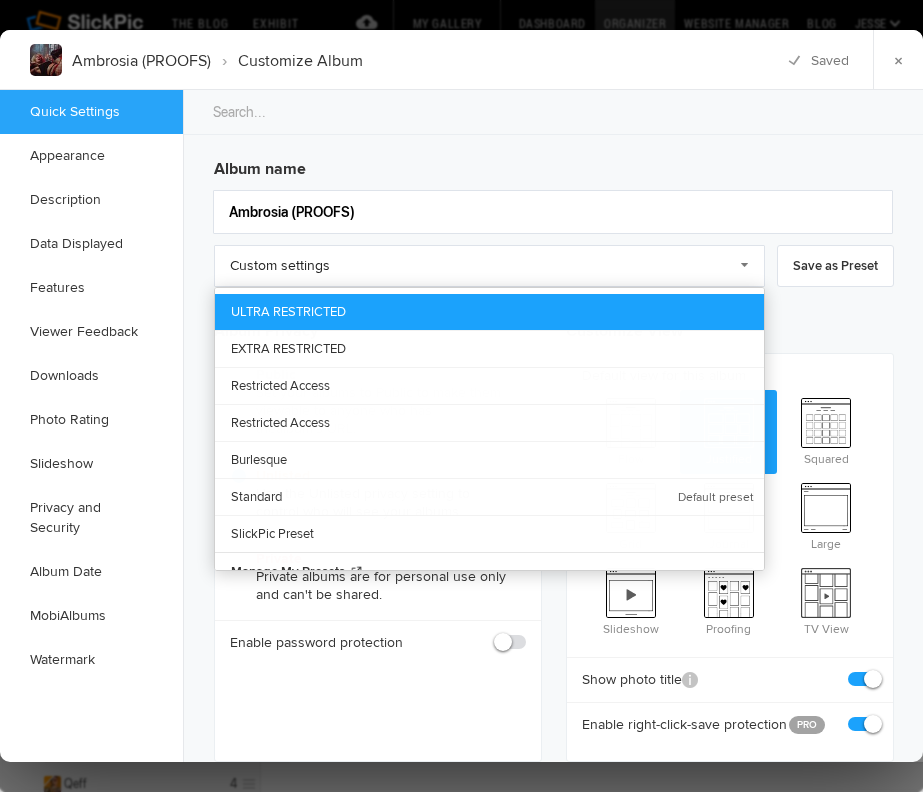 click on "ULTRA RESTRICTED" 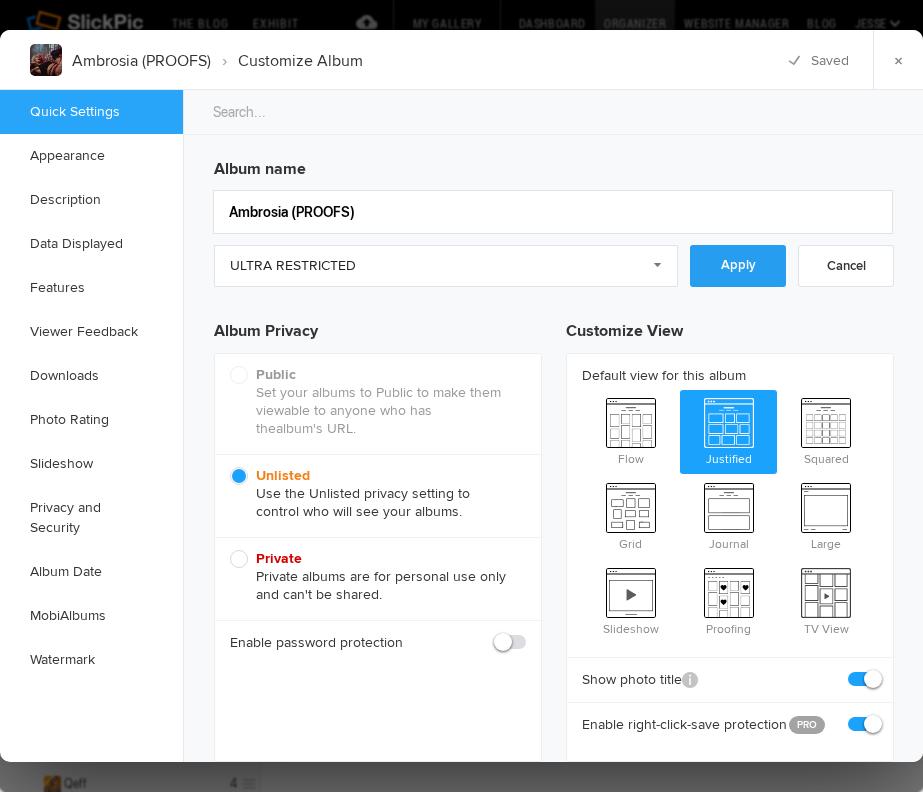 click on "Apply" 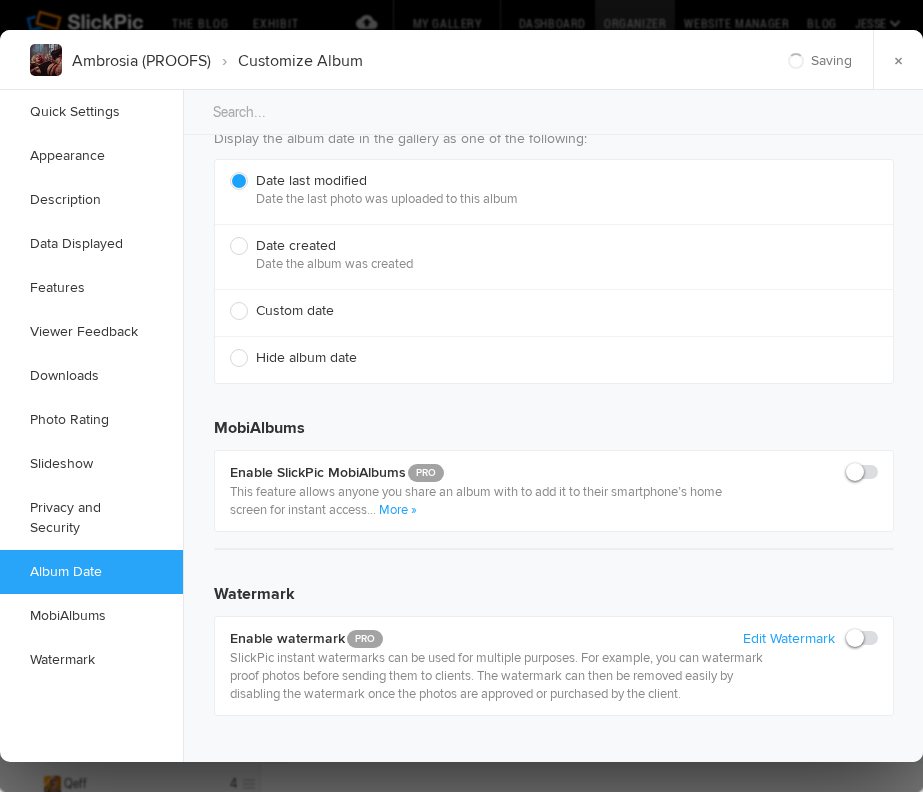 scroll, scrollTop: 4407, scrollLeft: 0, axis: vertical 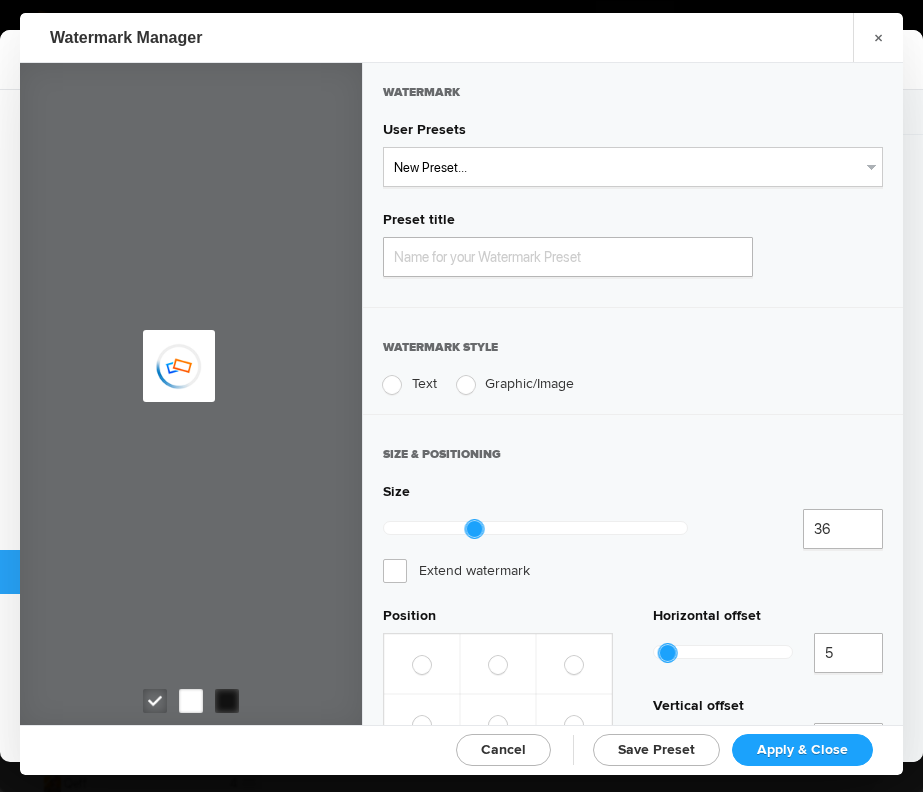 type on "Watermark-7/31/2025" 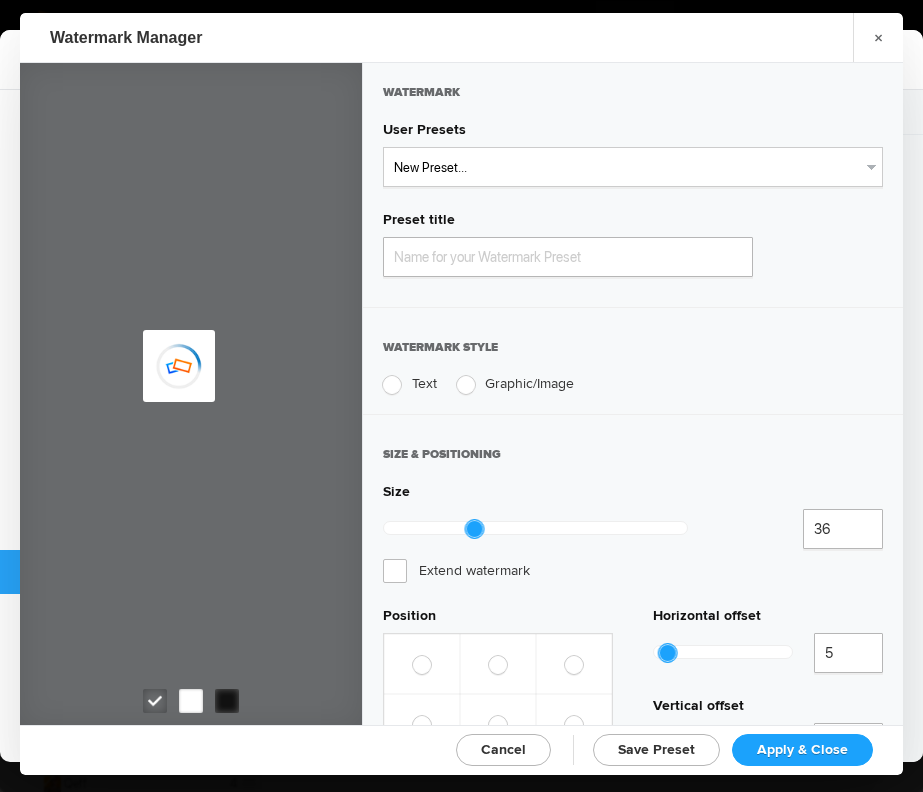 radio on "true" 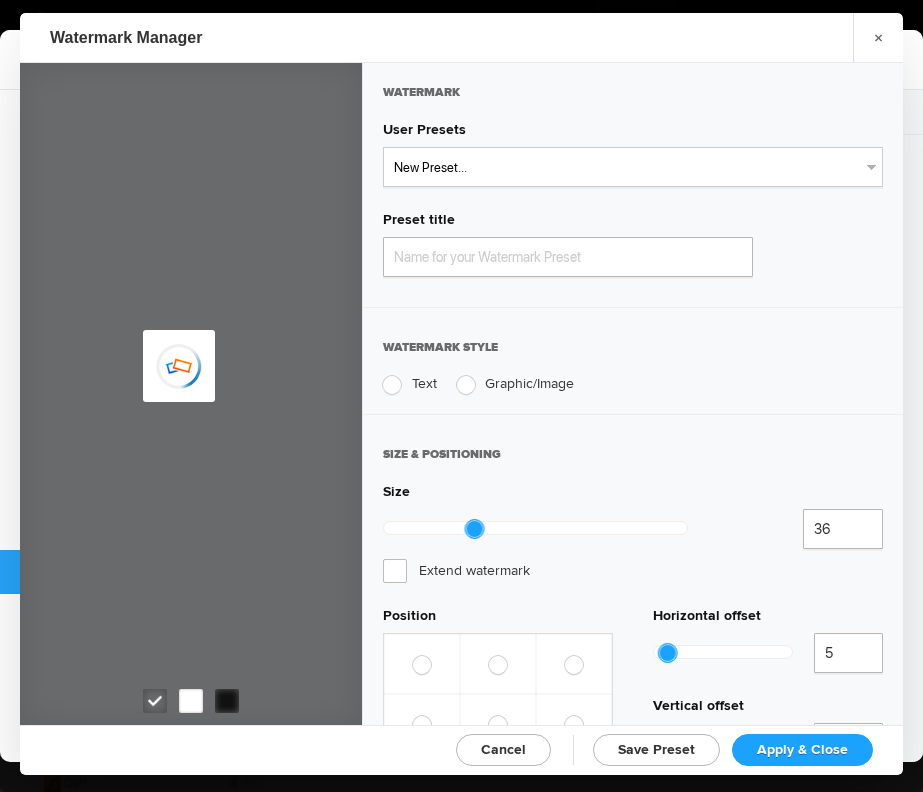 radio on "true" 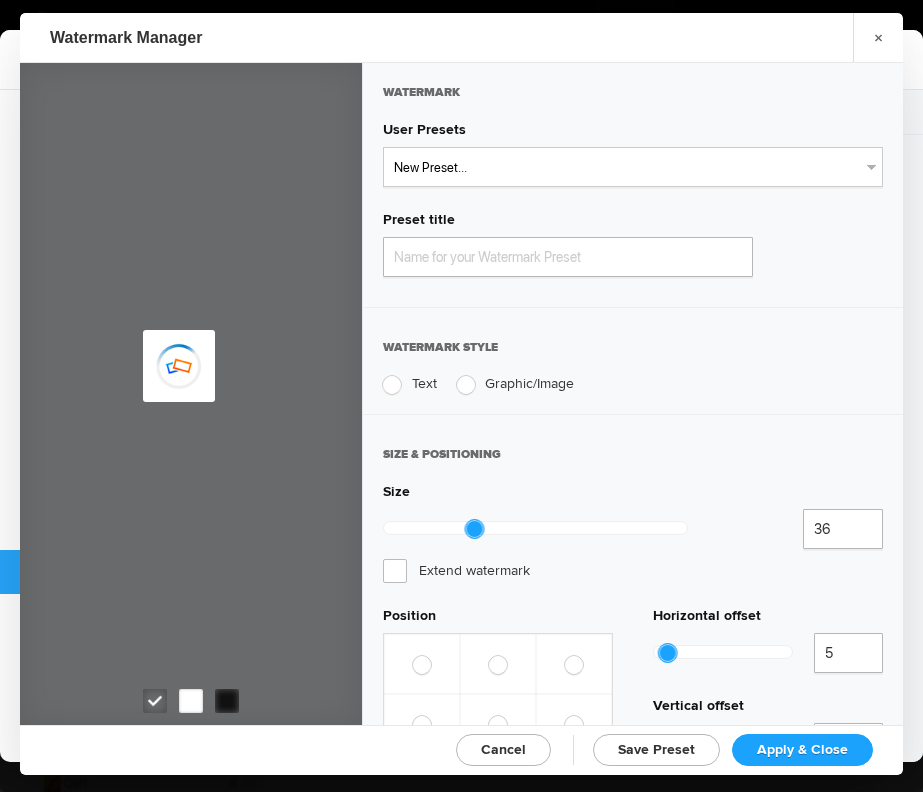 radio on "true" 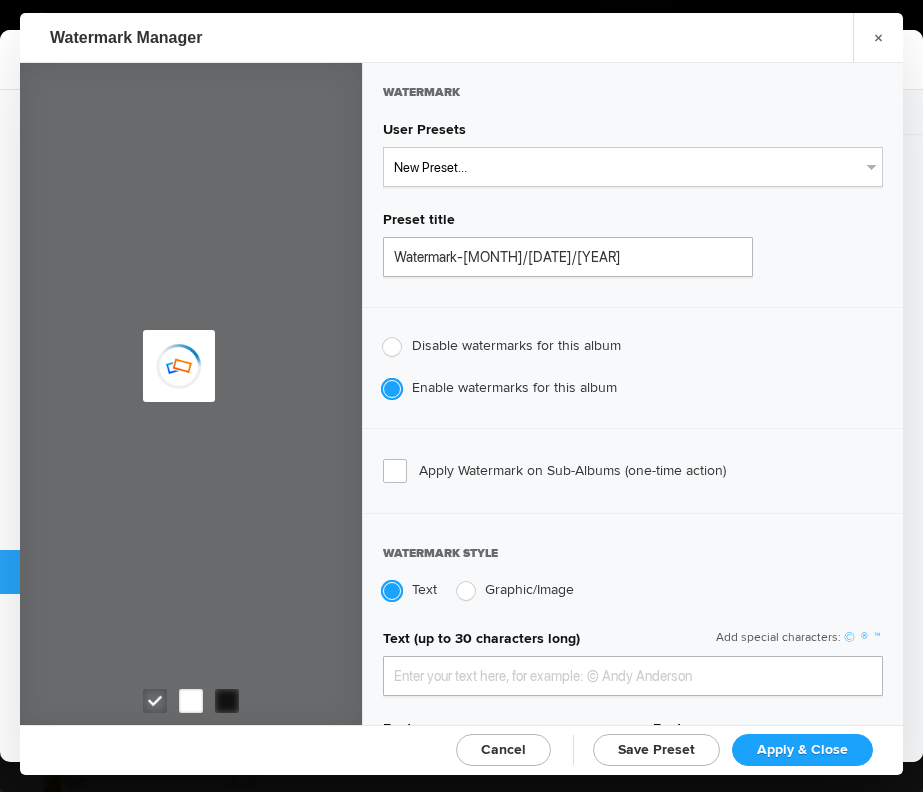 type on "genitophoto" 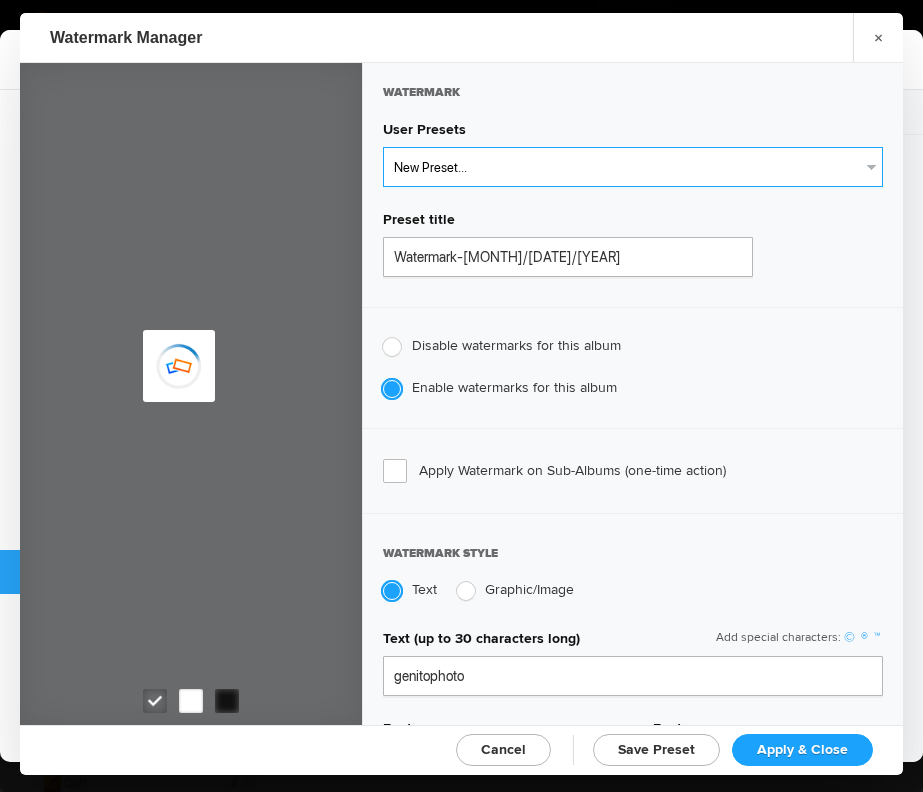 type on "Watermark-8/13/2022" 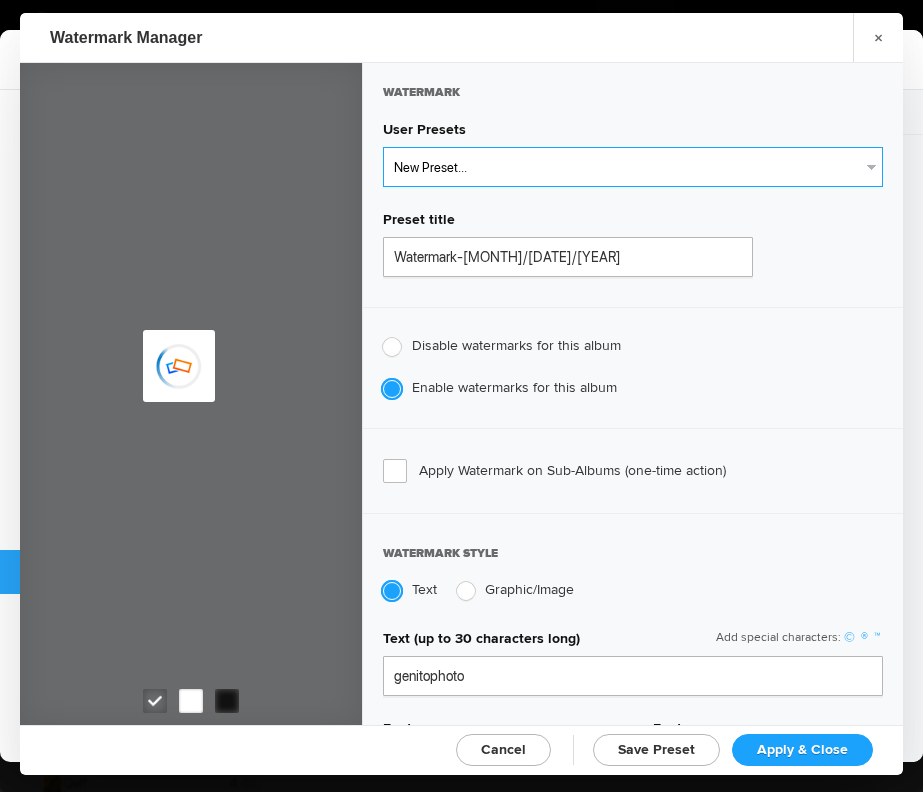 type on "0.13" 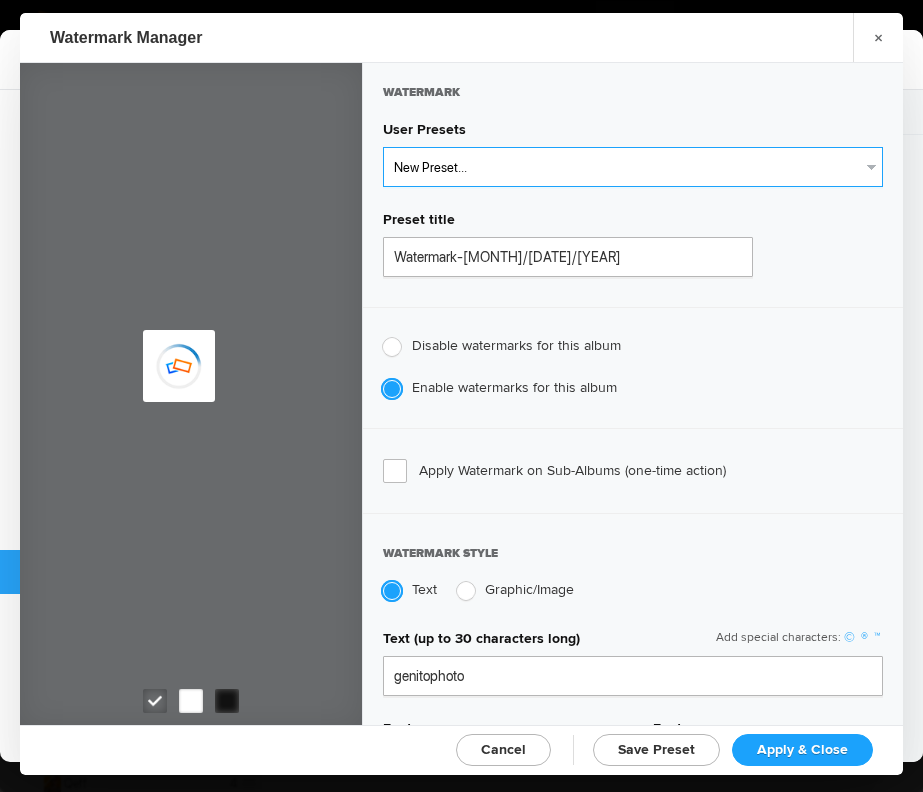 type on "89" 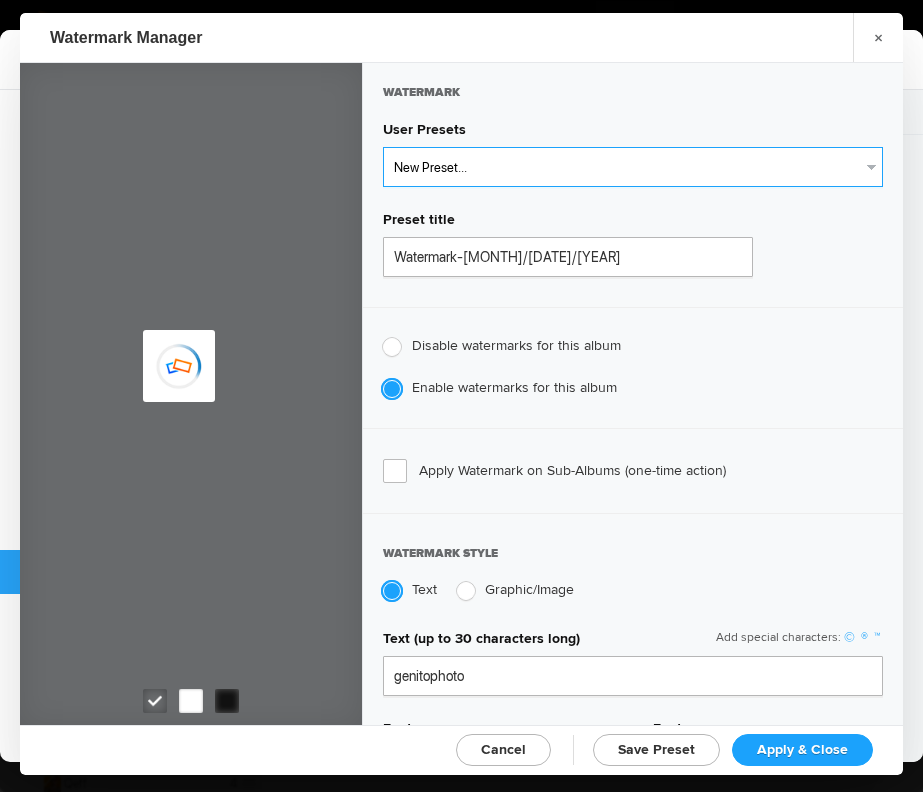 radio on "true" 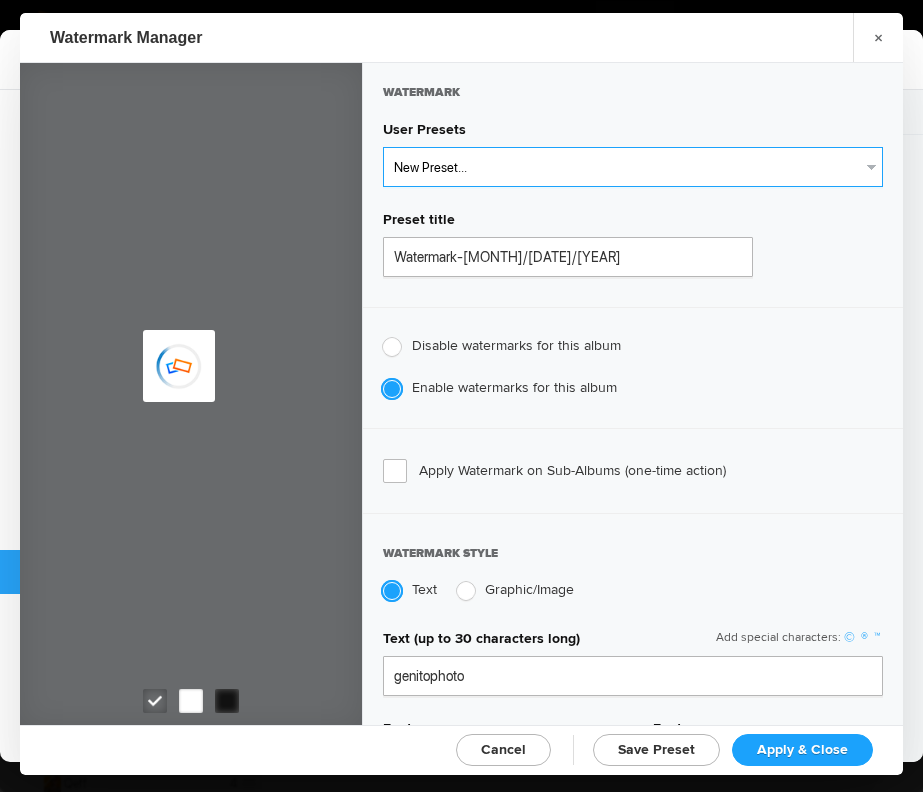 radio on "false" 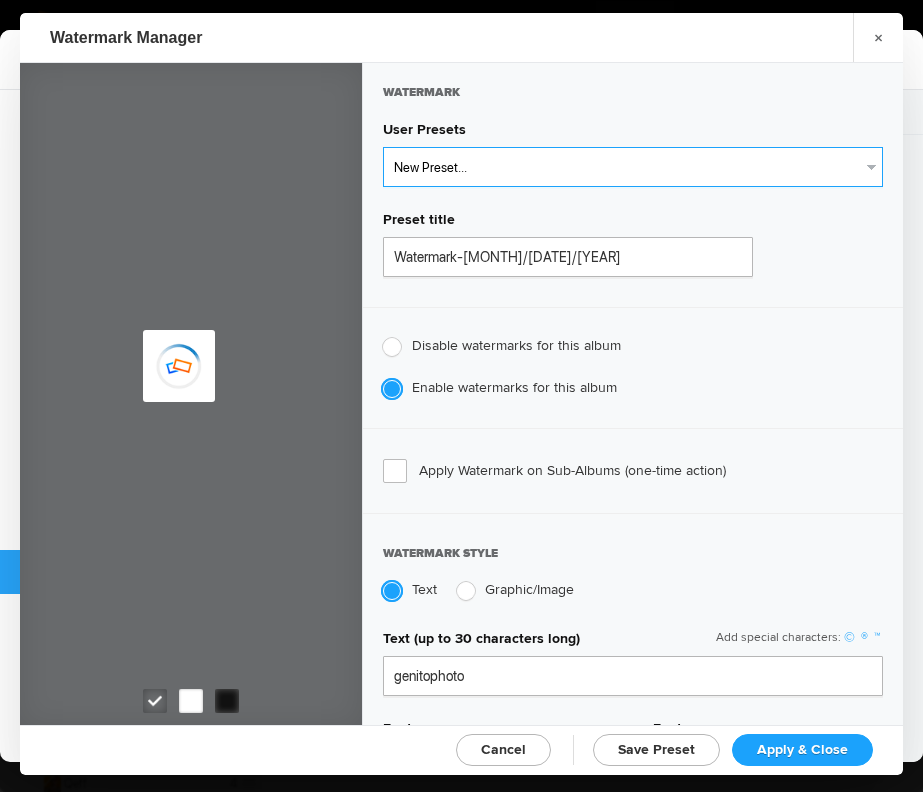 select on "2: Object" 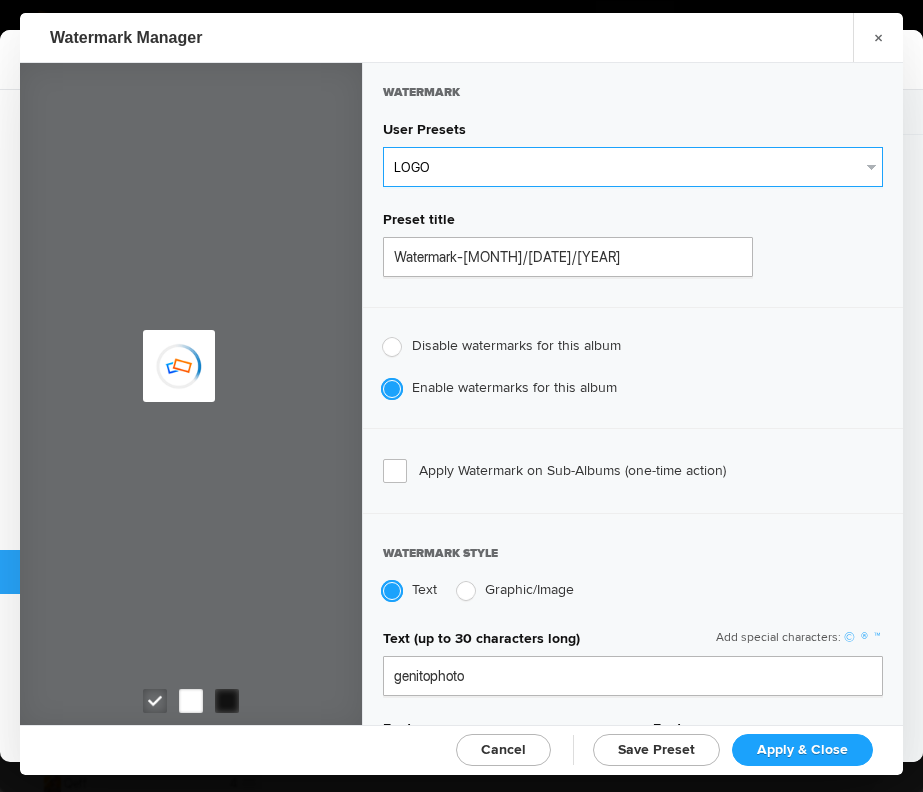 type on "LOGO" 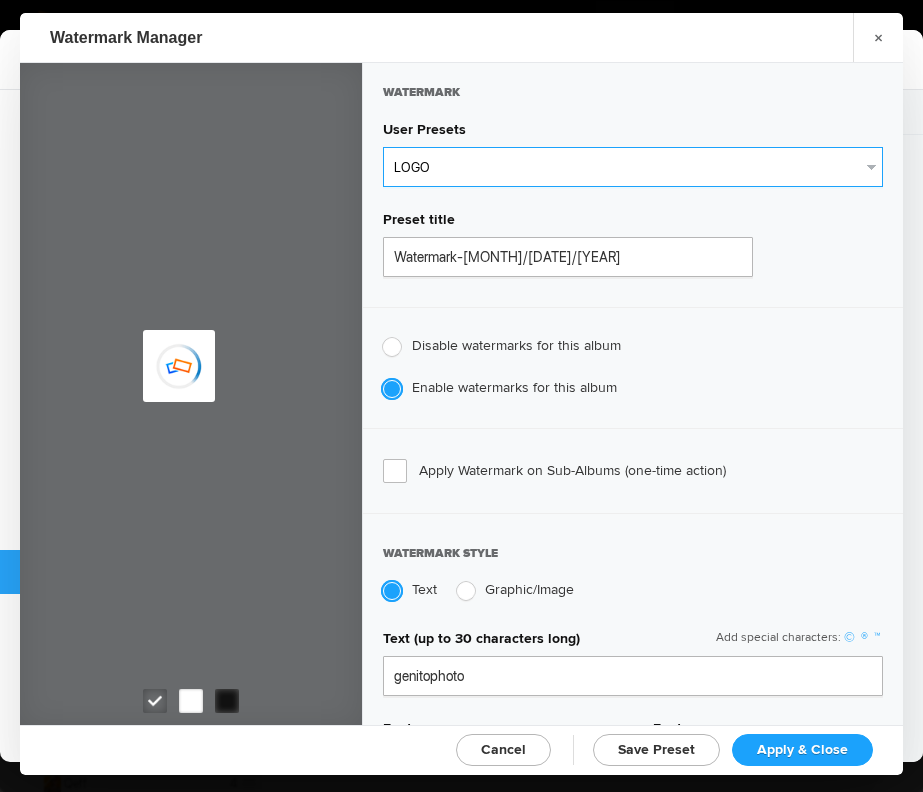 radio on "false" 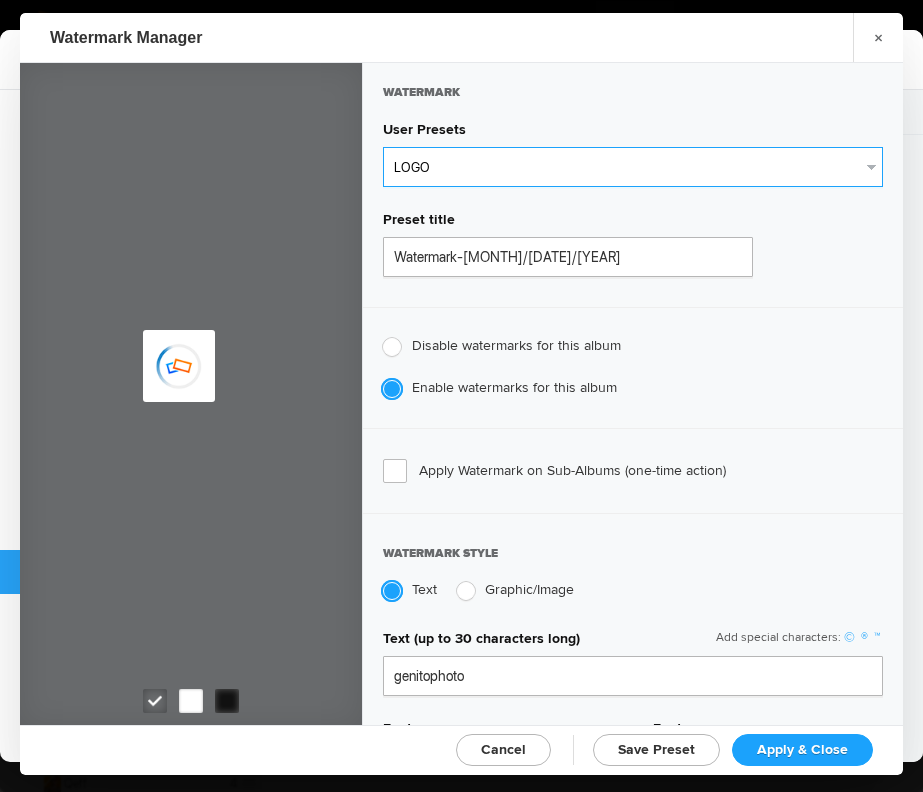radio on "true" 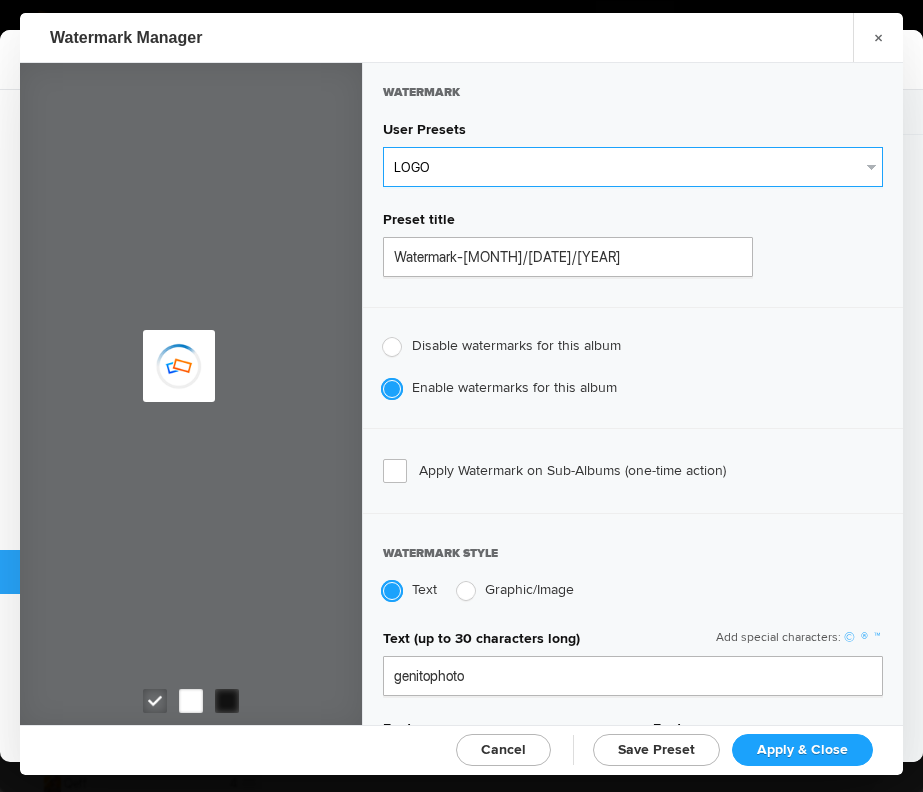 type on "0.1" 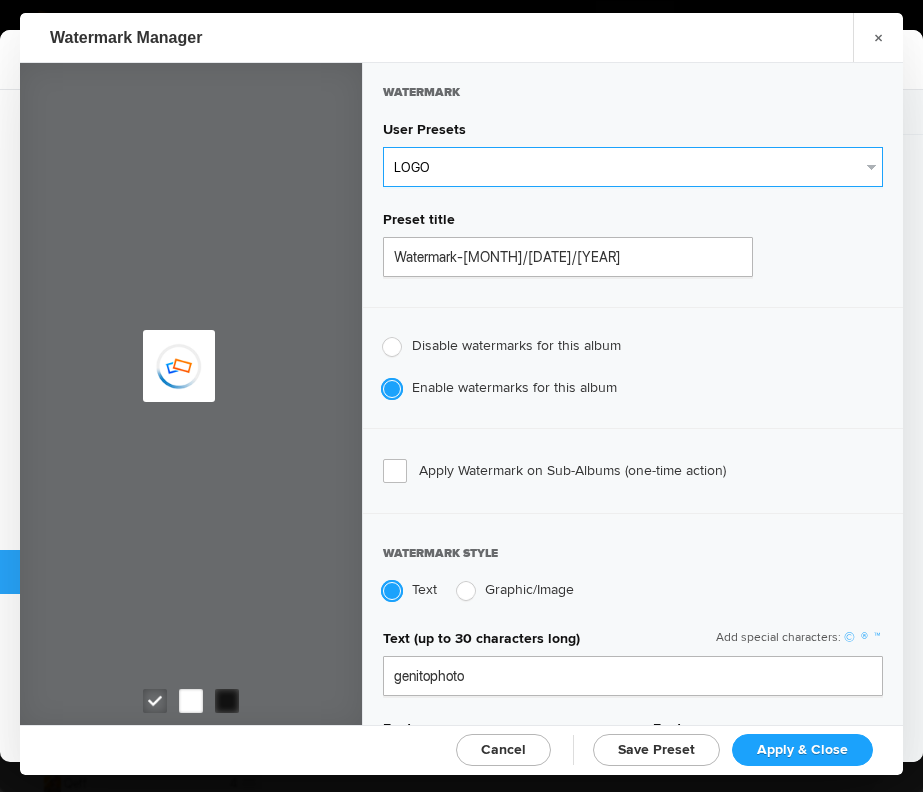 type on "92" 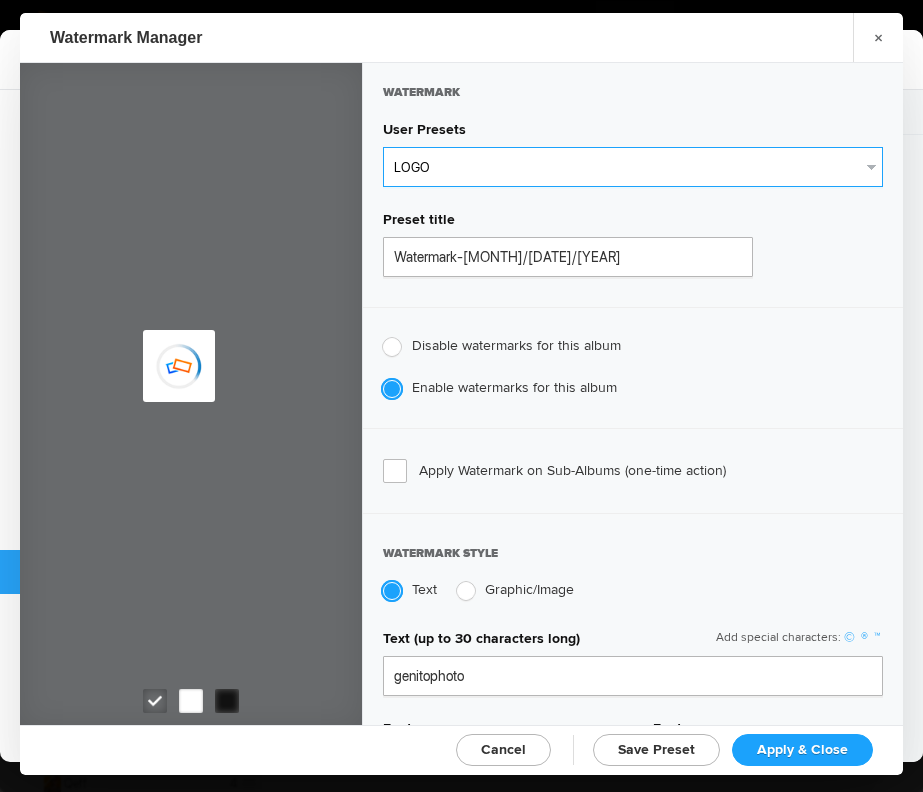 type on "0" 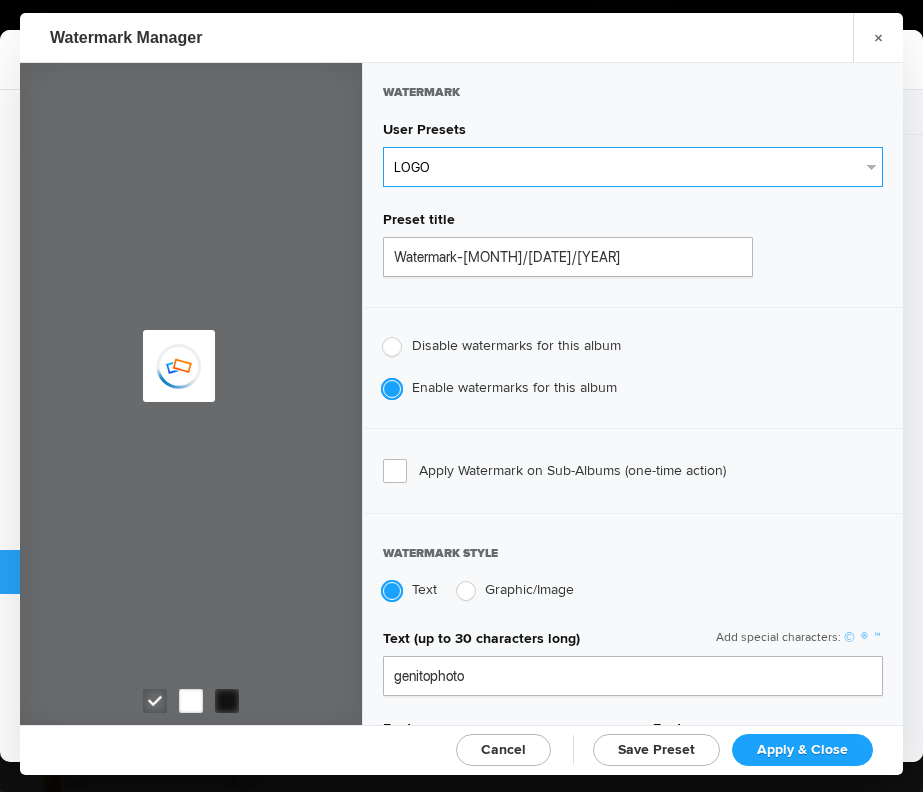 type on "0" 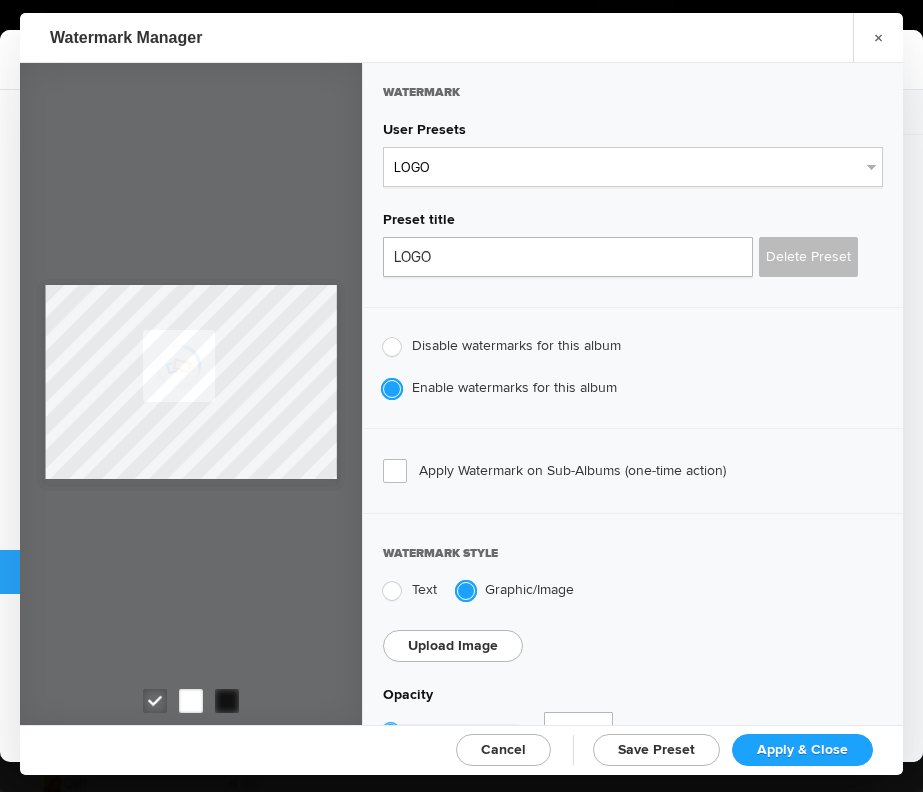 click on "Apply & Close" 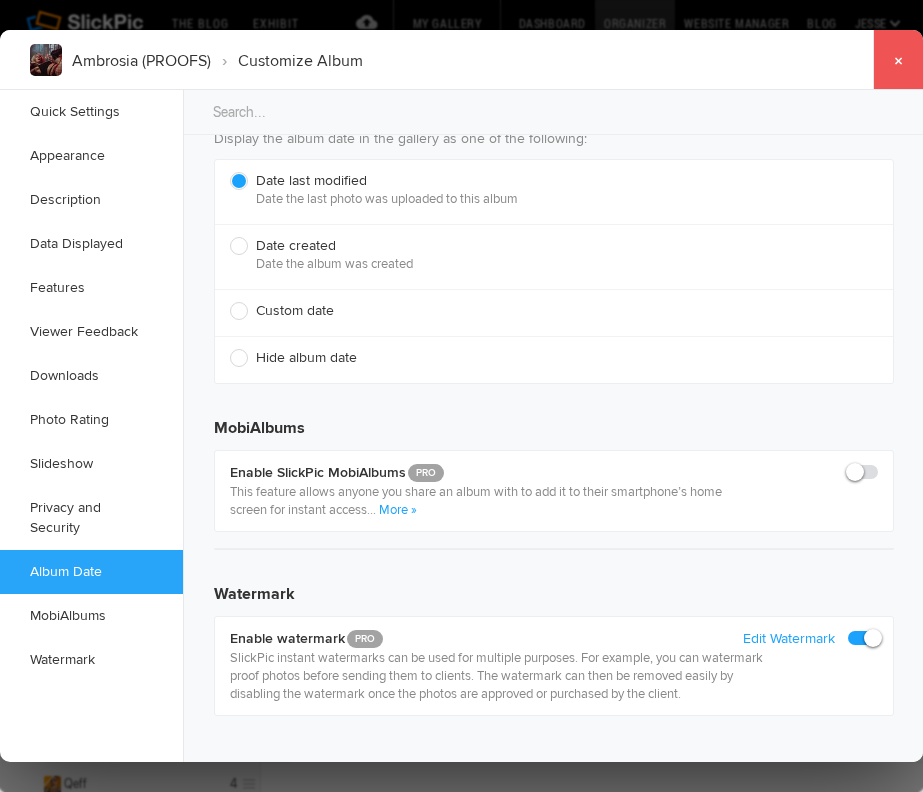 click on "×" 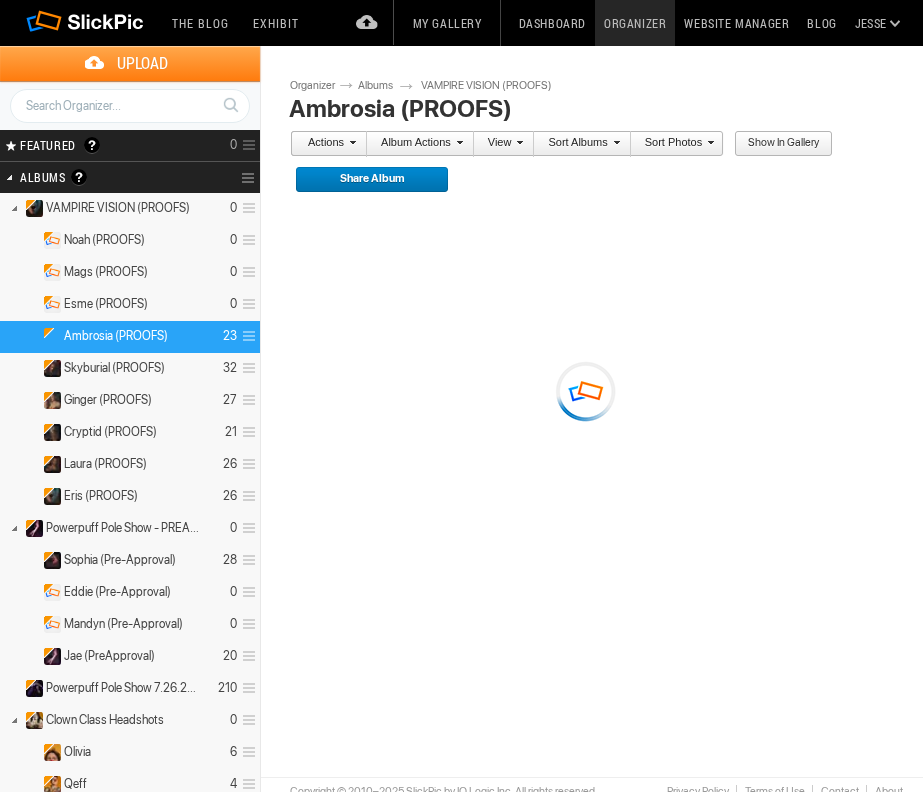 scroll, scrollTop: 0, scrollLeft: 0, axis: both 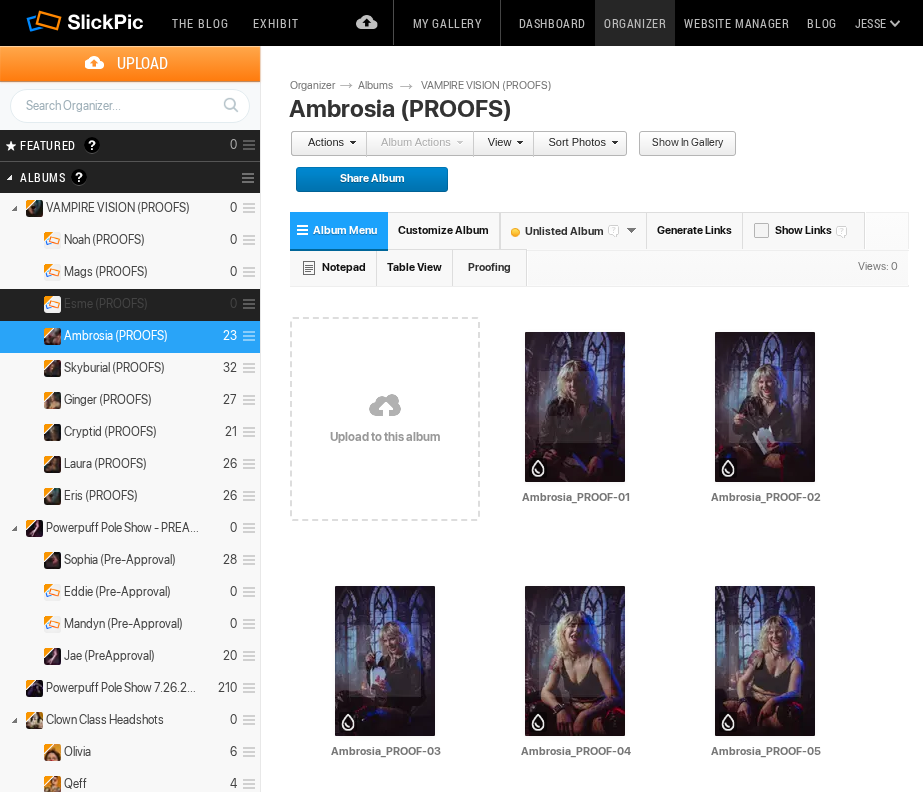 click on "Esme (PROOFS)" at bounding box center [106, 304] 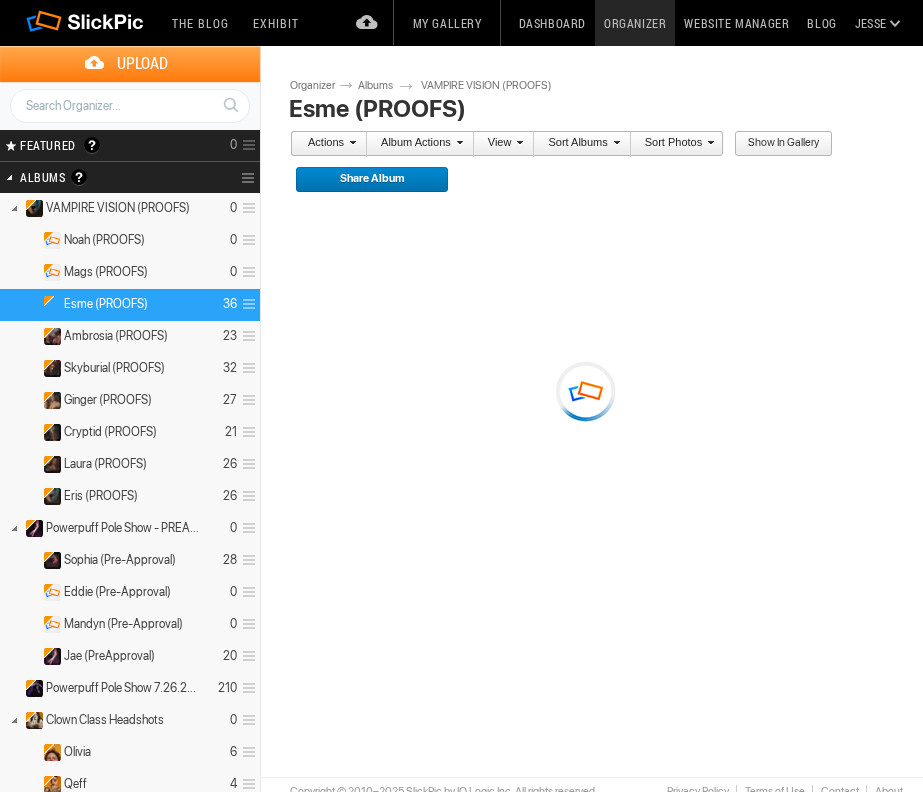 scroll, scrollTop: 0, scrollLeft: 0, axis: both 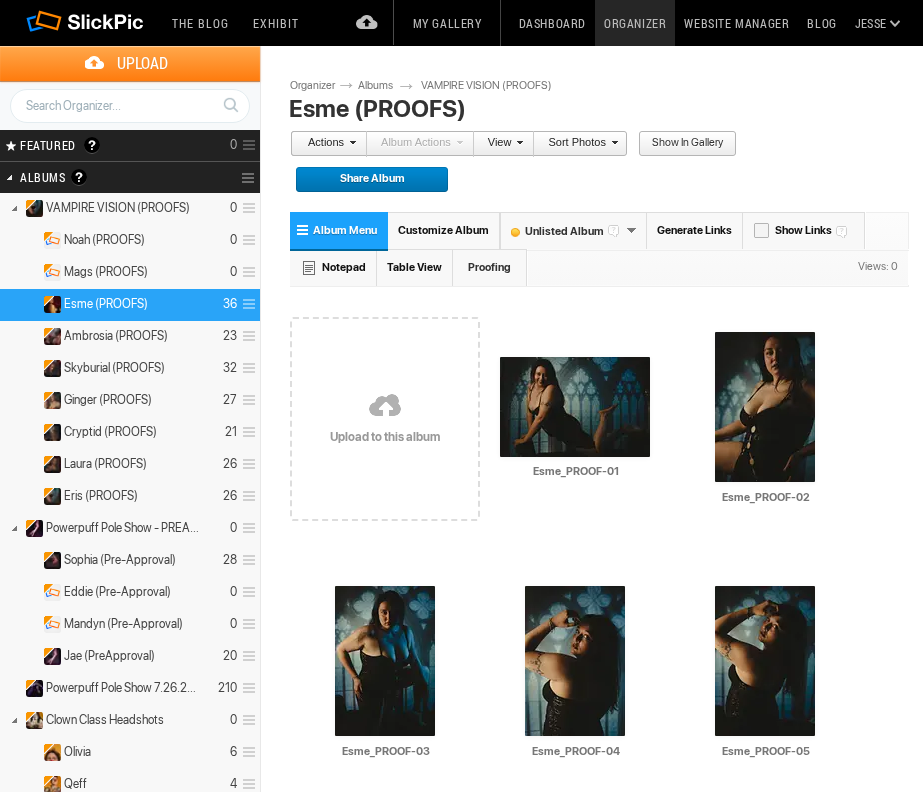 click on "Customize Album" at bounding box center [443, 230] 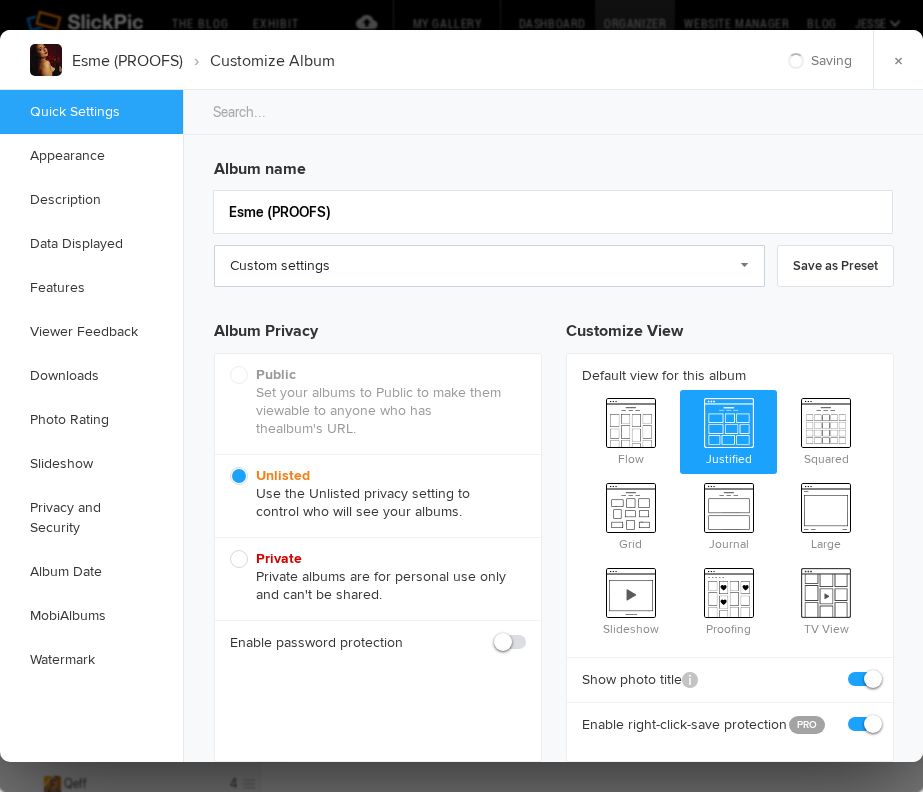 scroll, scrollTop: 0, scrollLeft: 0, axis: both 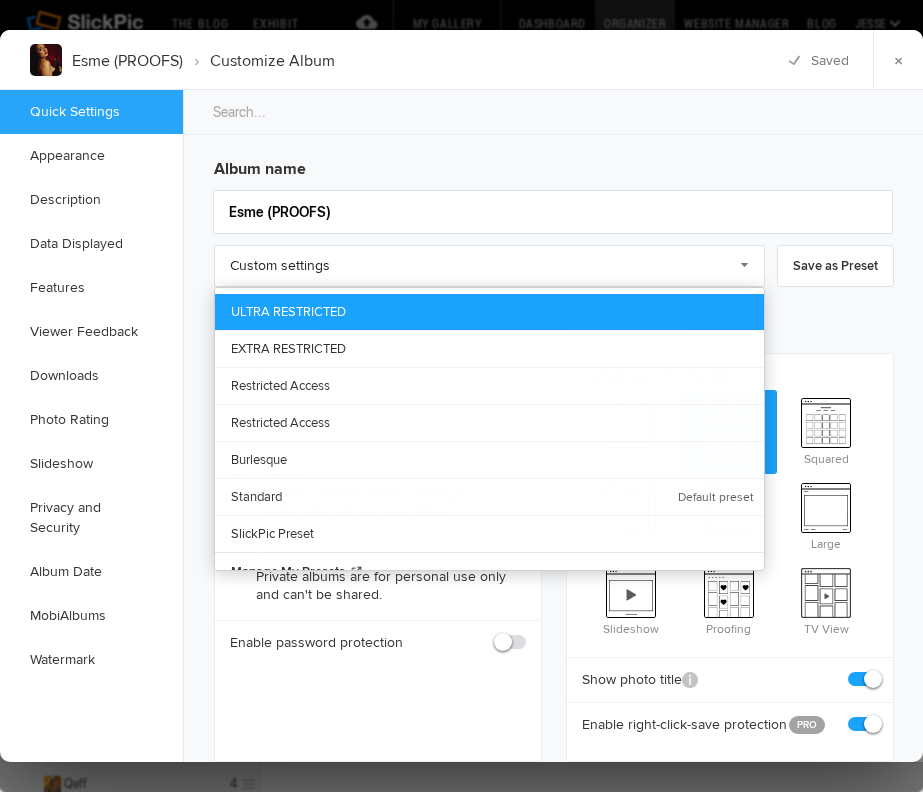 click on "ULTRA RESTRICTED" 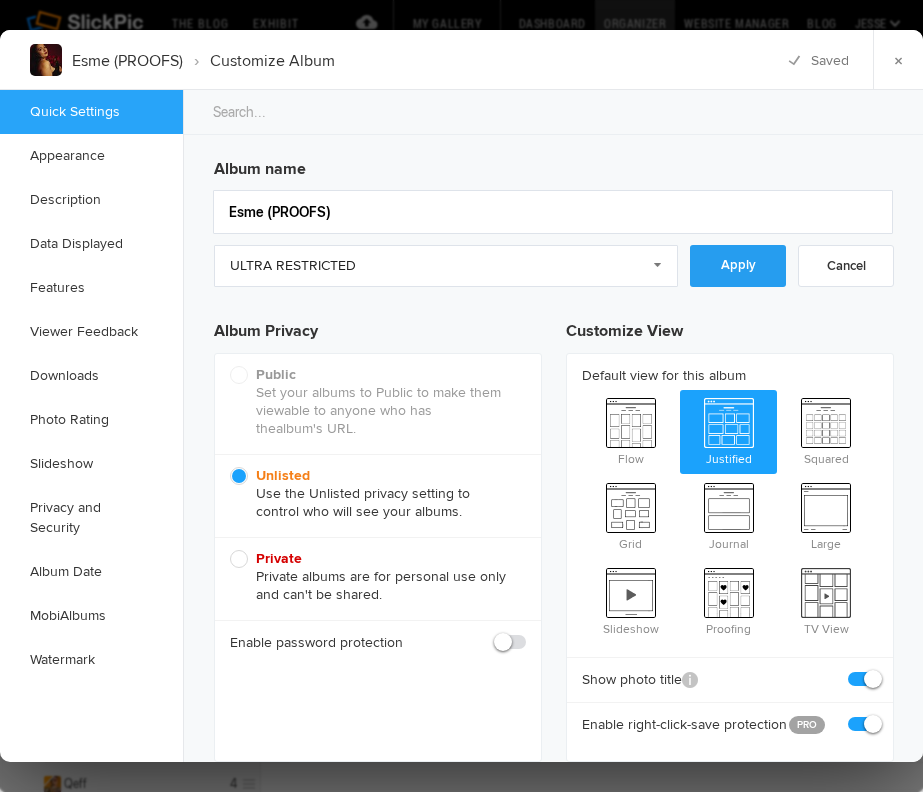 click on "Apply" 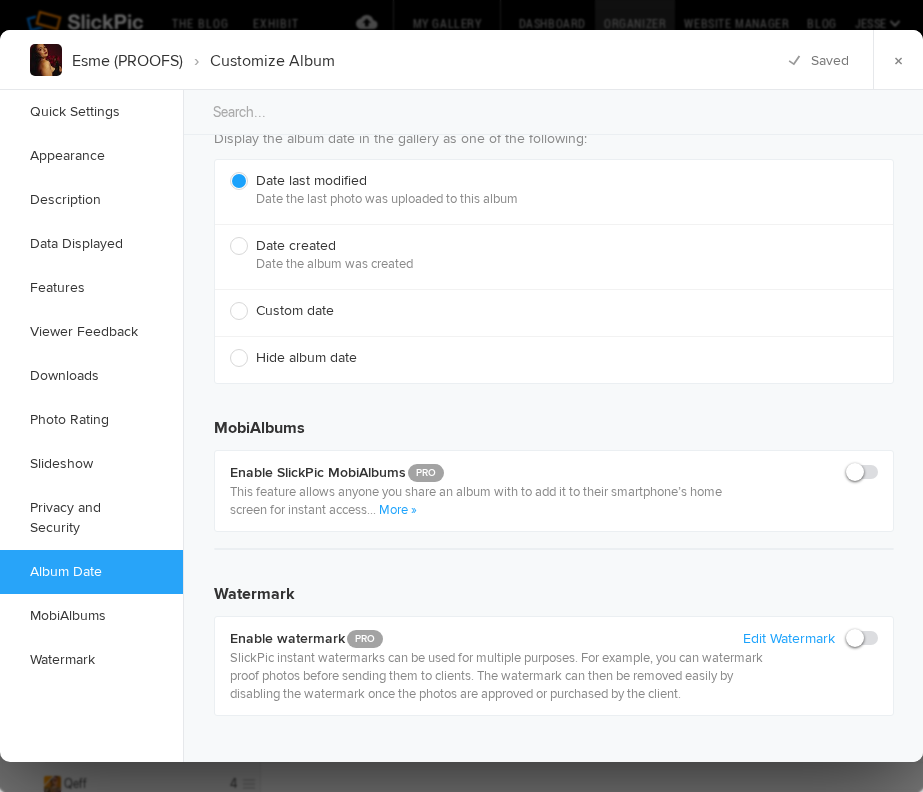 scroll, scrollTop: 4407, scrollLeft: 0, axis: vertical 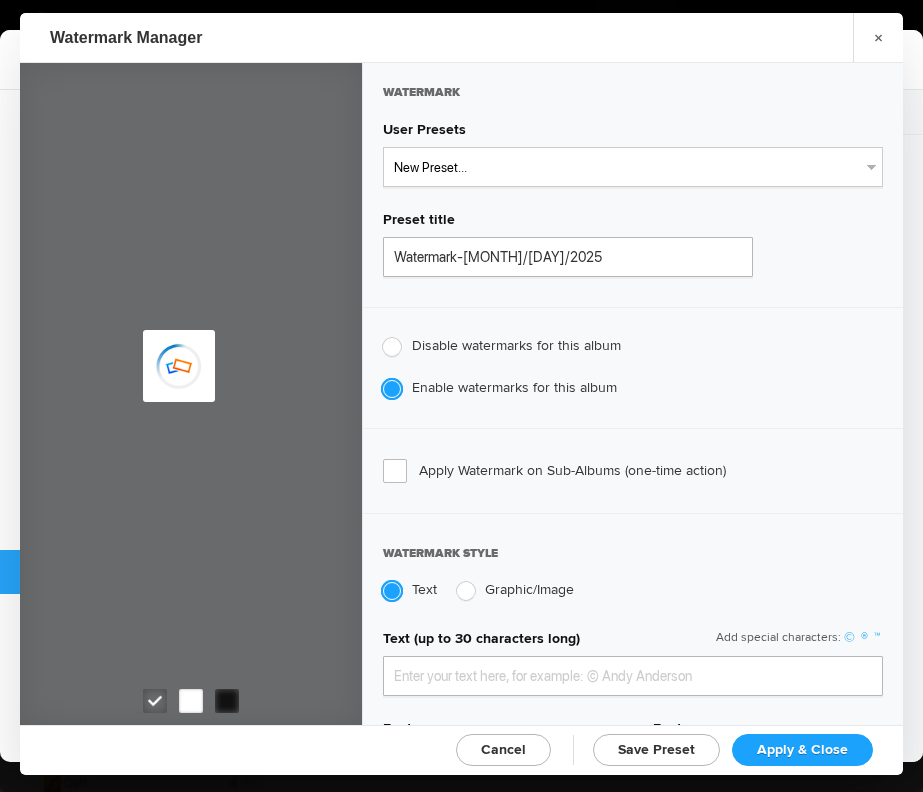 type on "genitophoto" 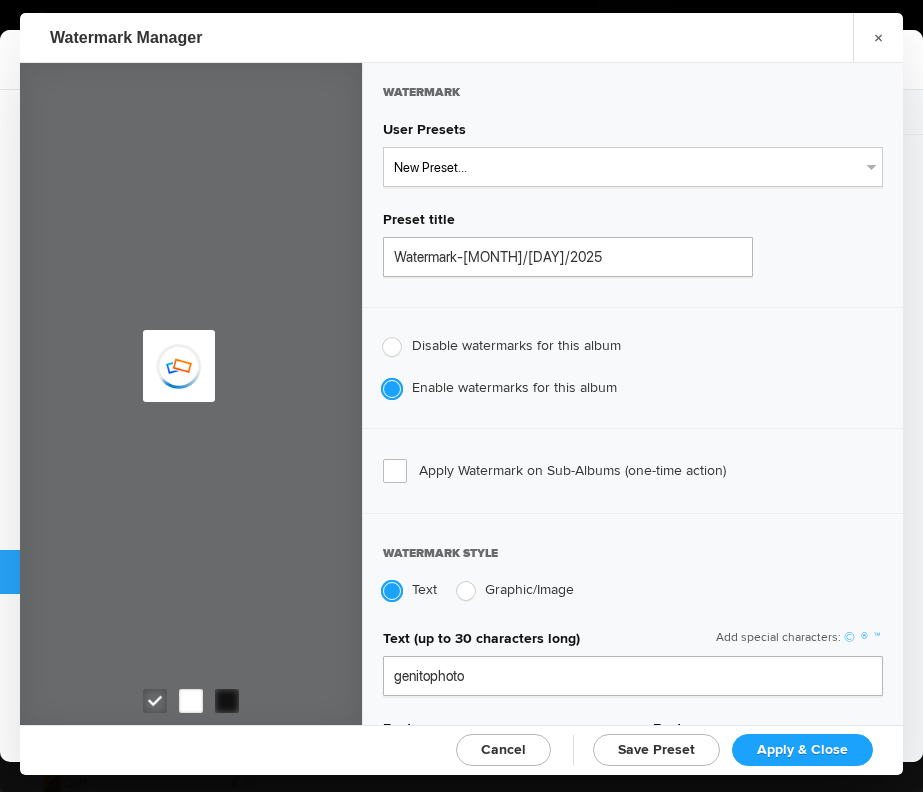 type on "Watermark-8/13/2022" 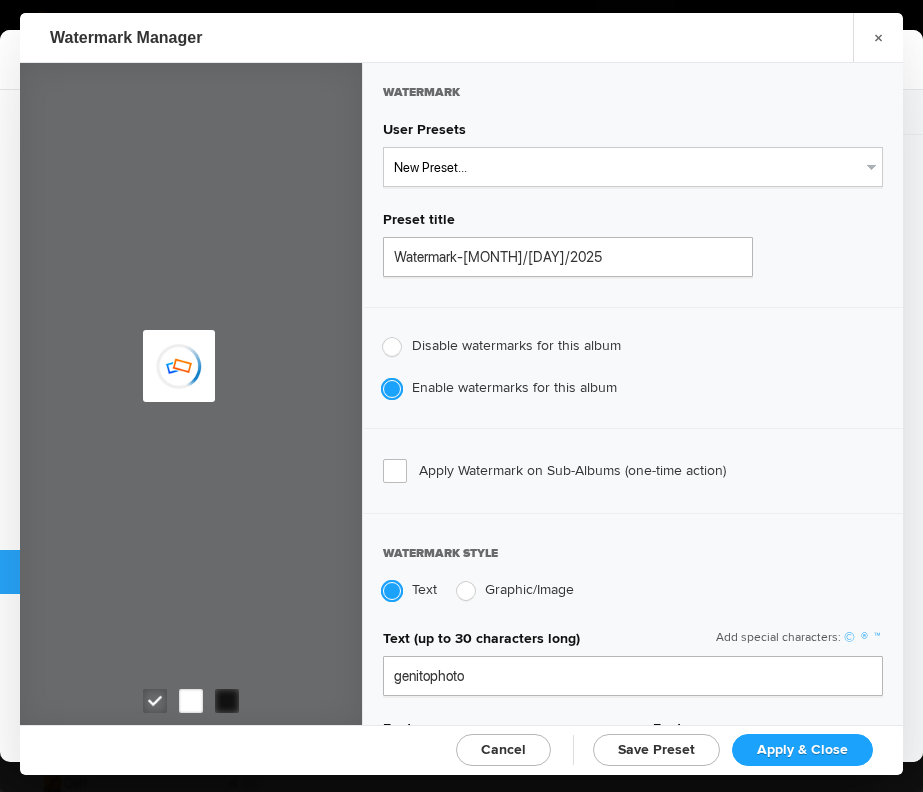 type on "0.13" 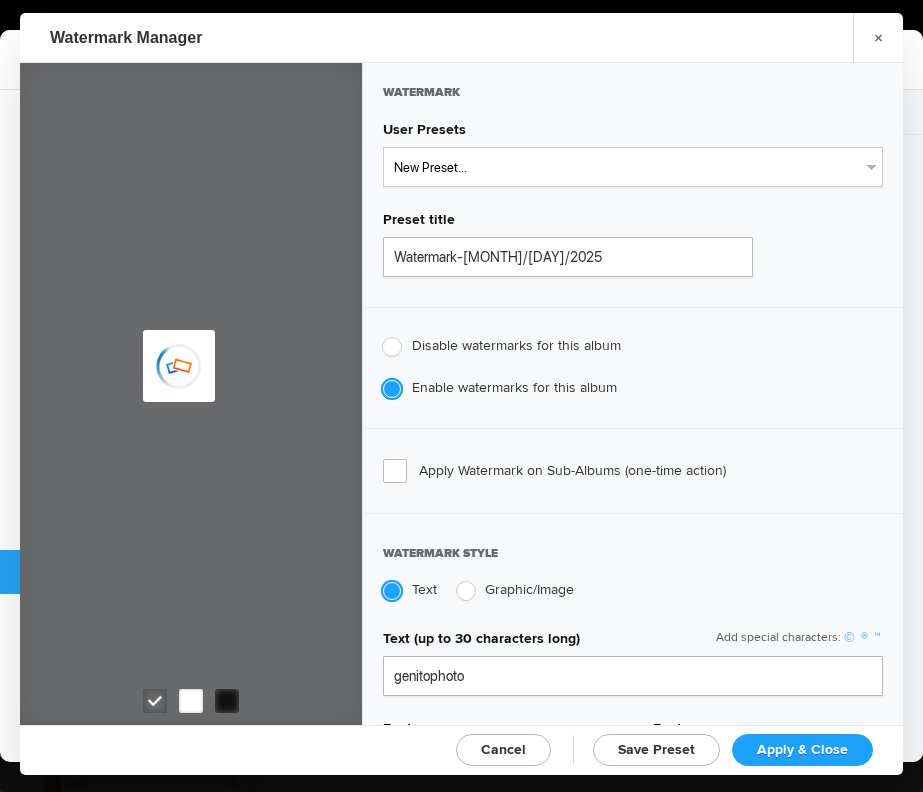 radio on "true" 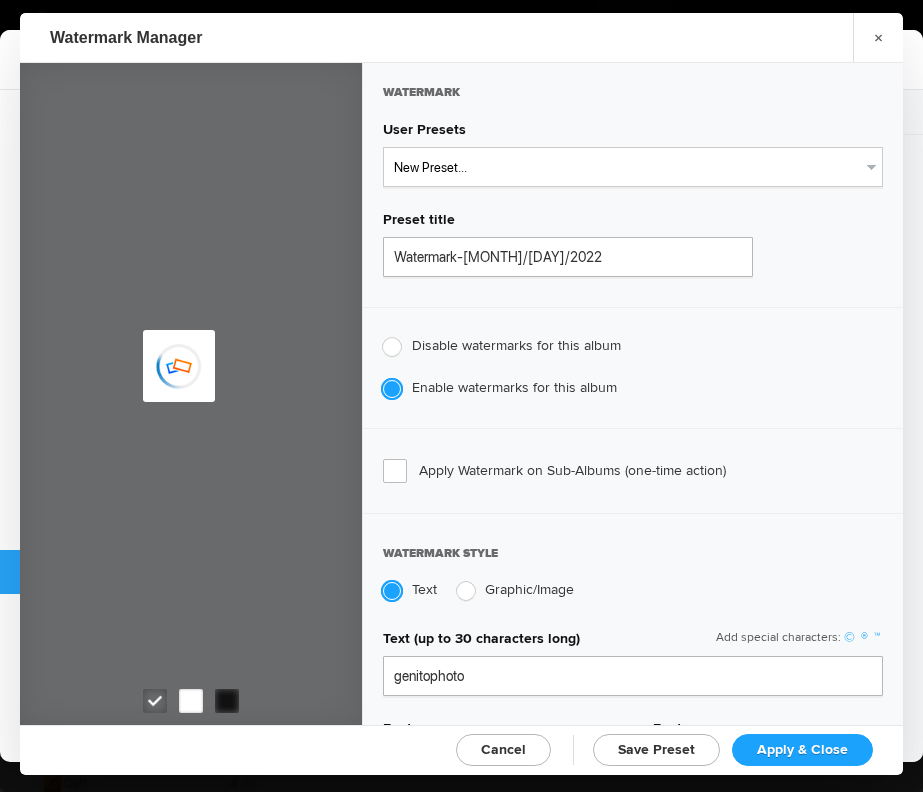 radio on "false" 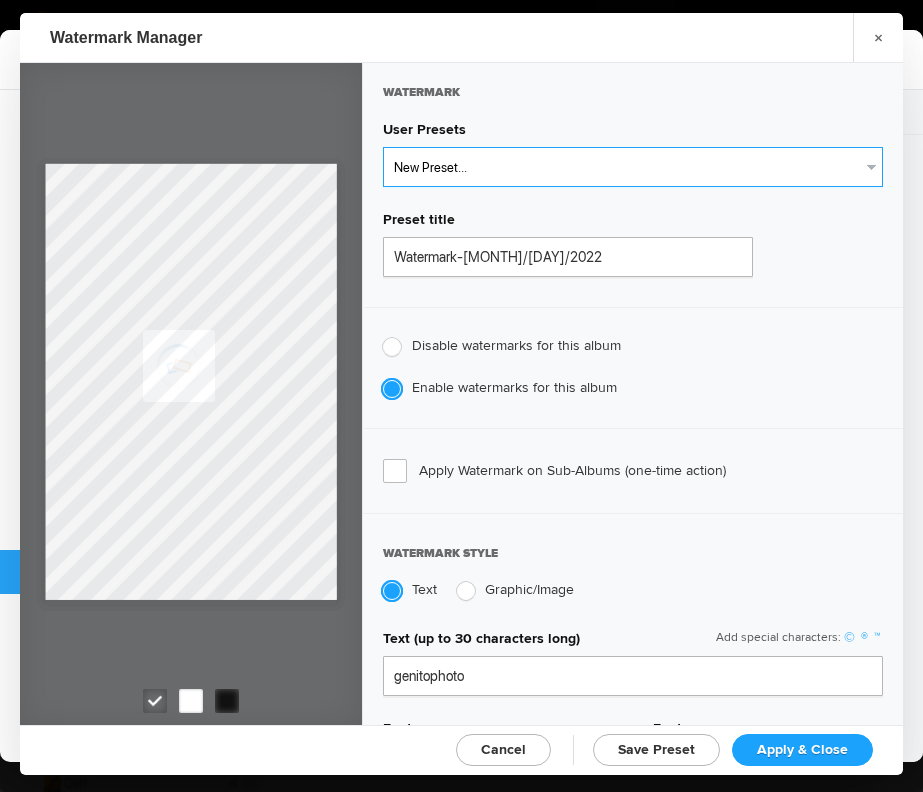 select on "2: Object" 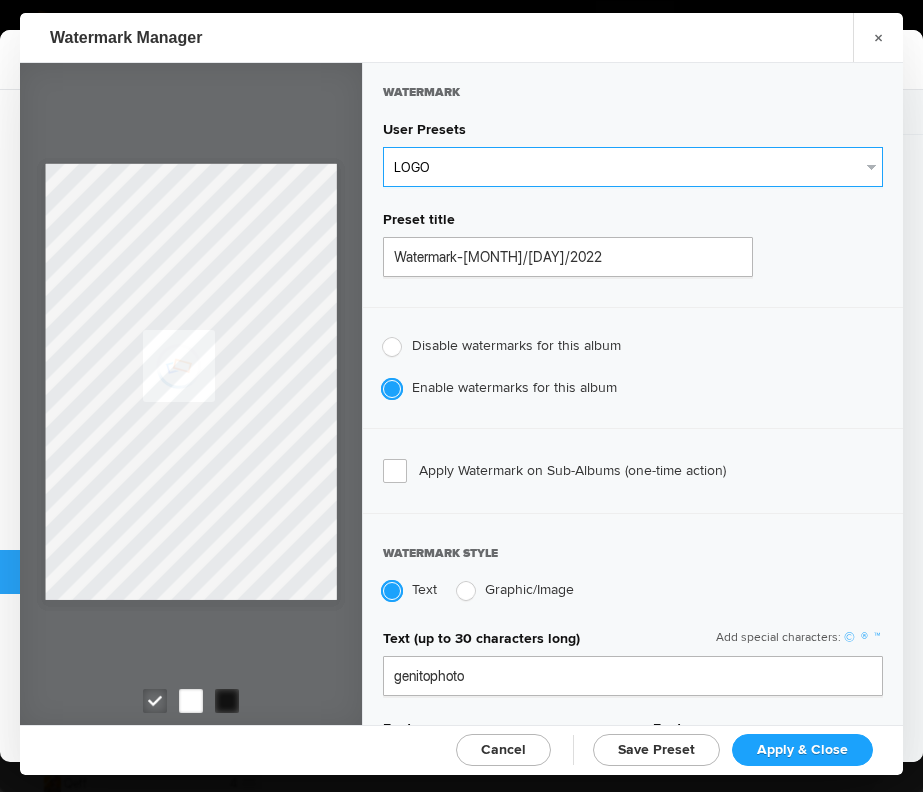 type on "LOGO" 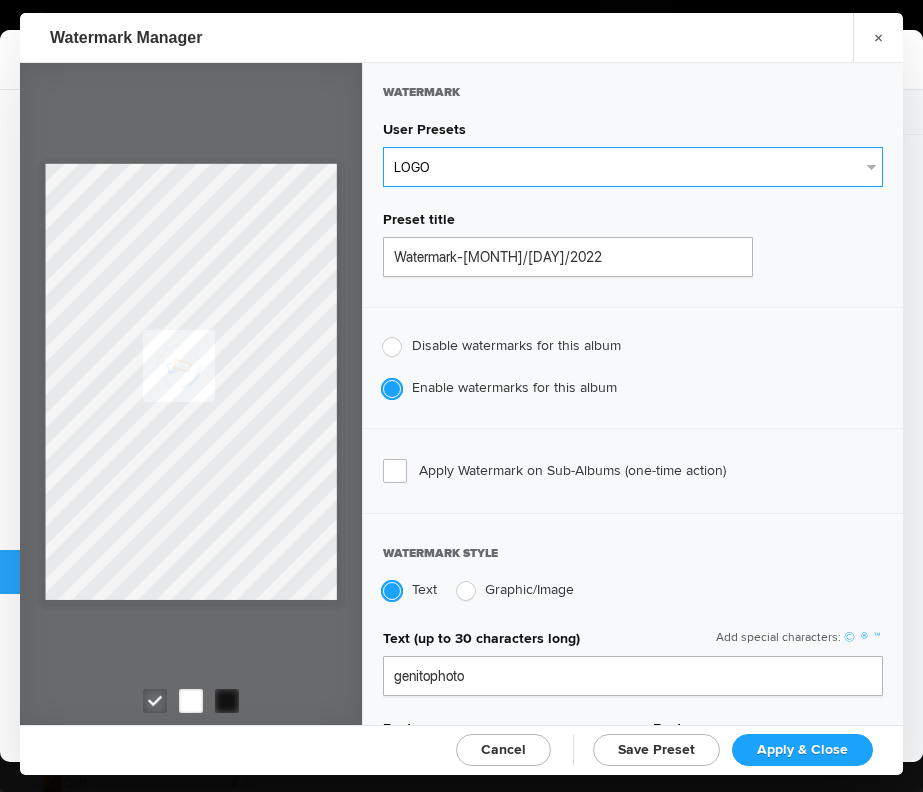 radio on "false" 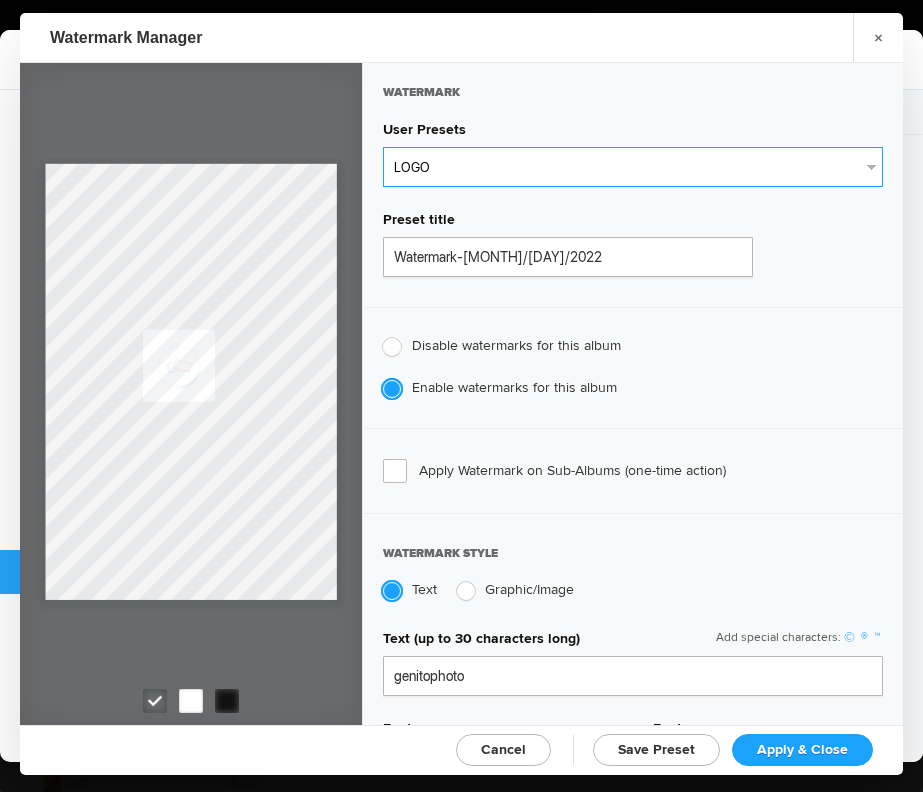 radio on "true" 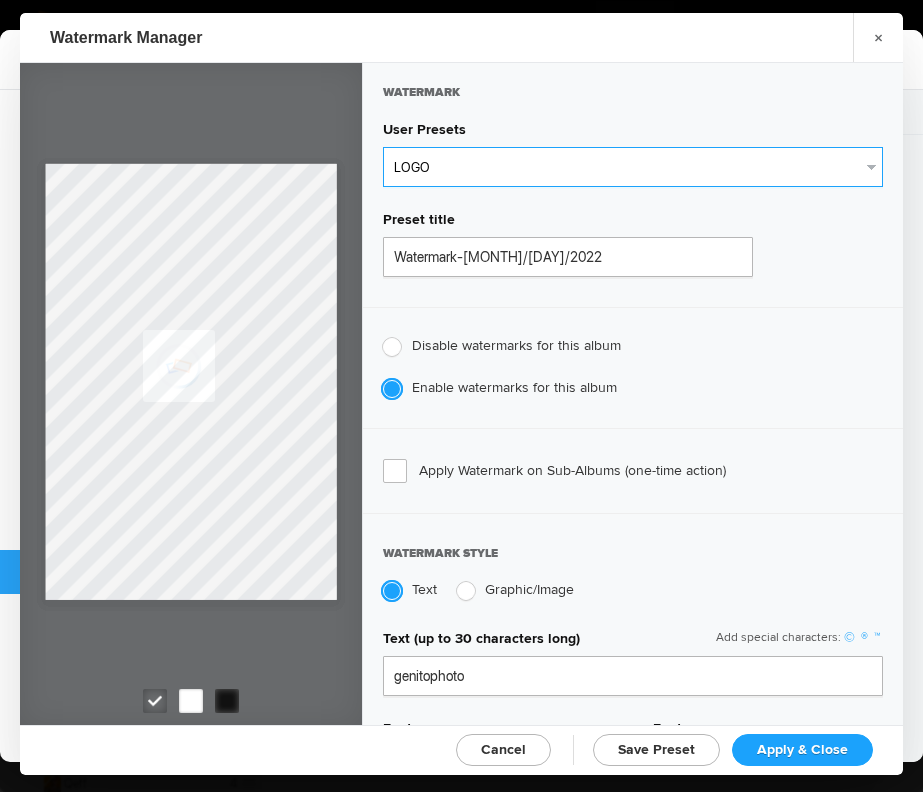 type on "0.1" 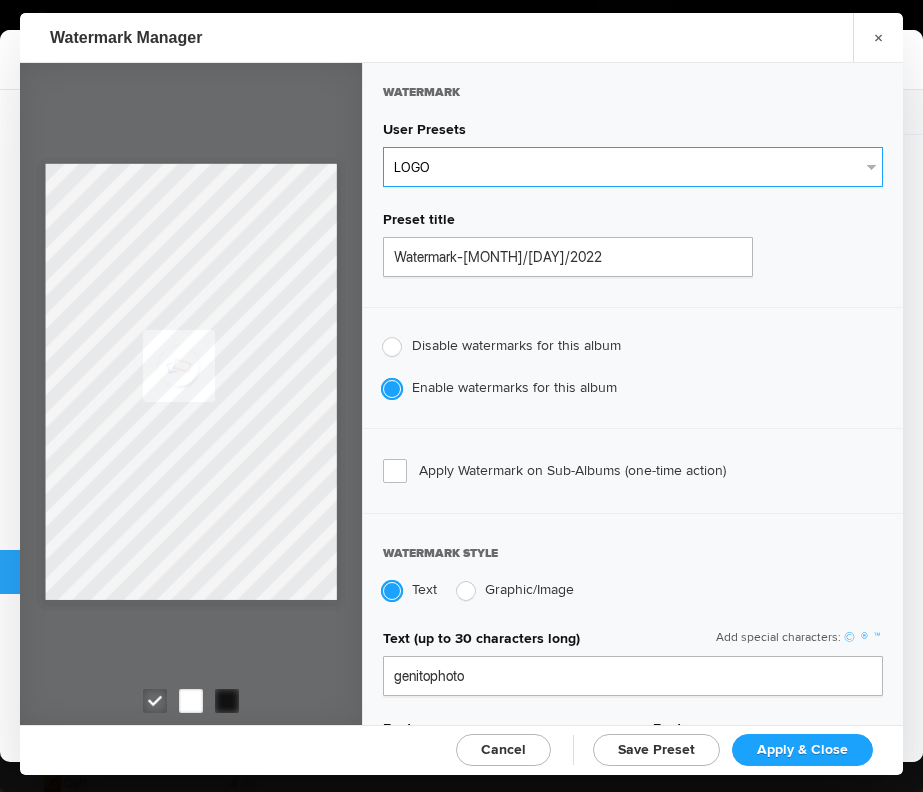 type on "92" 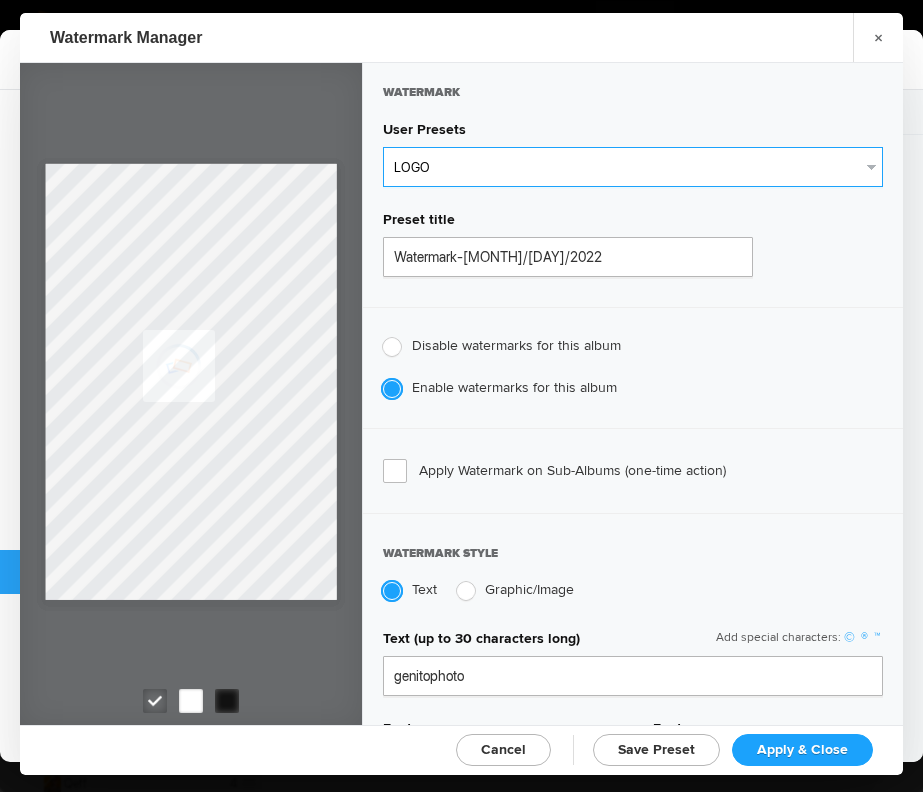 type on "0" 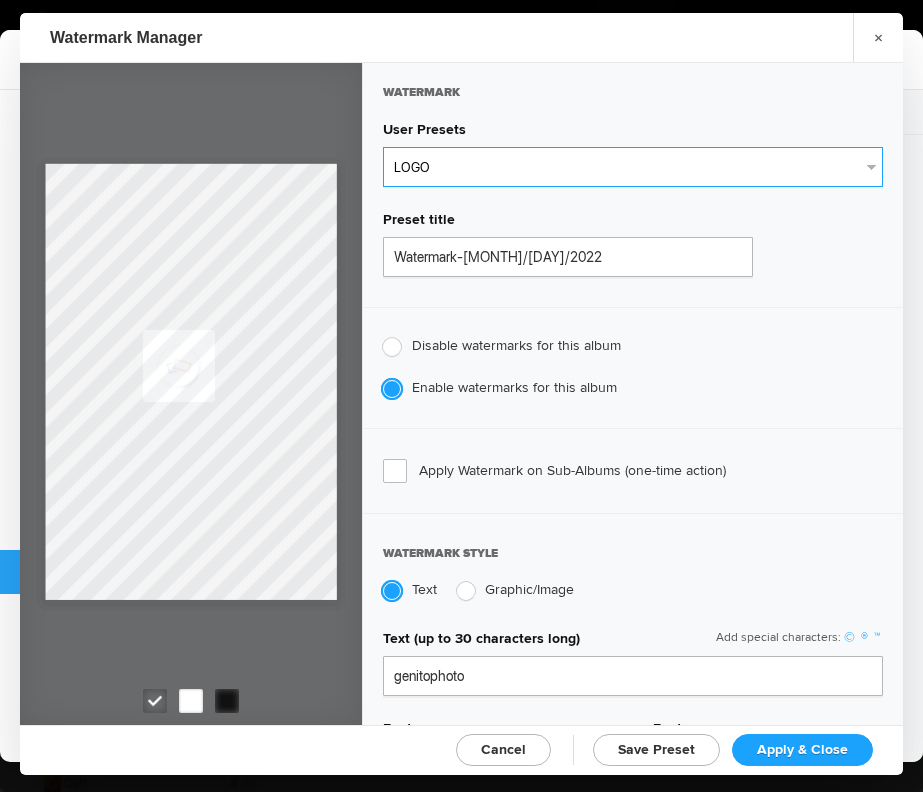 type on "0" 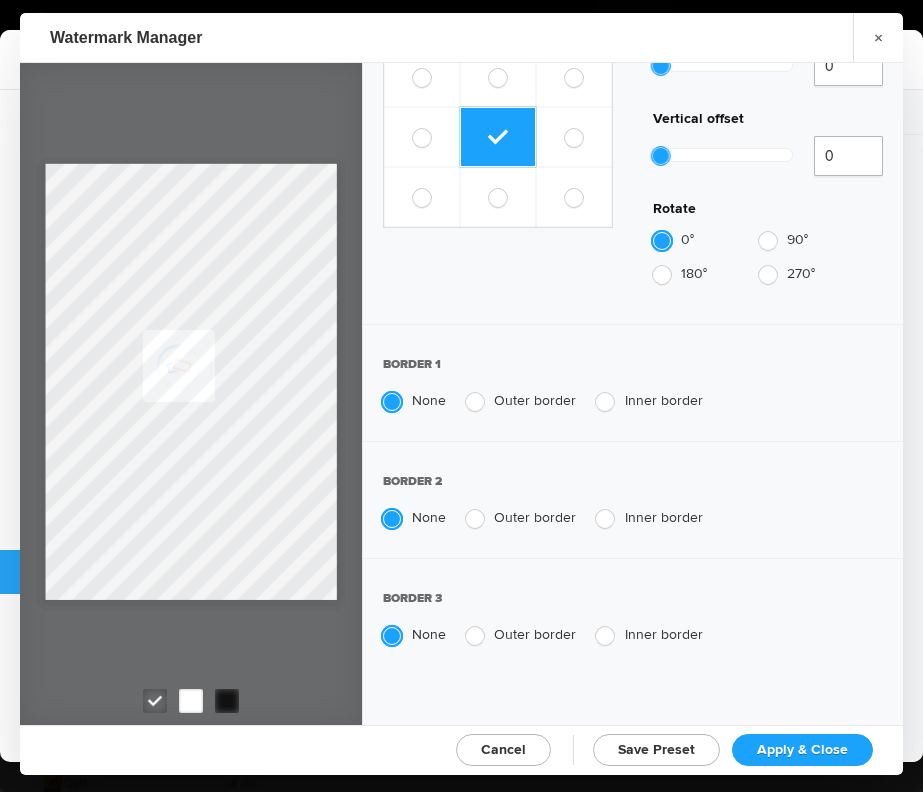 scroll, scrollTop: 955, scrollLeft: 0, axis: vertical 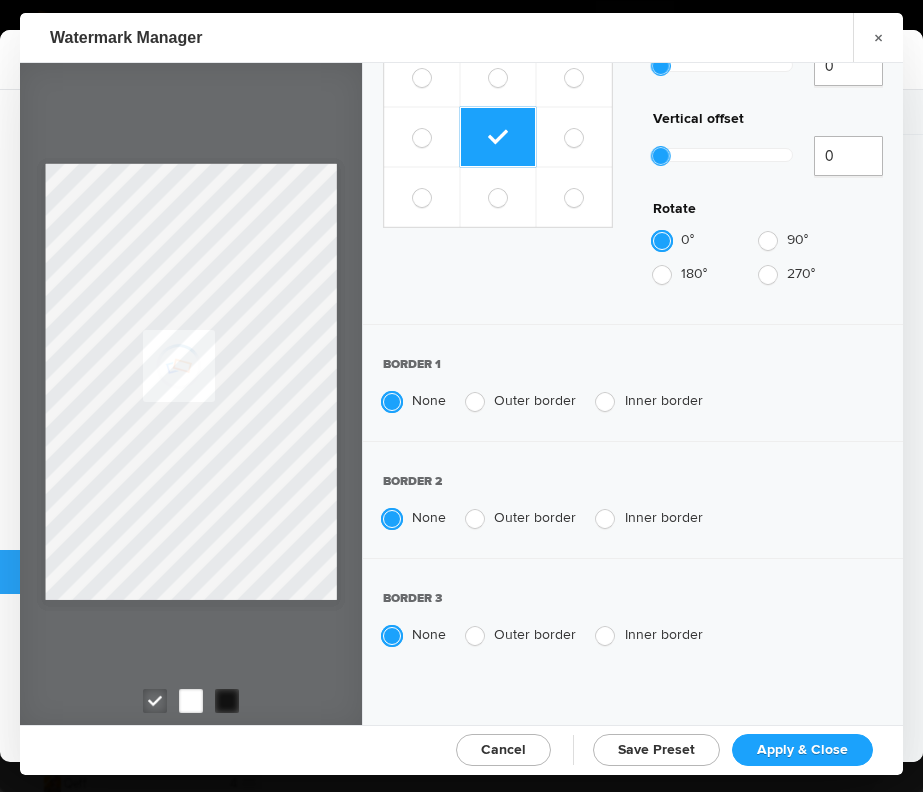 click on "Apply & Close" 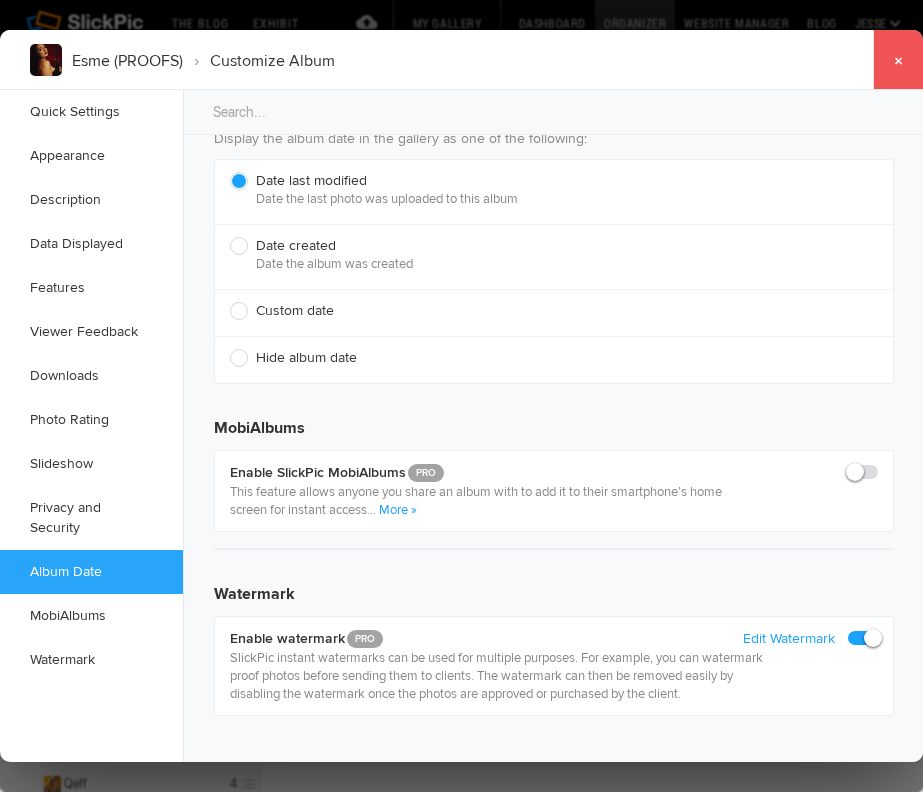 click on "×" 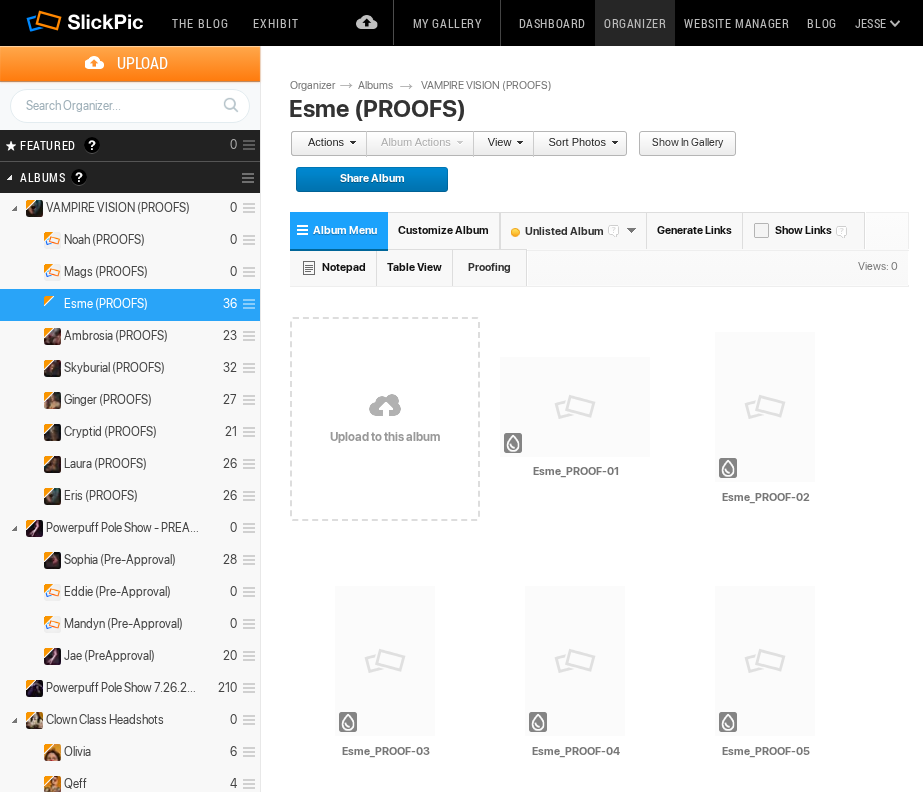 scroll, scrollTop: 0, scrollLeft: 0, axis: both 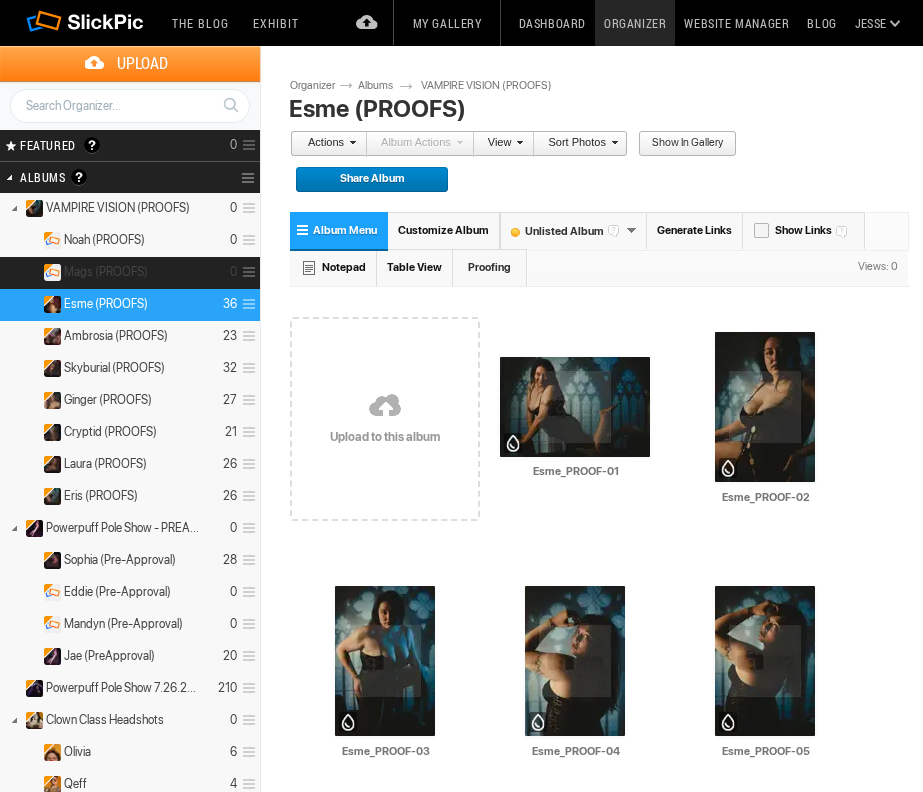 click on "Mags (PROOFS)" at bounding box center [106, 272] 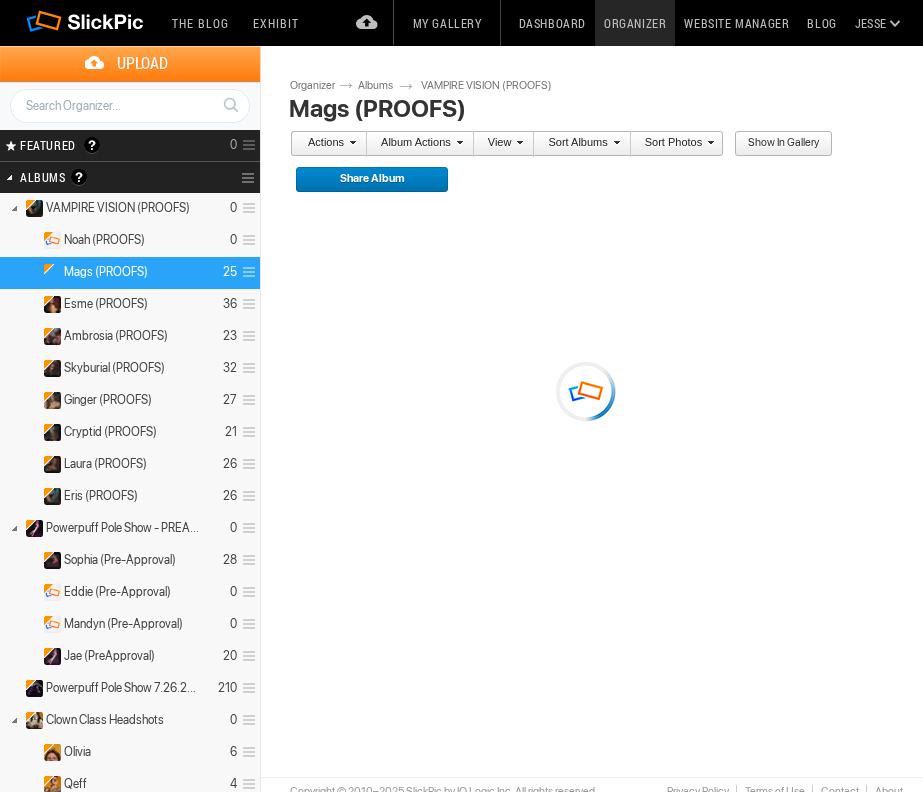 scroll, scrollTop: 0, scrollLeft: 0, axis: both 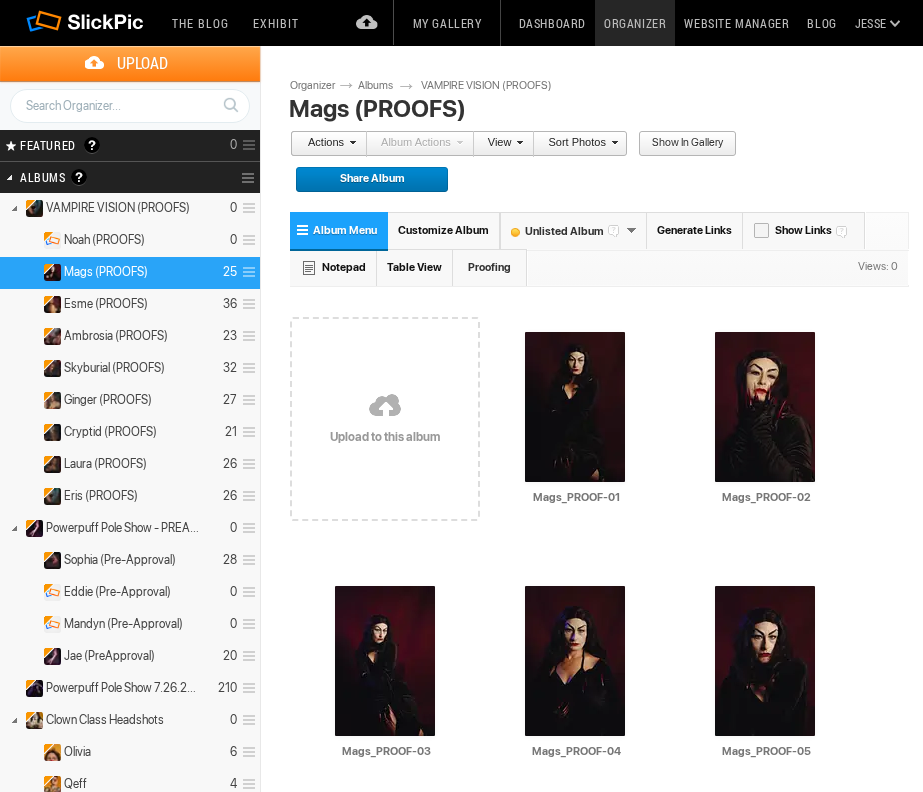 click on "Customize Album" at bounding box center [443, 230] 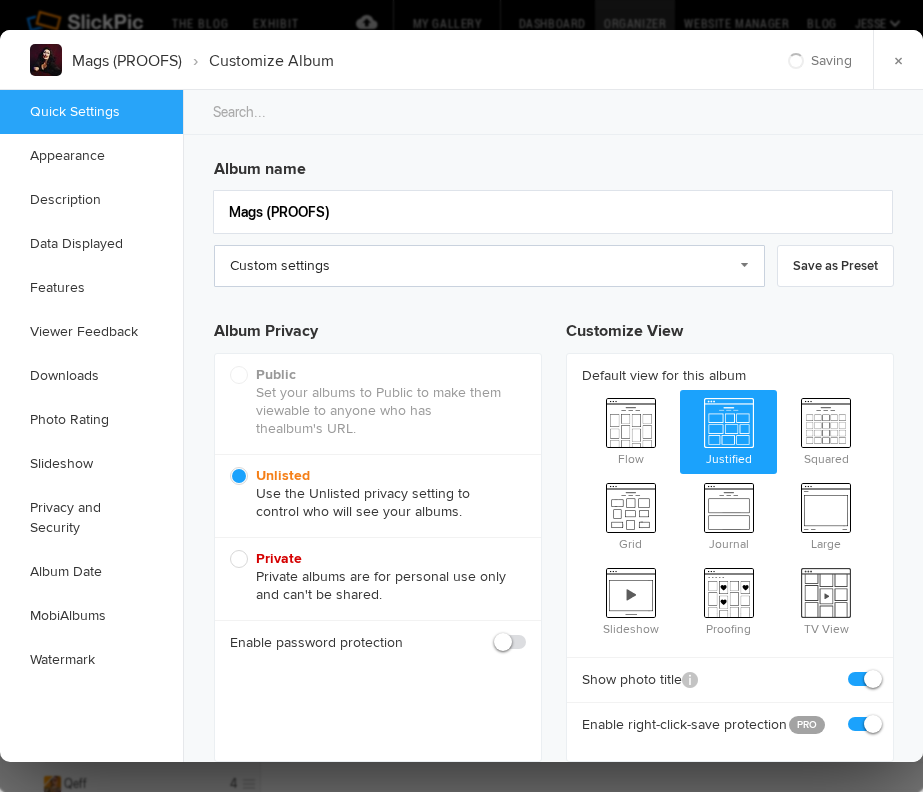 click on "Custom settings" 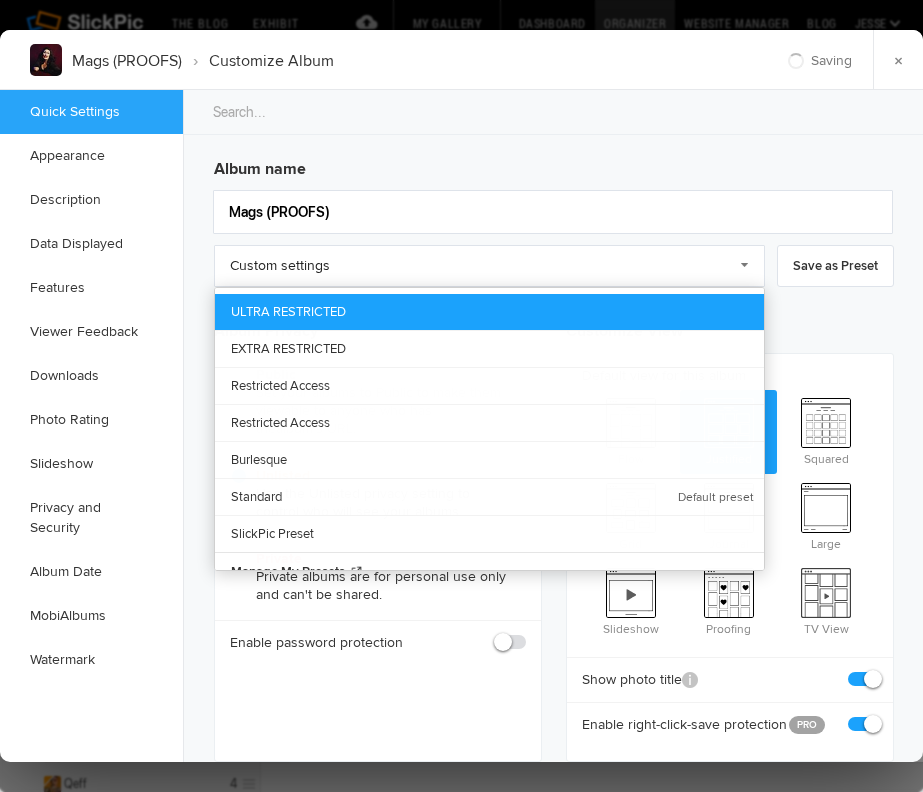 click on "ULTRA RESTRICTED" 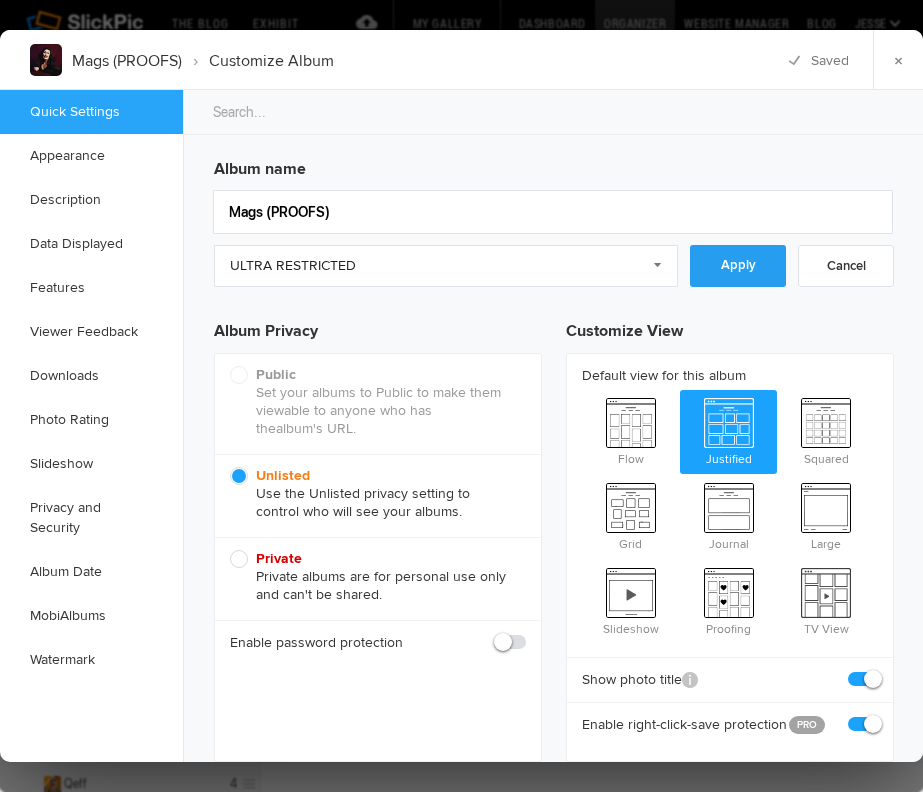click on "Apply" 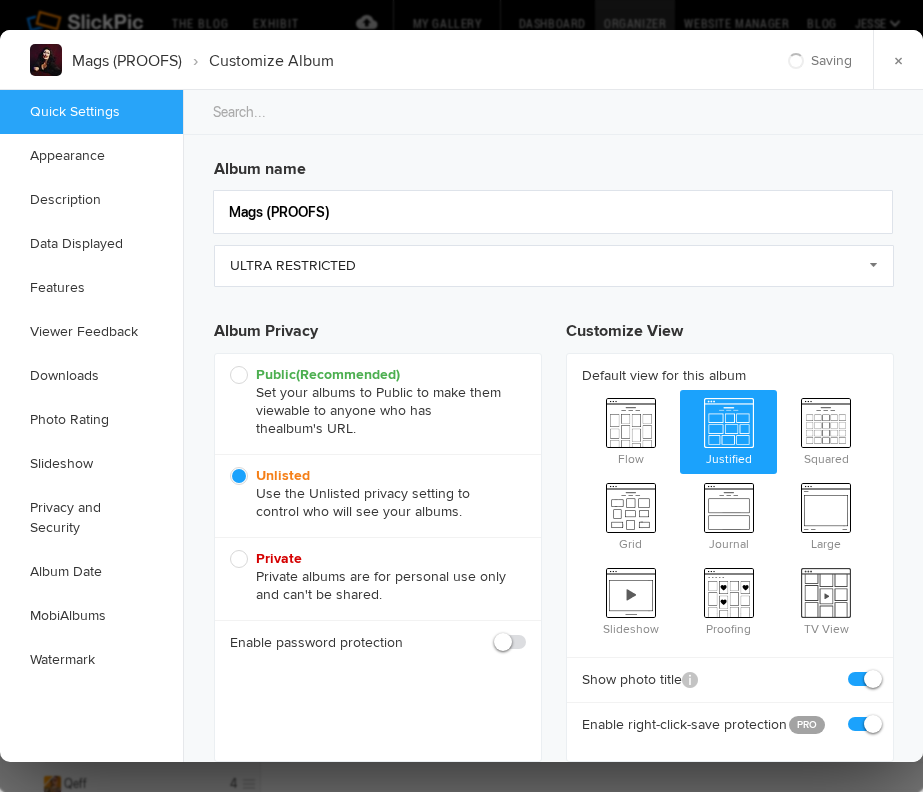 scroll, scrollTop: 825, scrollLeft: 0, axis: vertical 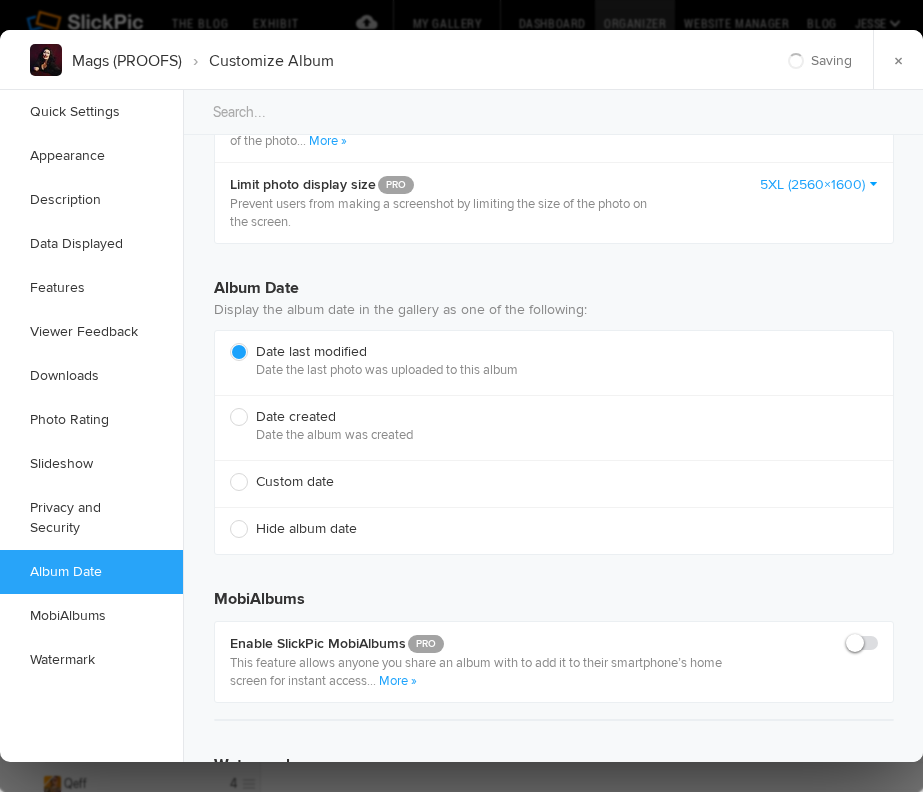 click 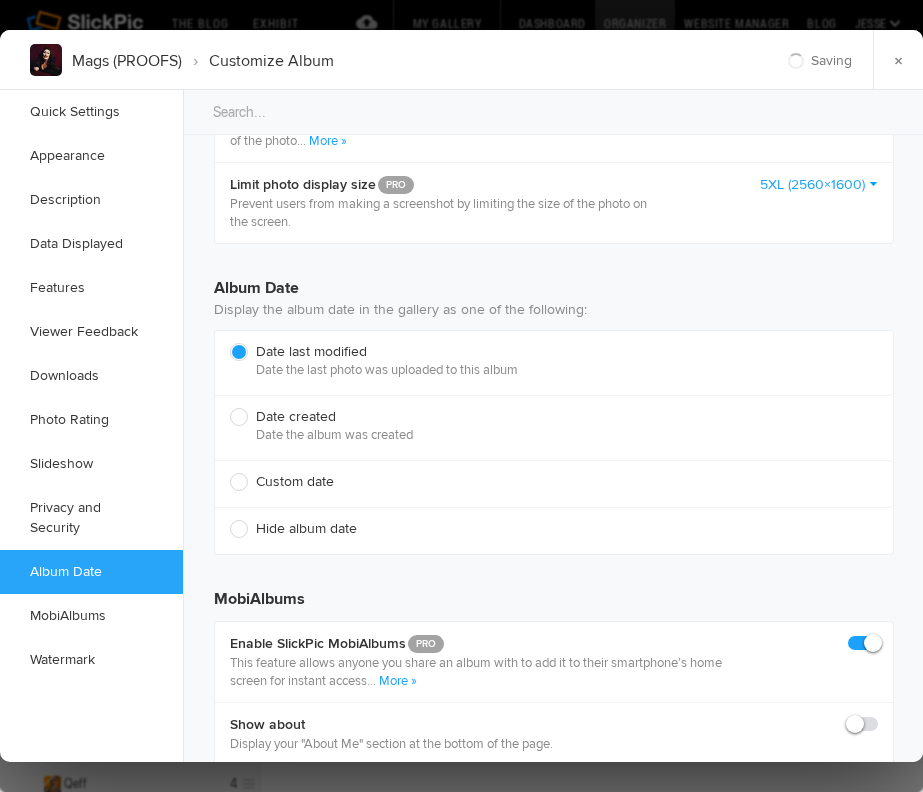 click 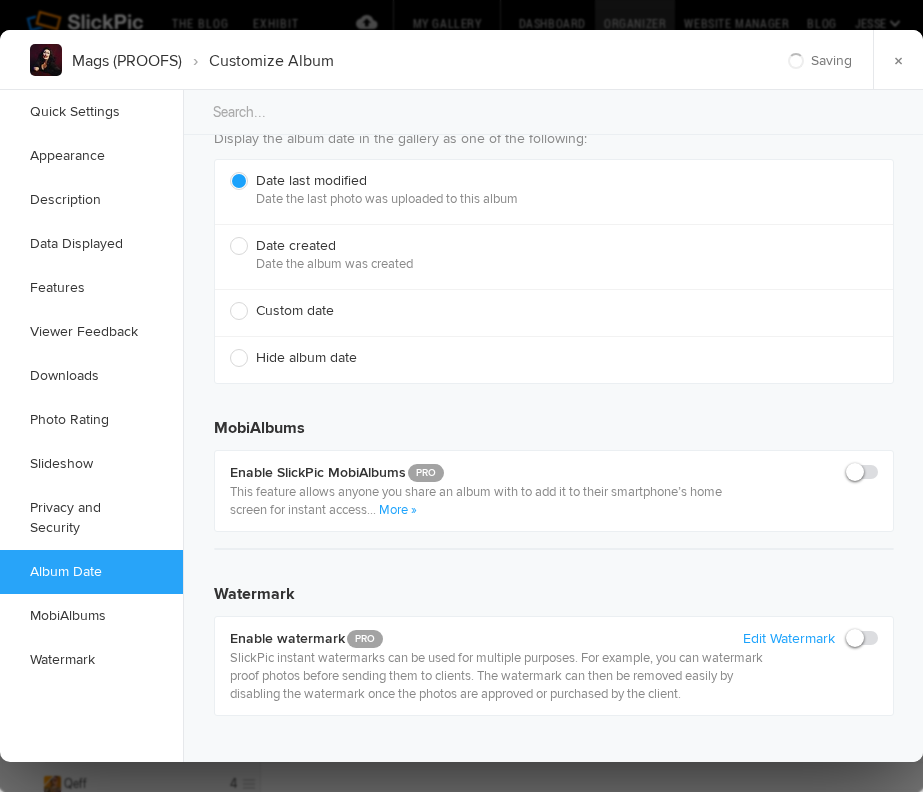 scroll, scrollTop: 4407, scrollLeft: 0, axis: vertical 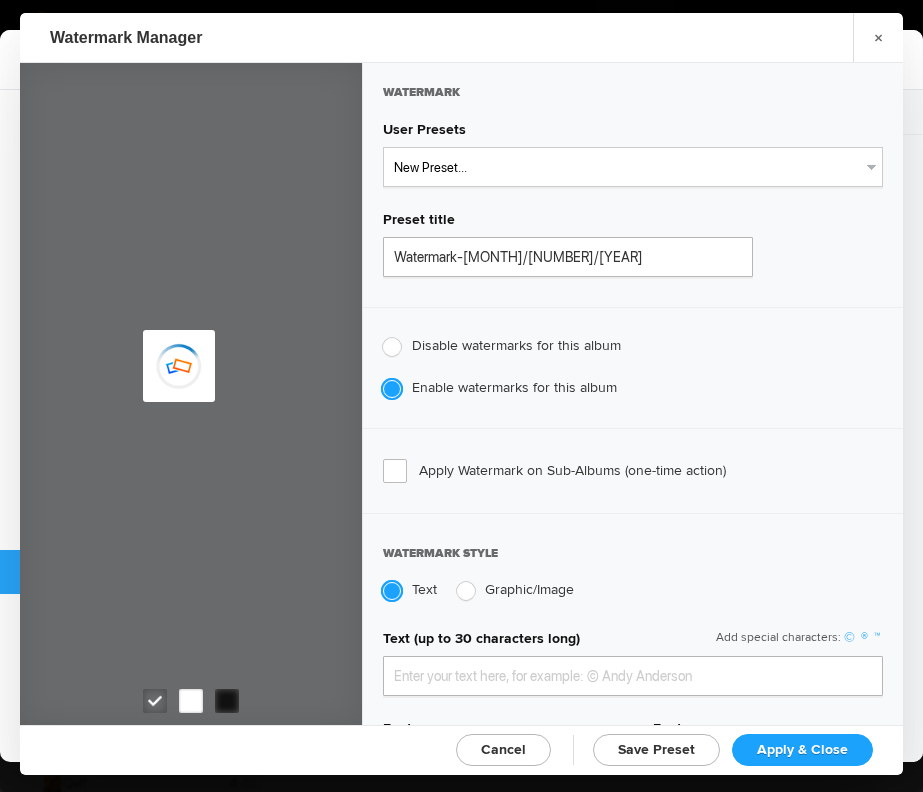 type on "genitophoto" 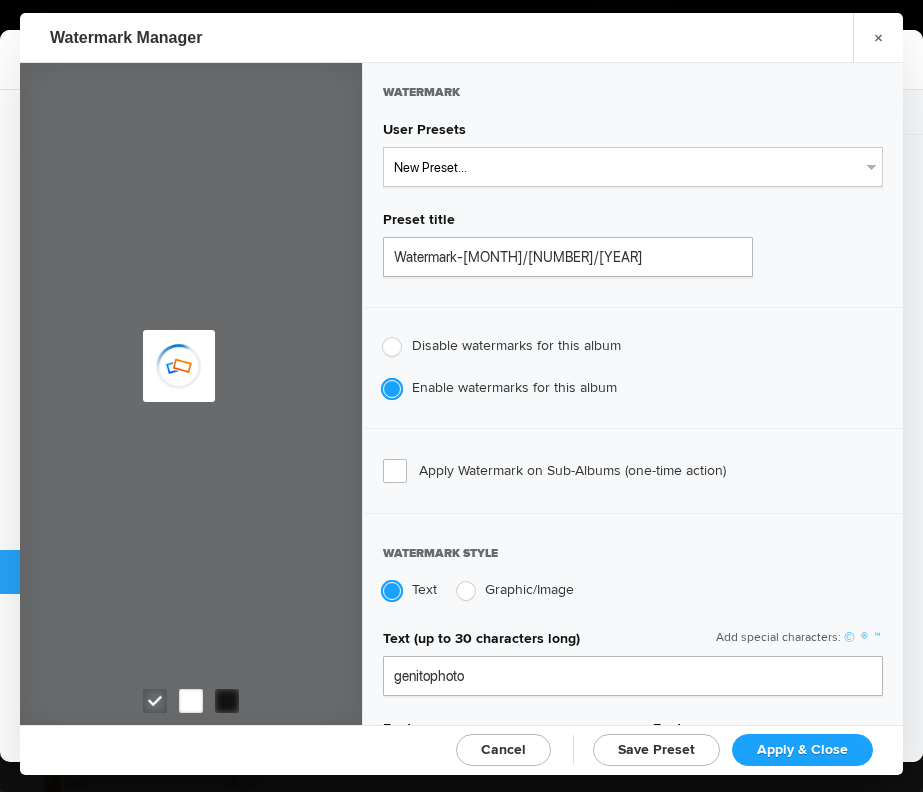 type on "Watermark-[MONTH]/[DAY]/[YEAR]" 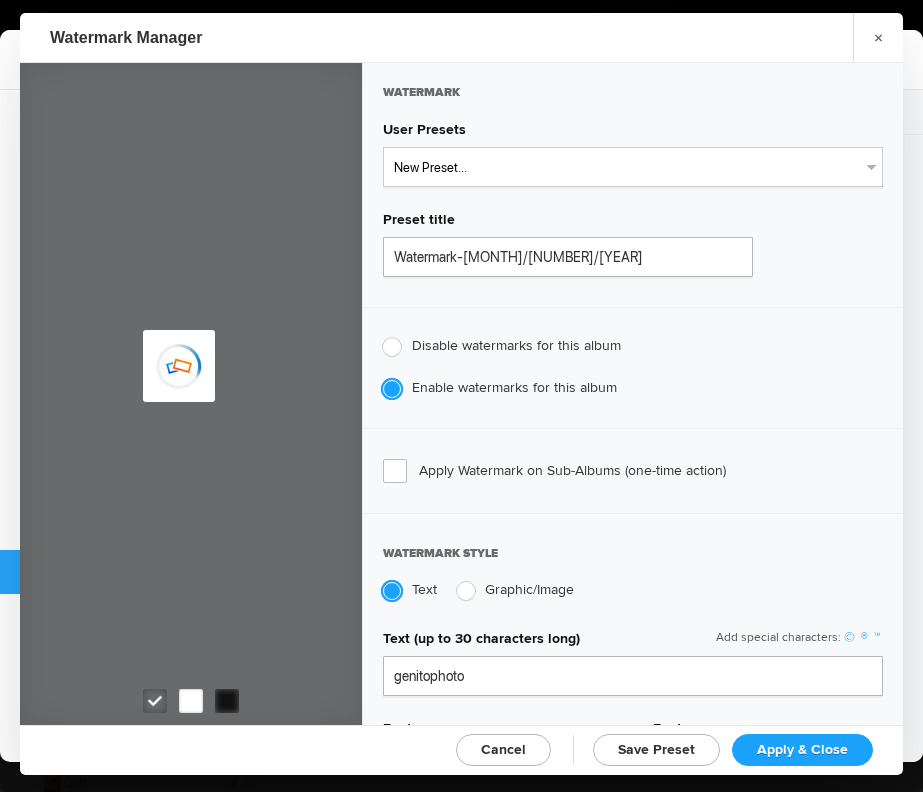 type on "0.13" 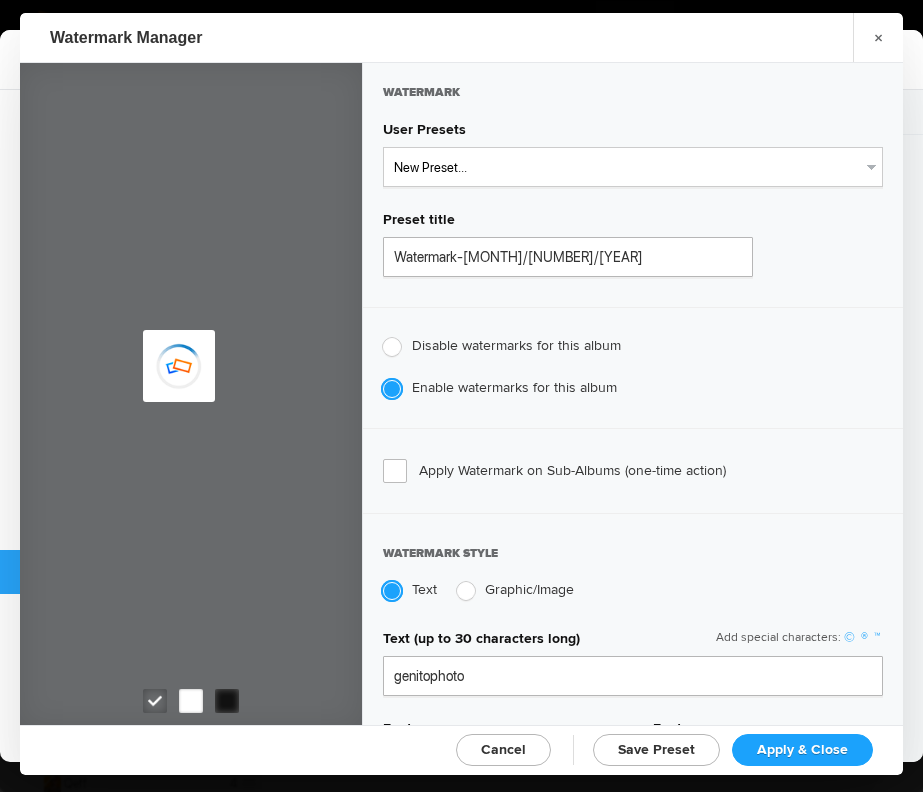 type on "89" 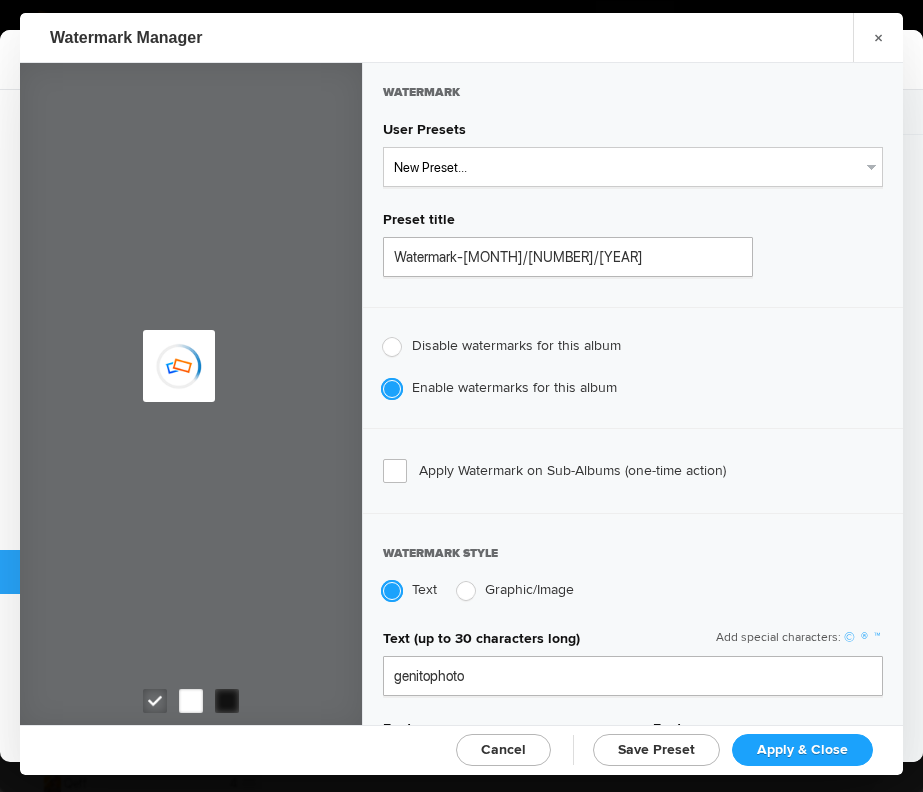 radio on "true" 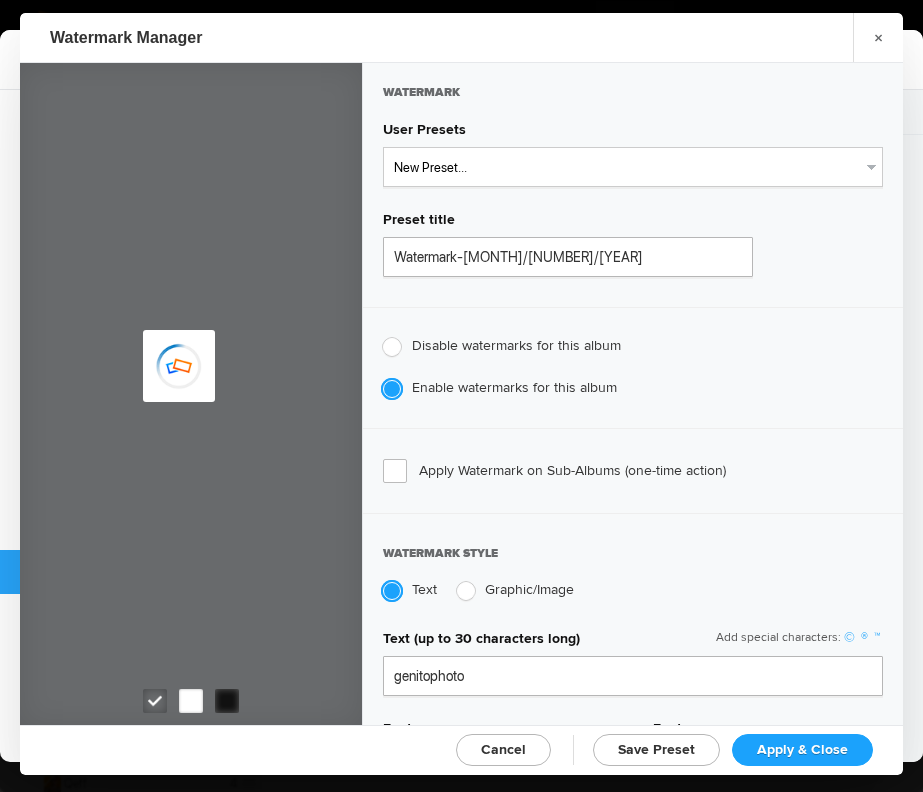 radio on "false" 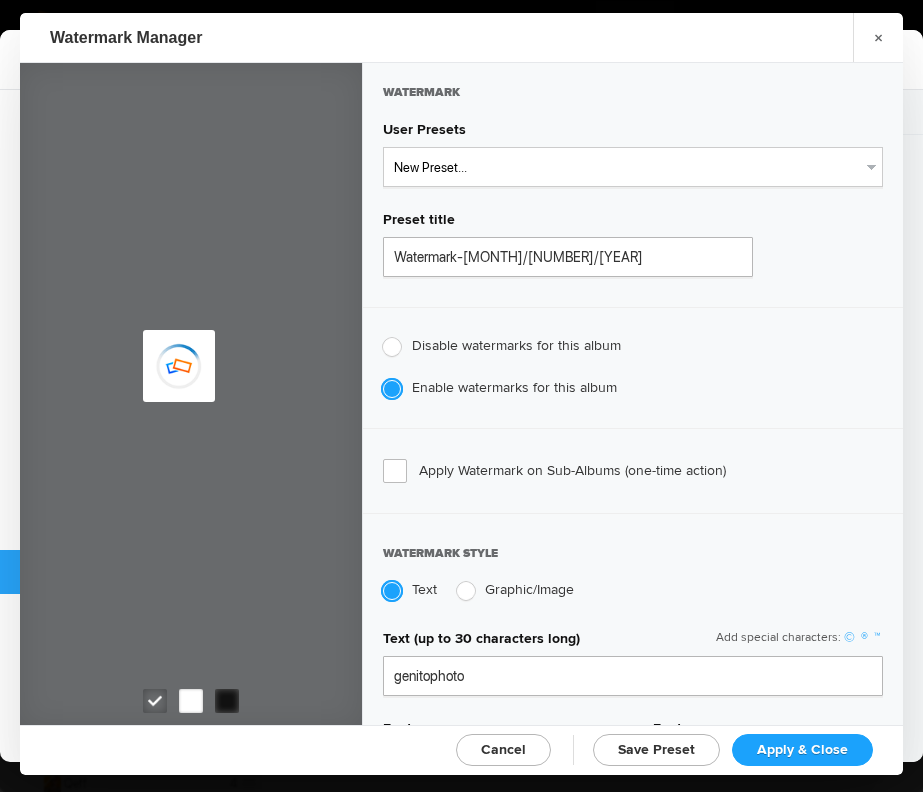 click on "Apply & Close" 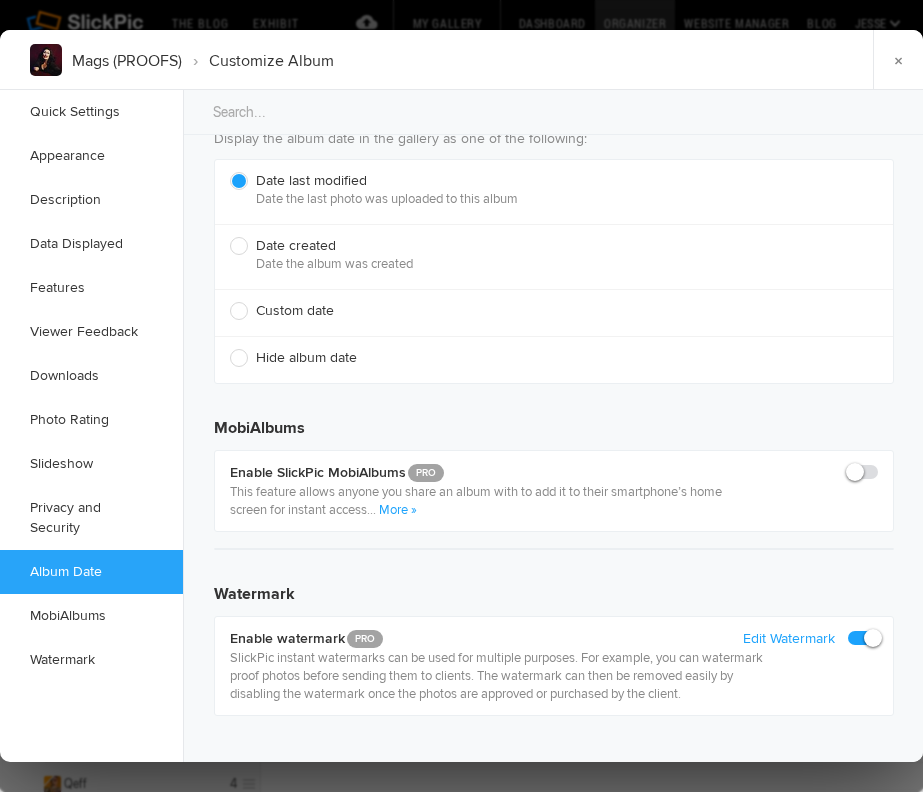 click 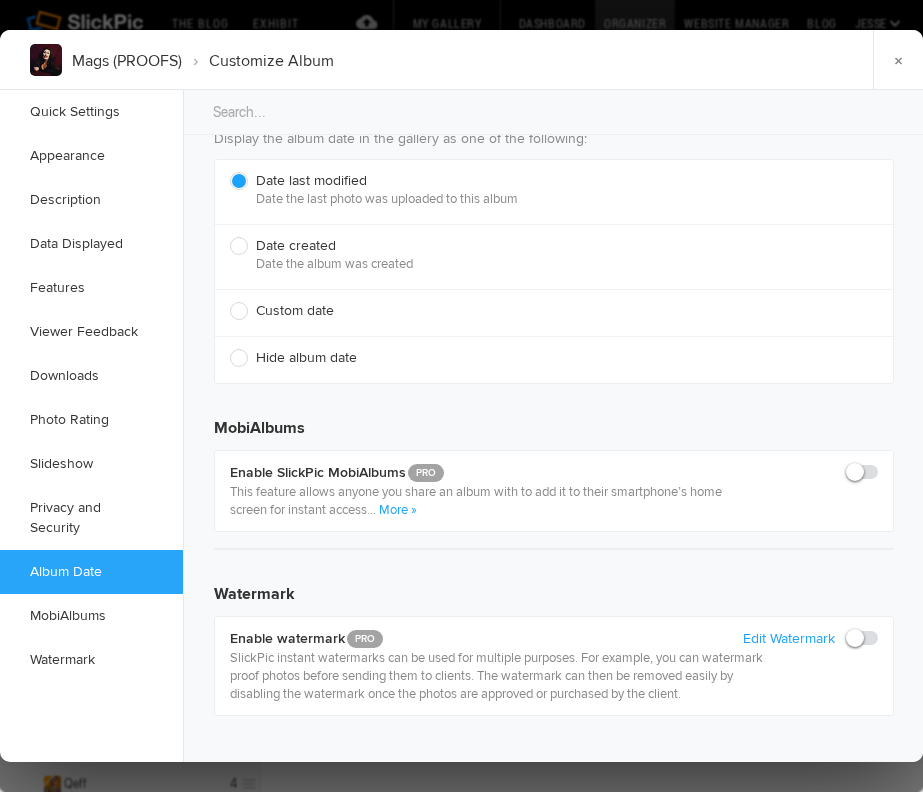 click 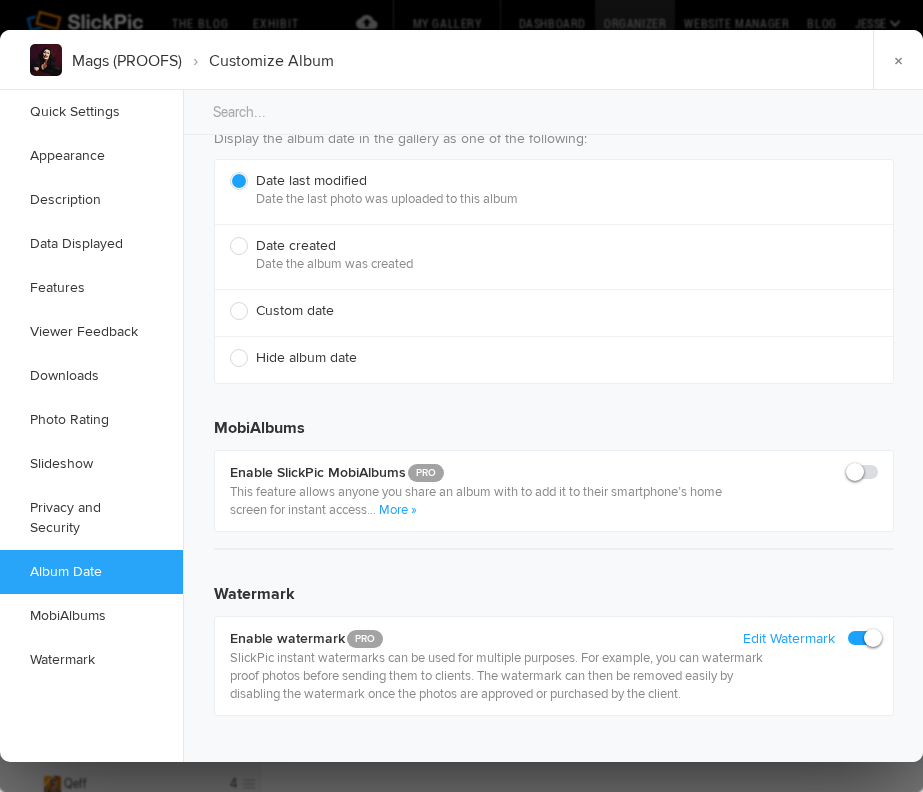click on "Edit Watermark" 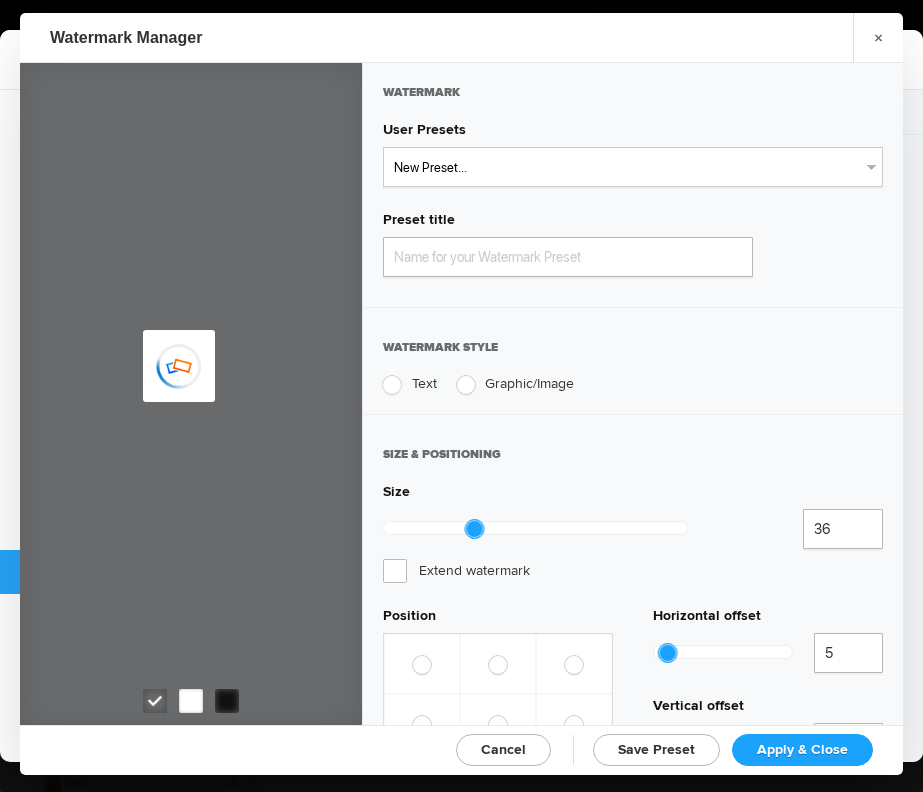 type on "Watermark-[MONTH]/[DAY]/[YEAR]" 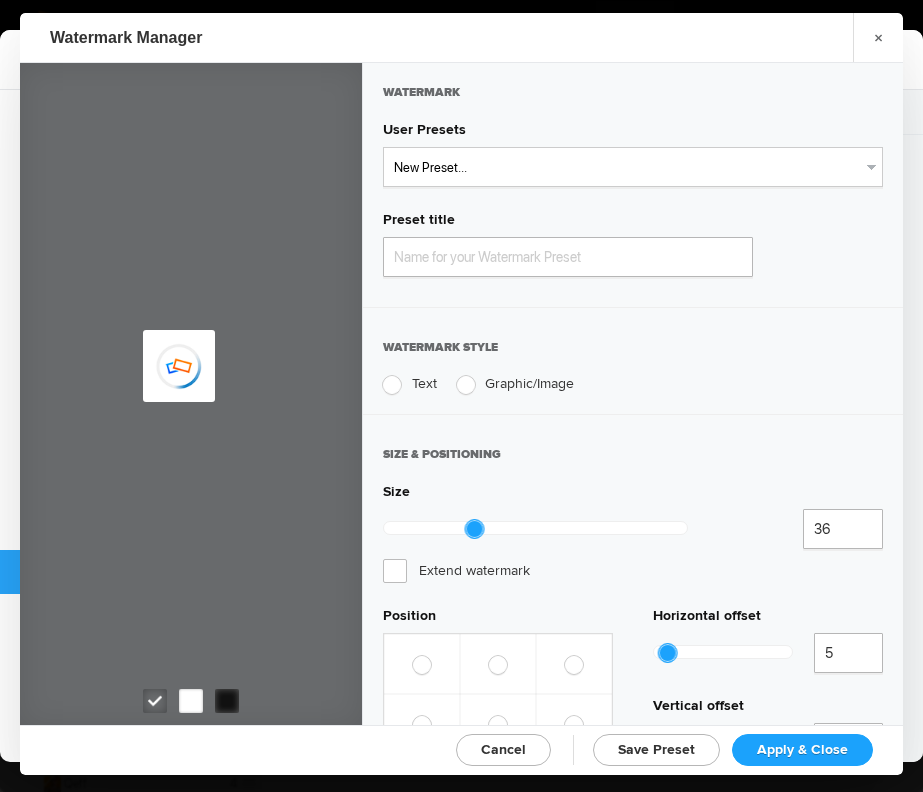 radio on "true" 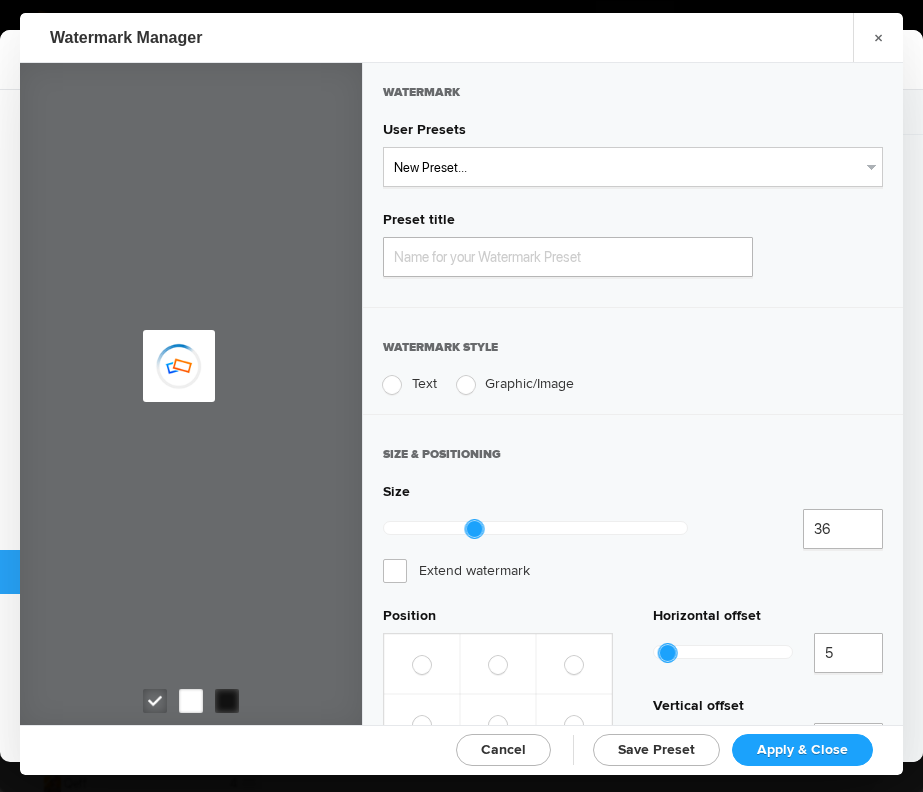 radio on "true" 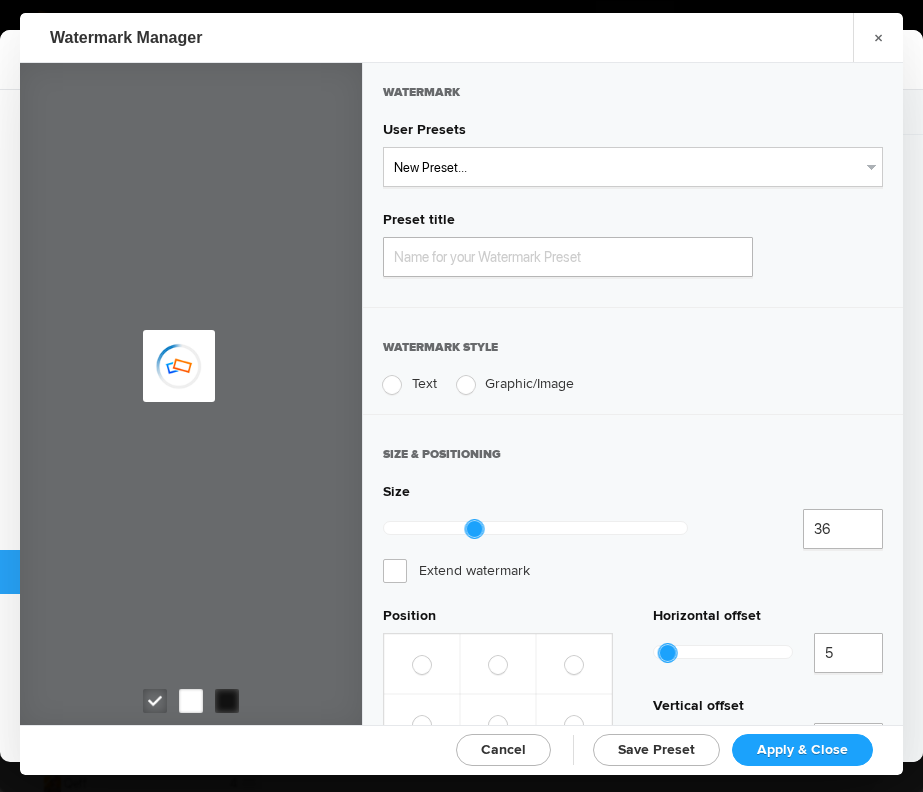 radio on "true" 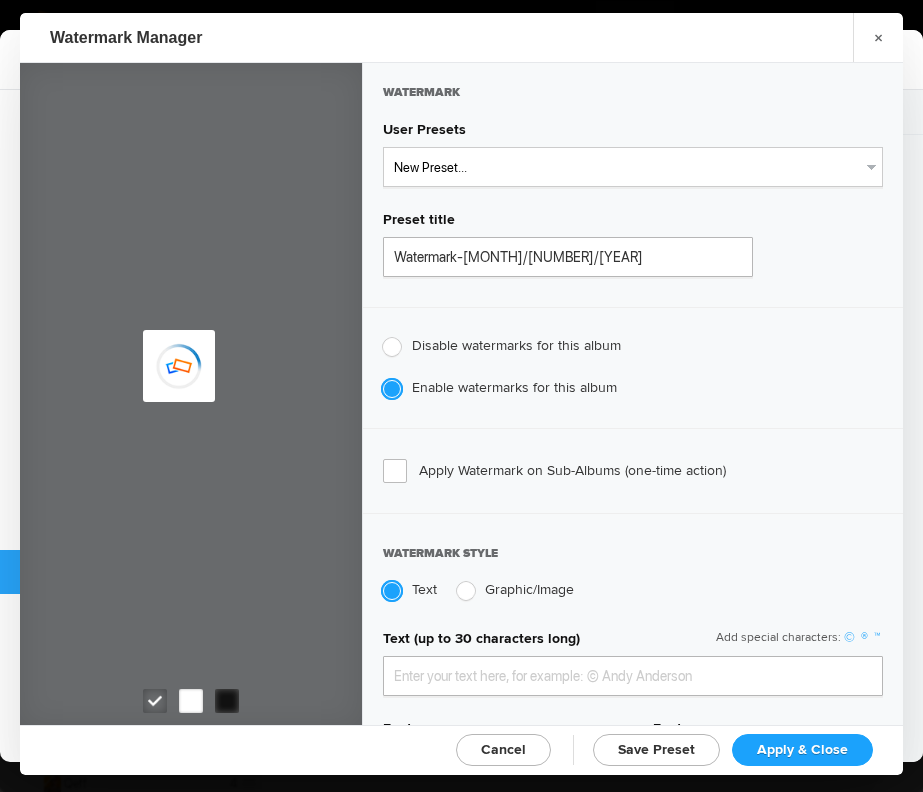 type on "Watermark-[MONTH]/[DAY]/[YEAR]" 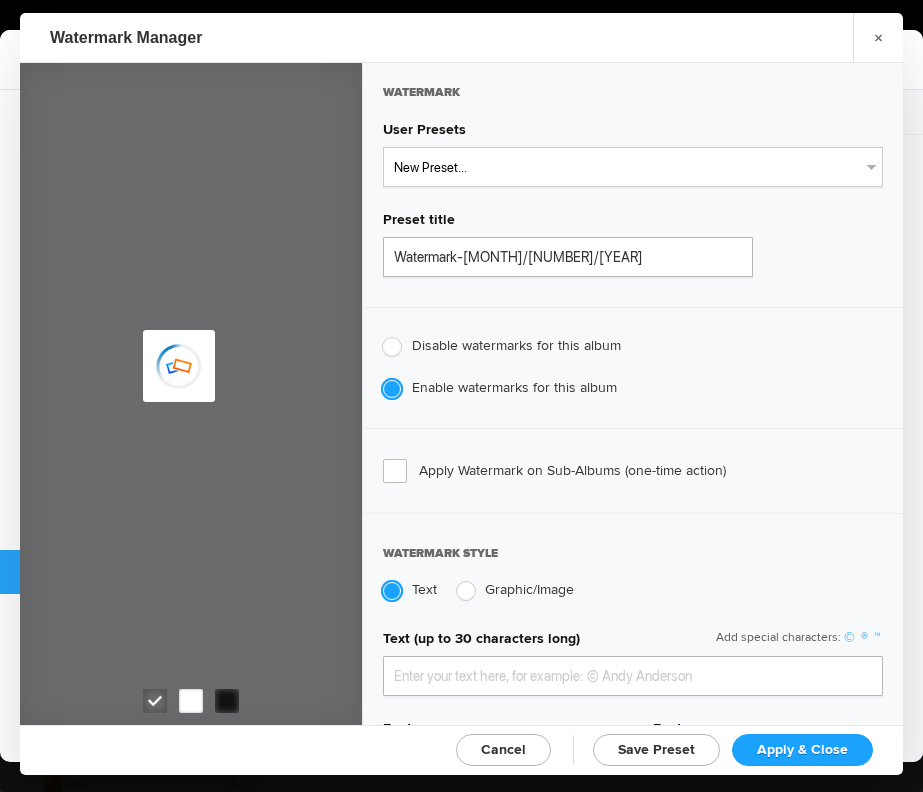 type on "genitophoto" 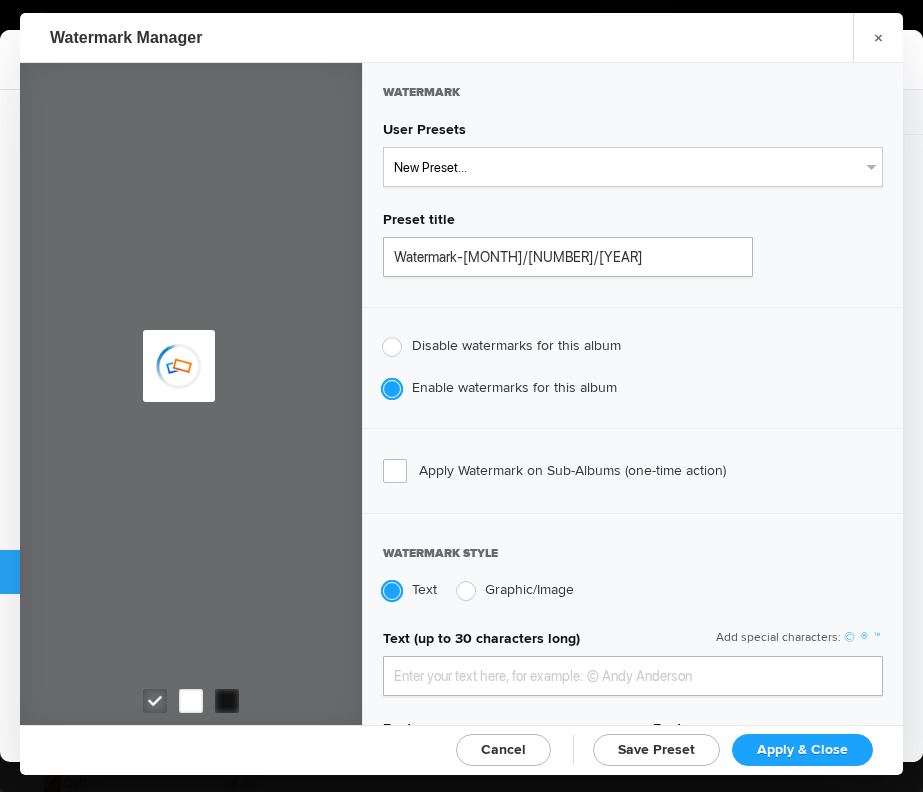 type on "0.13" 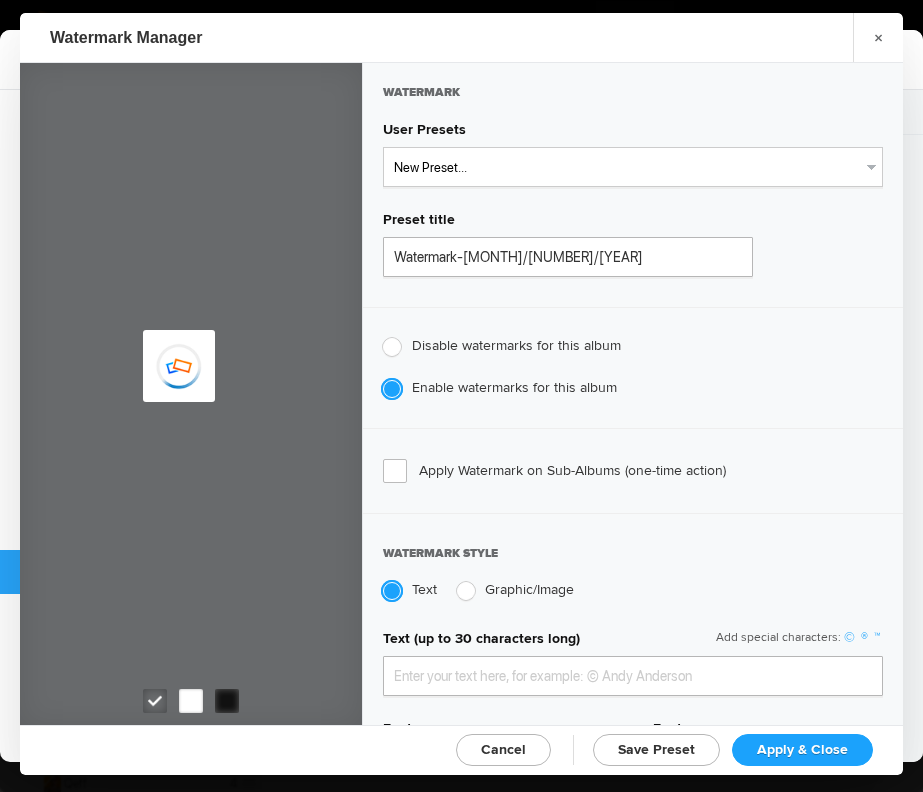 type on "89" 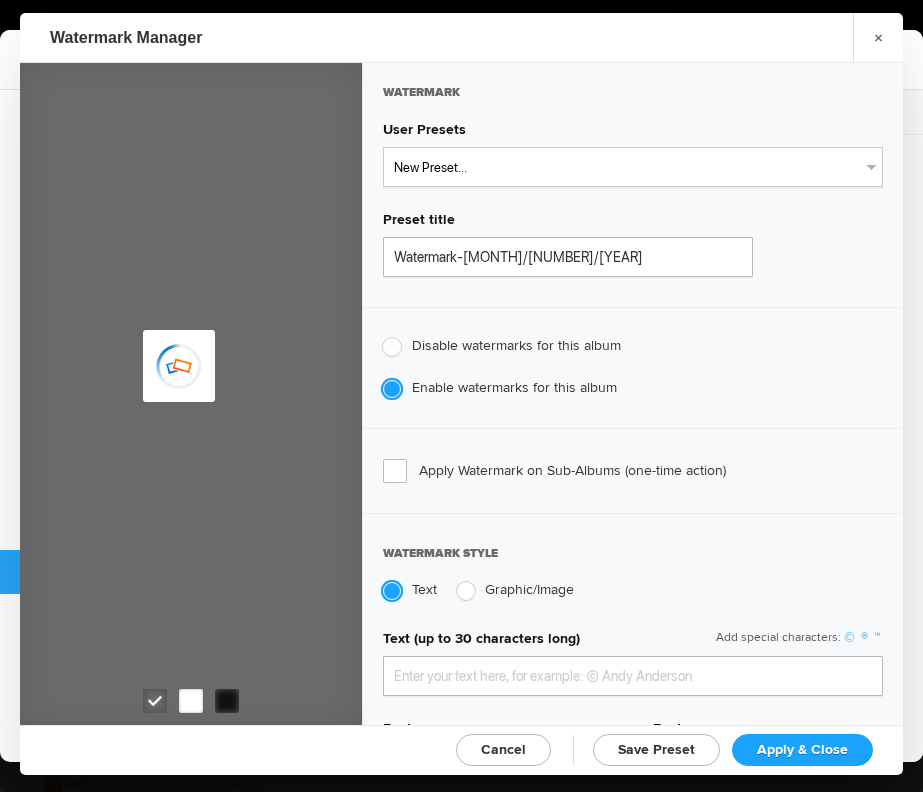 radio on "true" 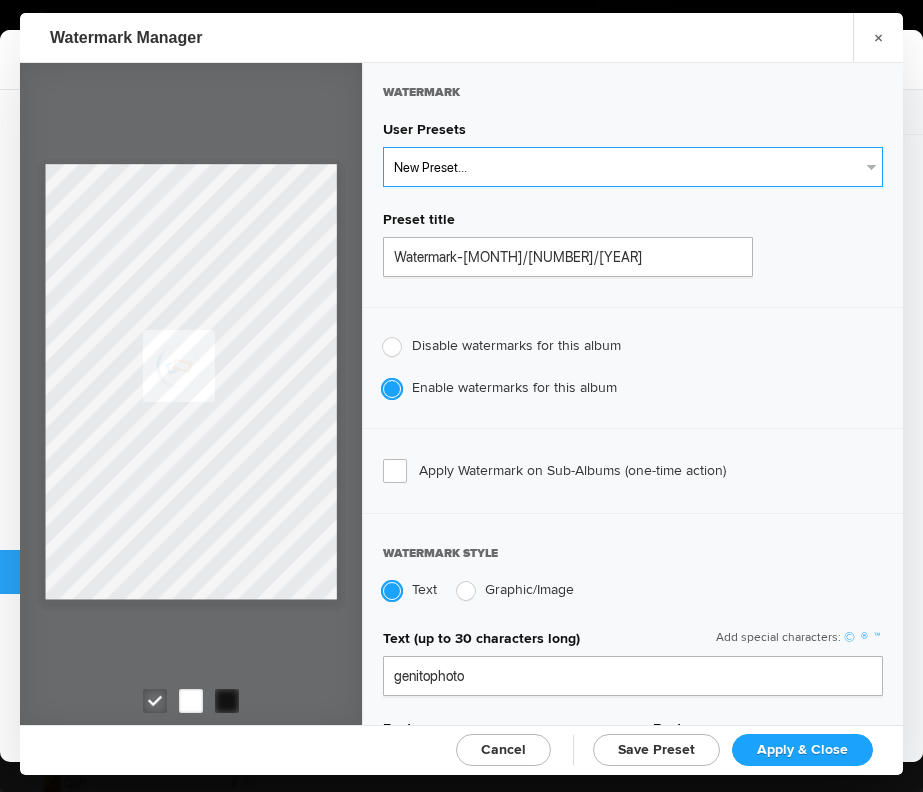select on "2: Object" 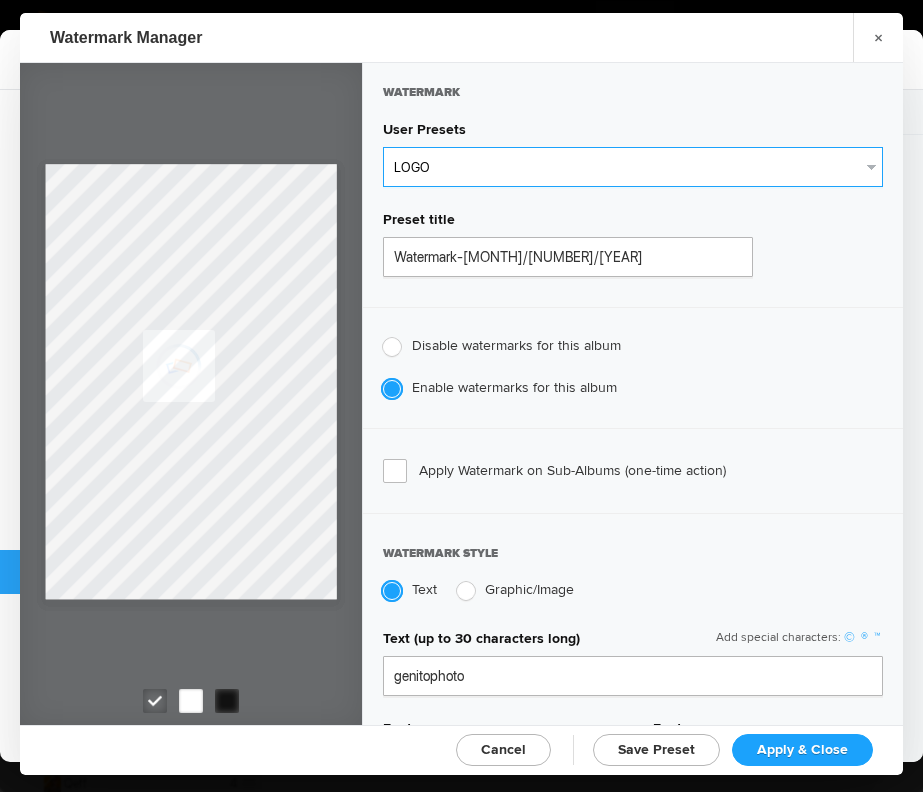 type on "LOGO" 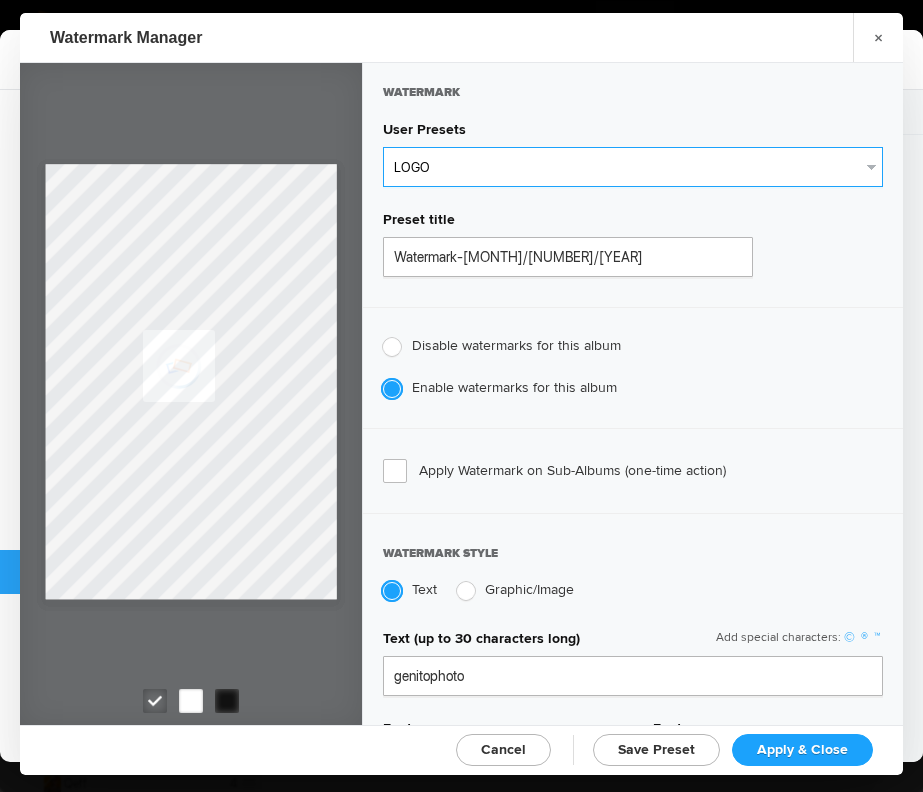 radio on "false" 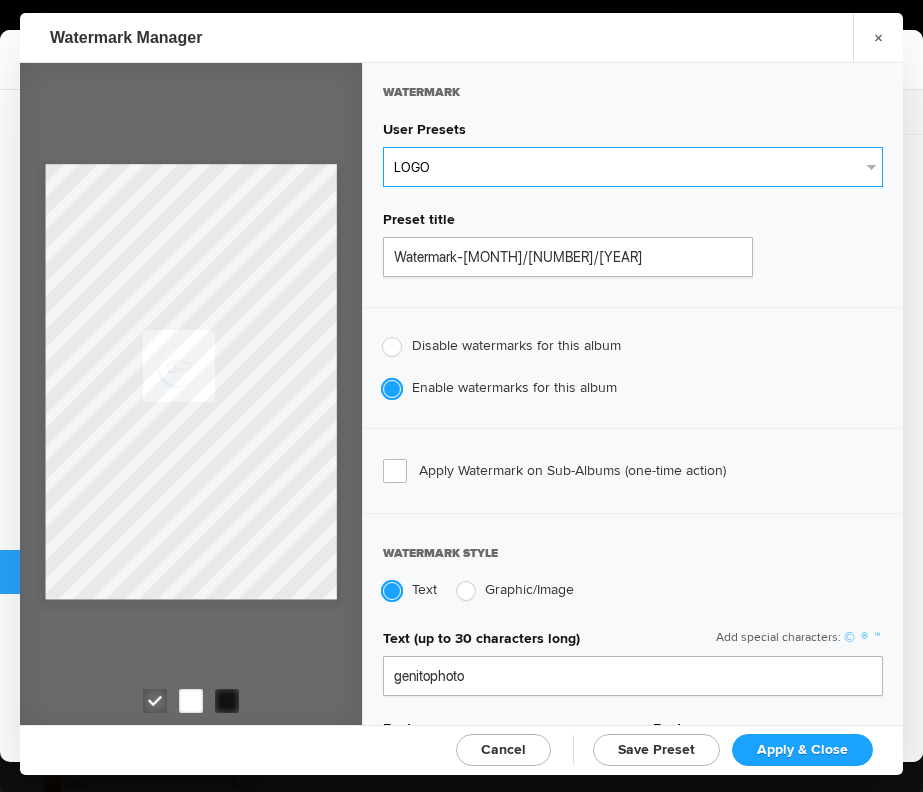radio on "true" 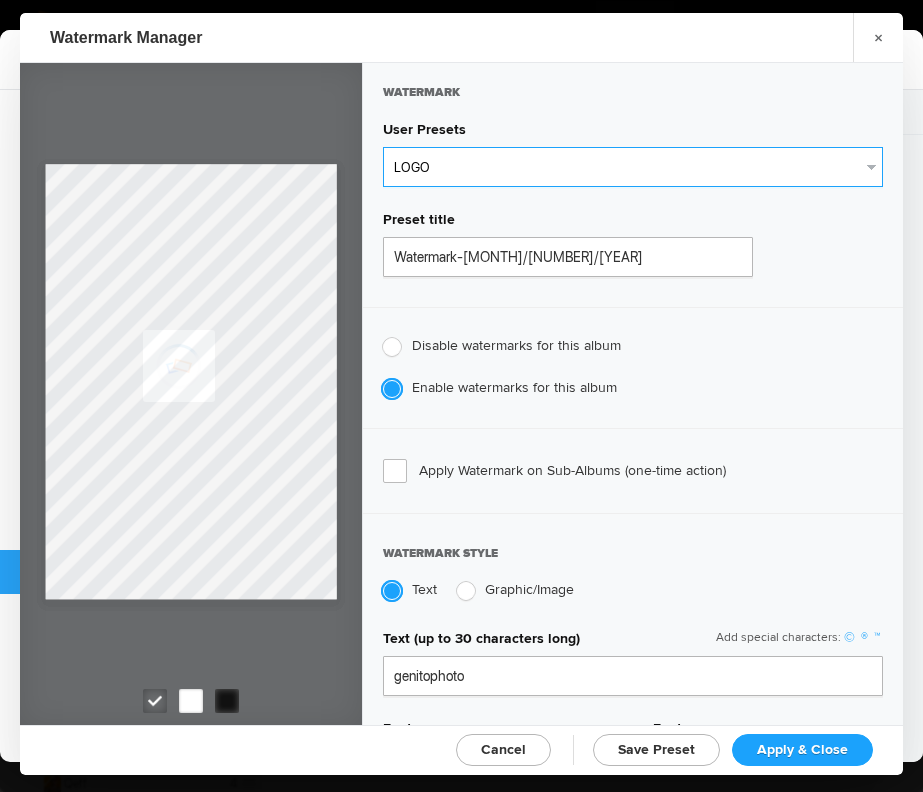 type on "0.1" 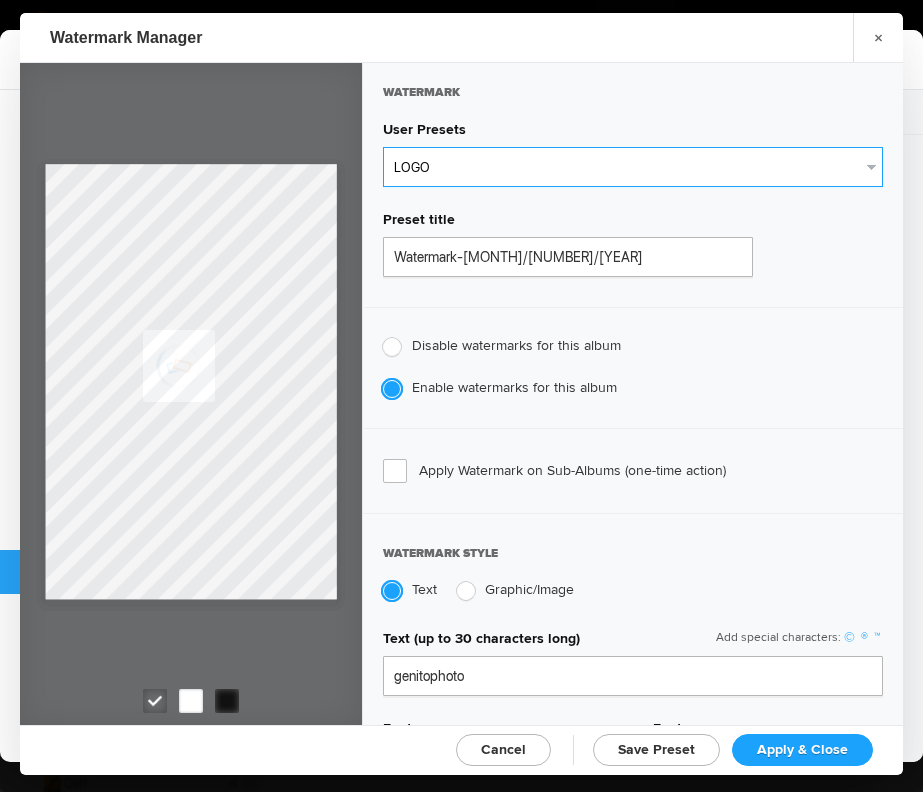 type on "92" 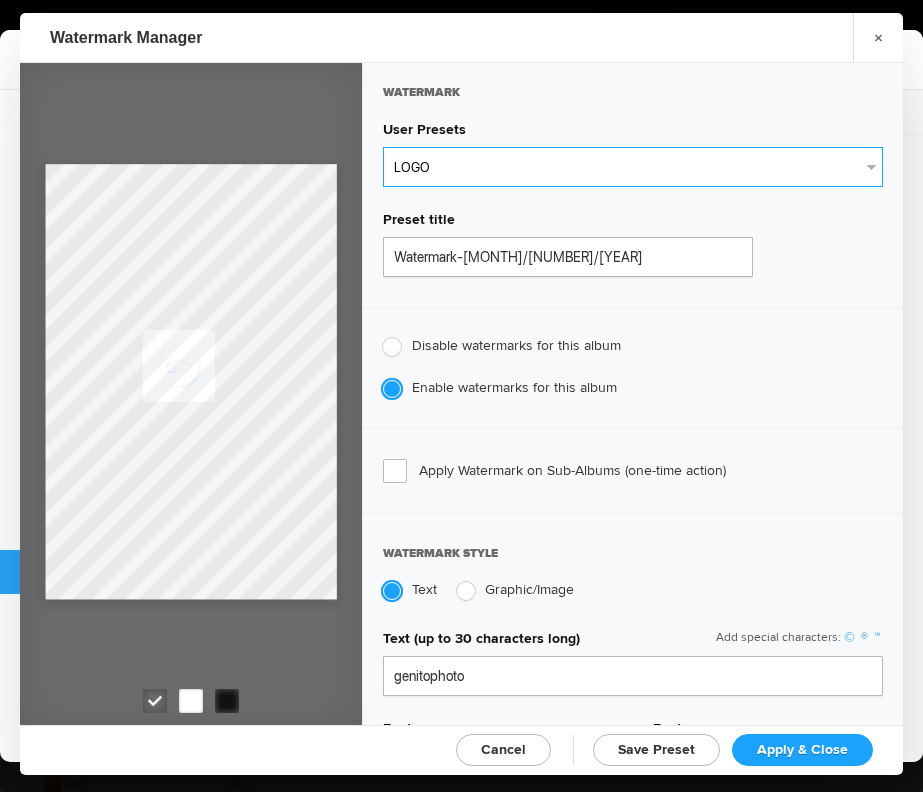 type on "0" 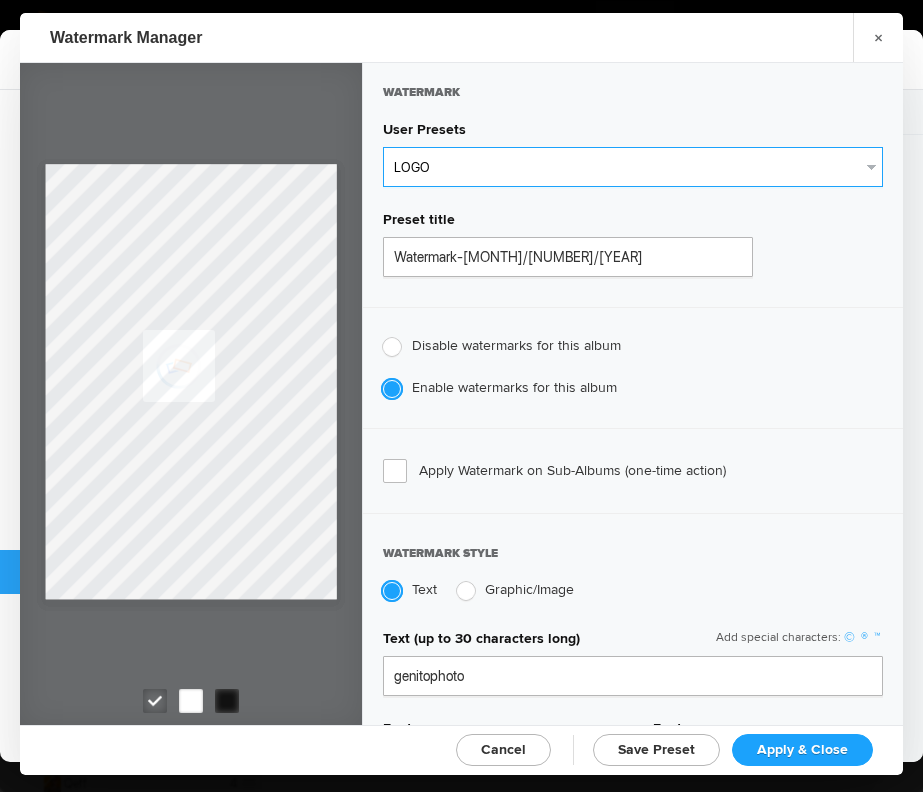 type on "0" 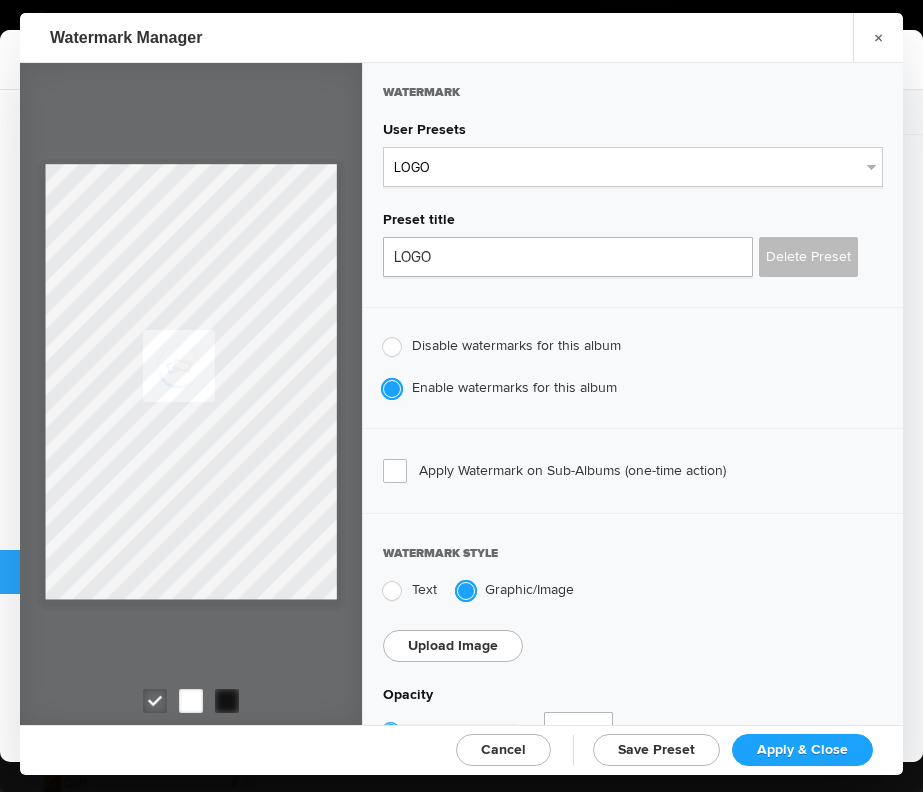 click on "Apply & Close" 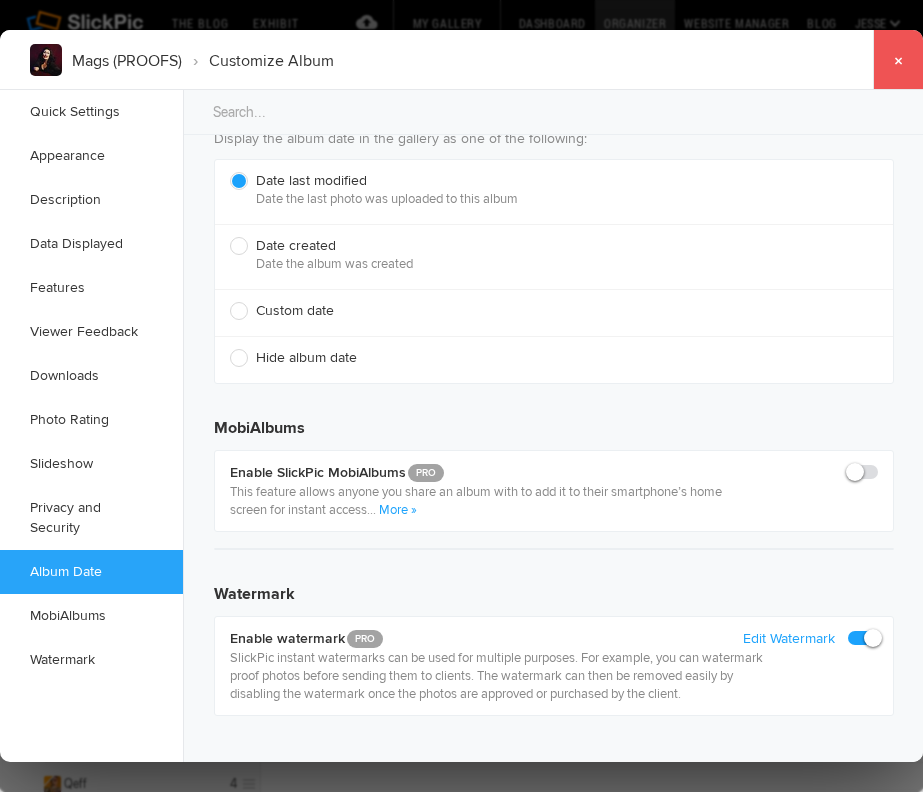 click on "×" 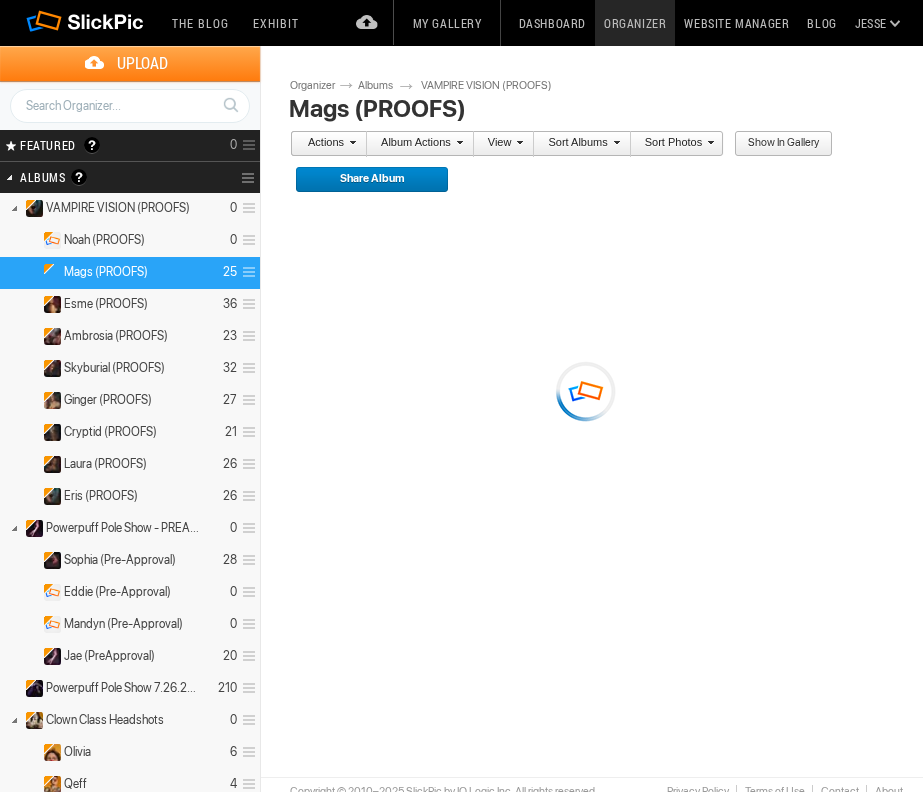 scroll, scrollTop: 0, scrollLeft: 0, axis: both 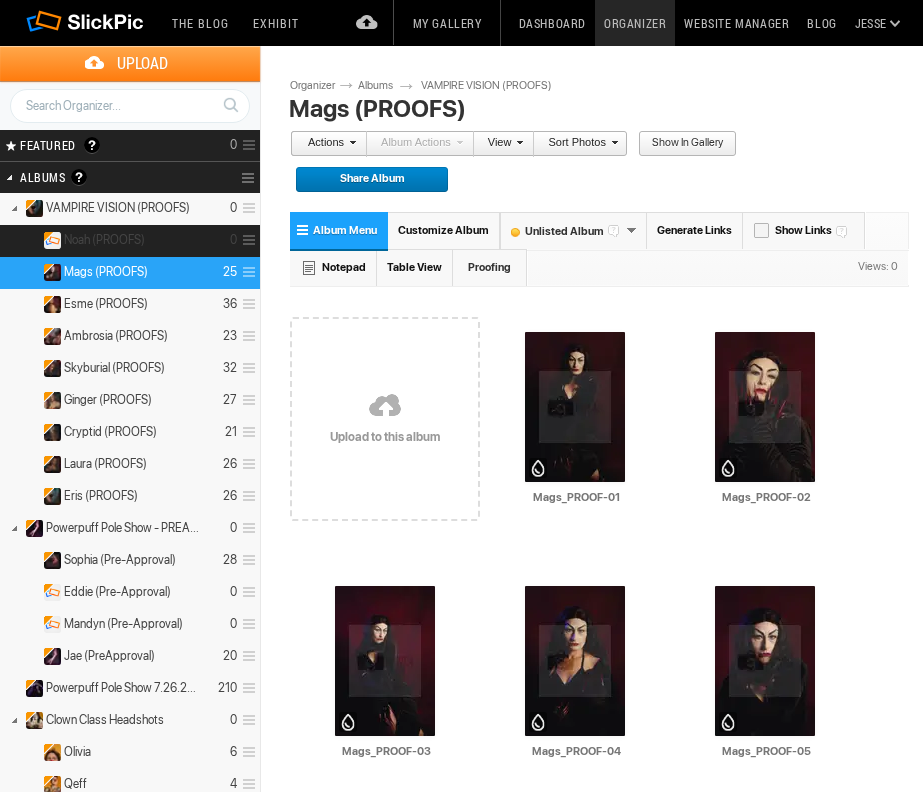 click on "Noah (PROOFS)" at bounding box center [104, 240] 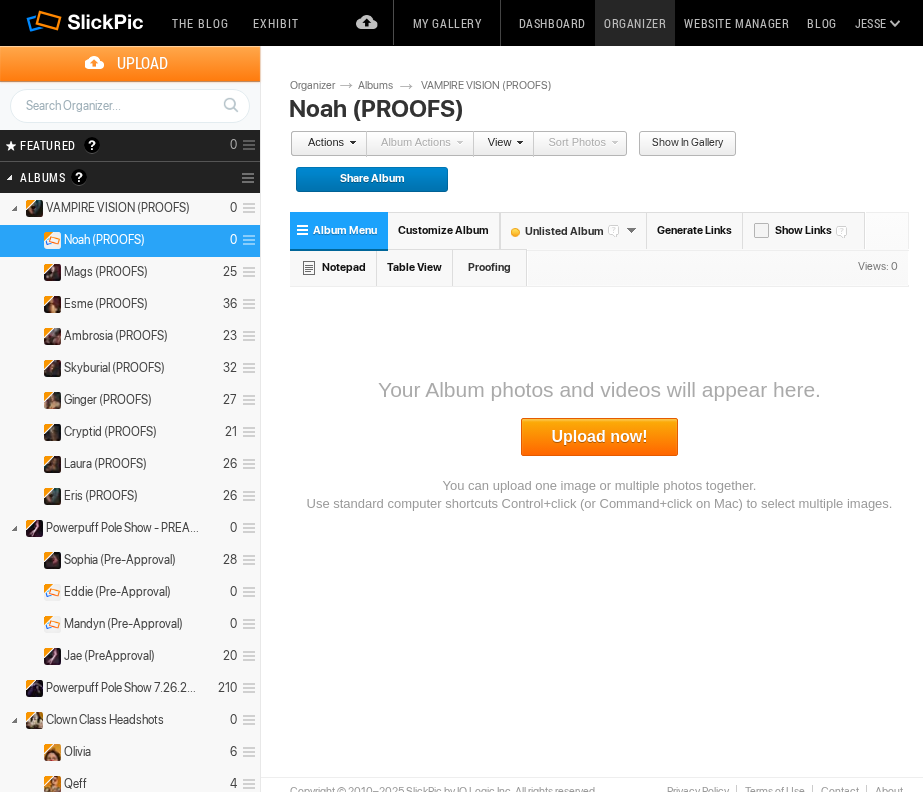 scroll, scrollTop: 0, scrollLeft: 0, axis: both 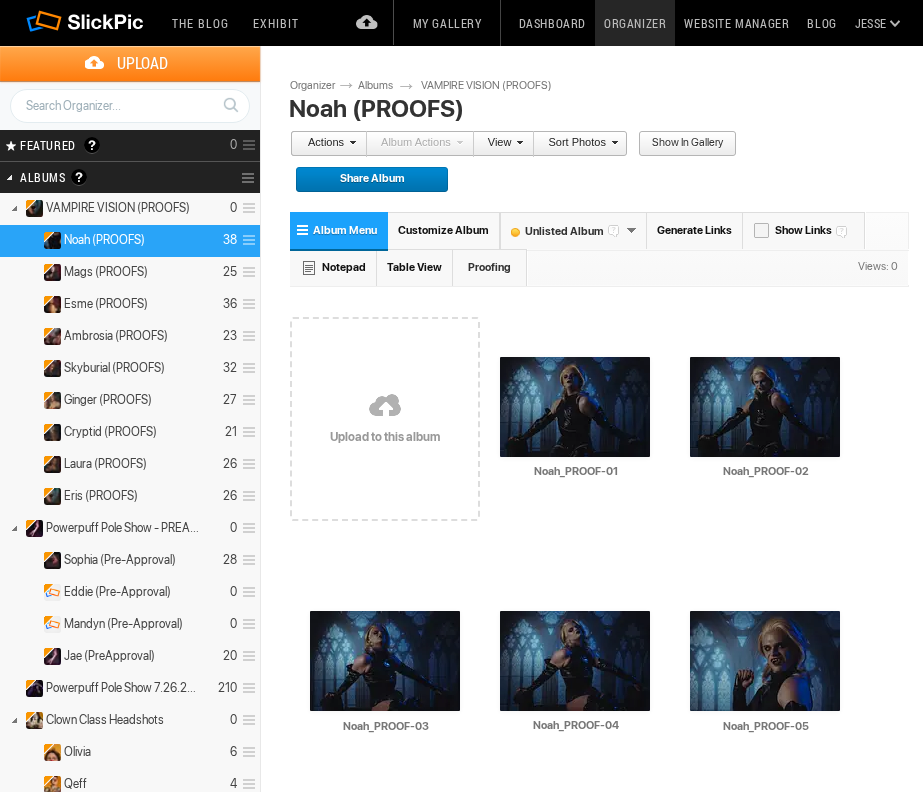 click on "Customize Album" at bounding box center (443, 230) 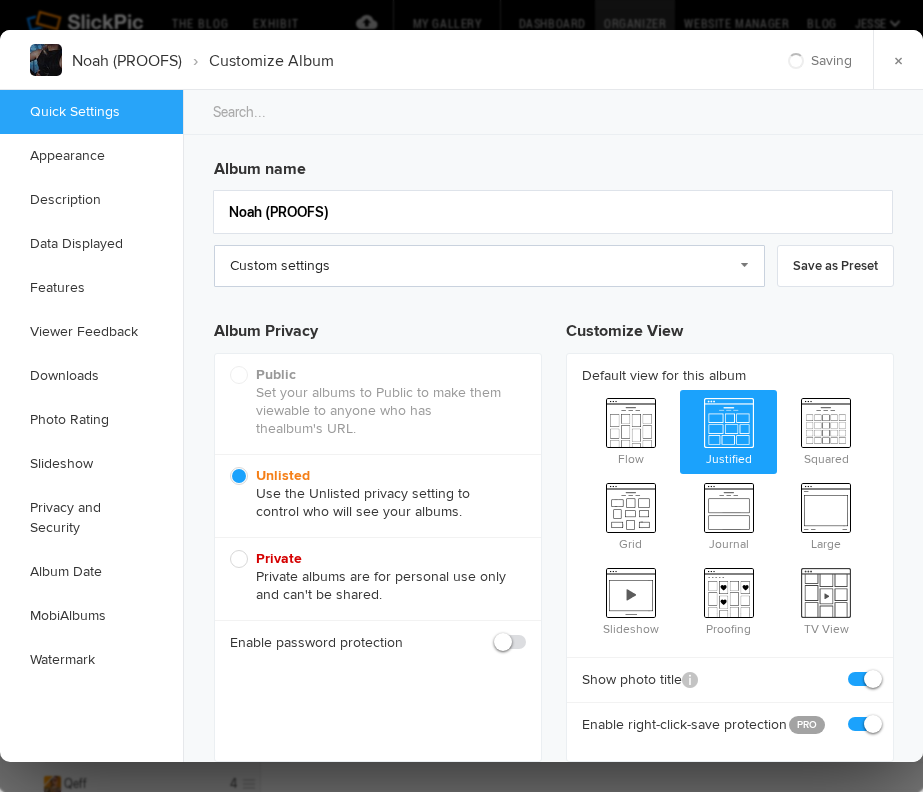 scroll, scrollTop: 0, scrollLeft: 0, axis: both 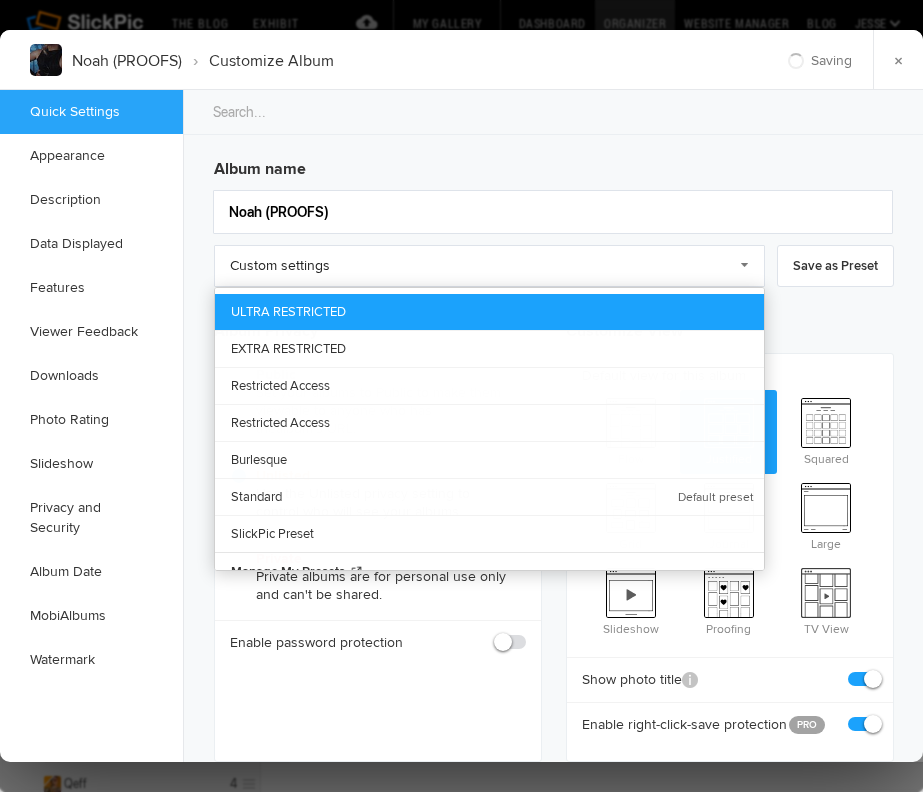 click on "ULTRA RESTRICTED" 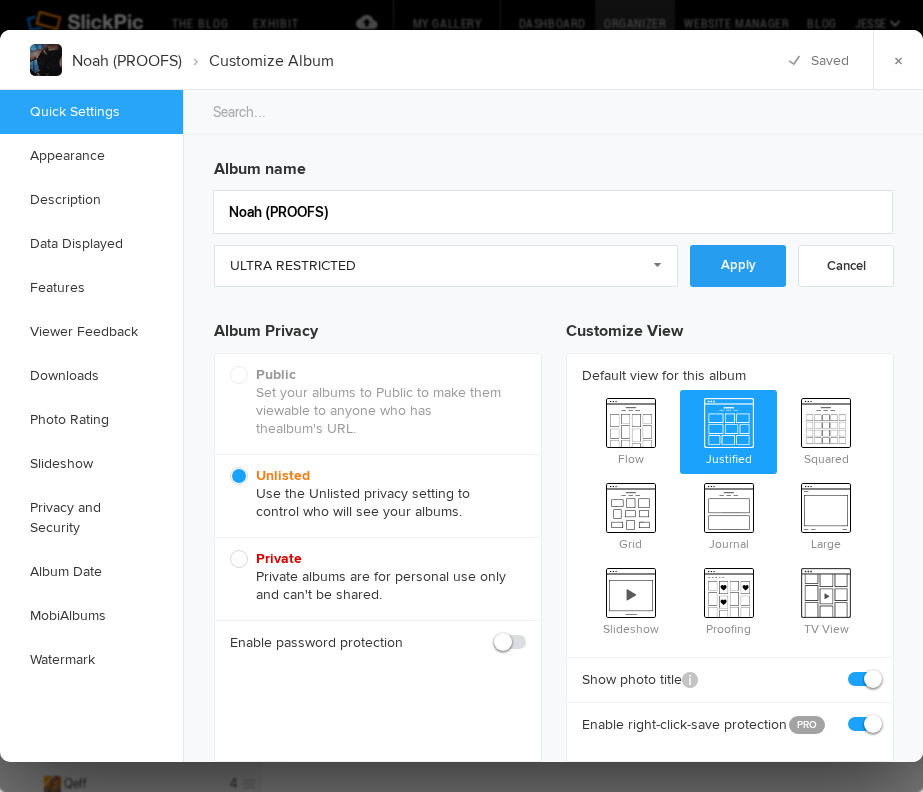 click on "Apply" 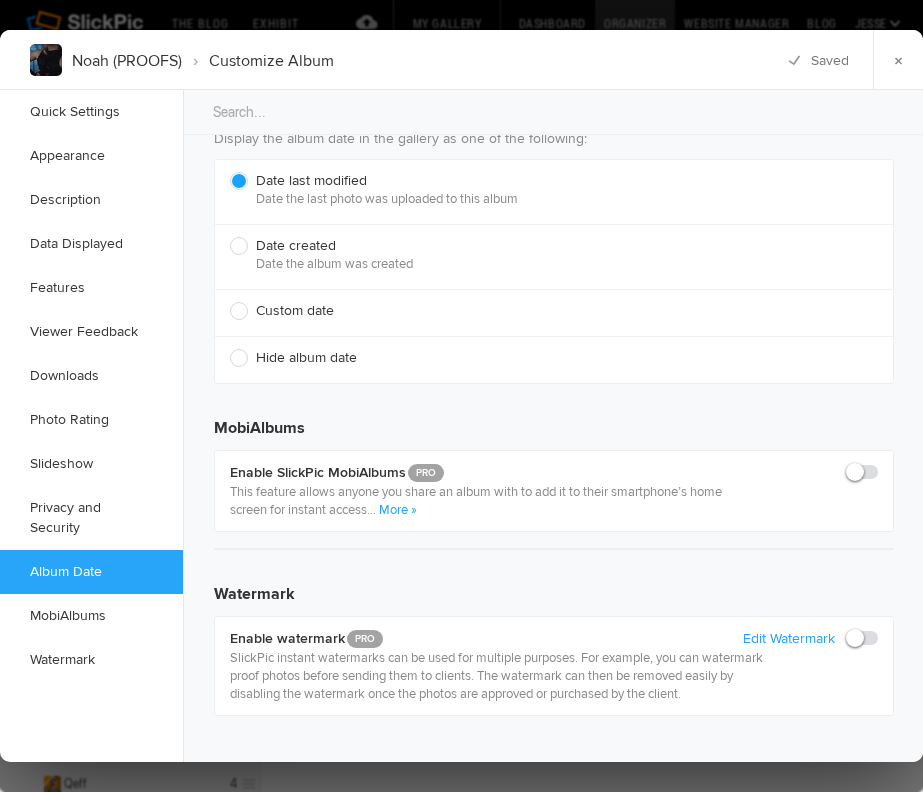 scroll, scrollTop: 4407, scrollLeft: 0, axis: vertical 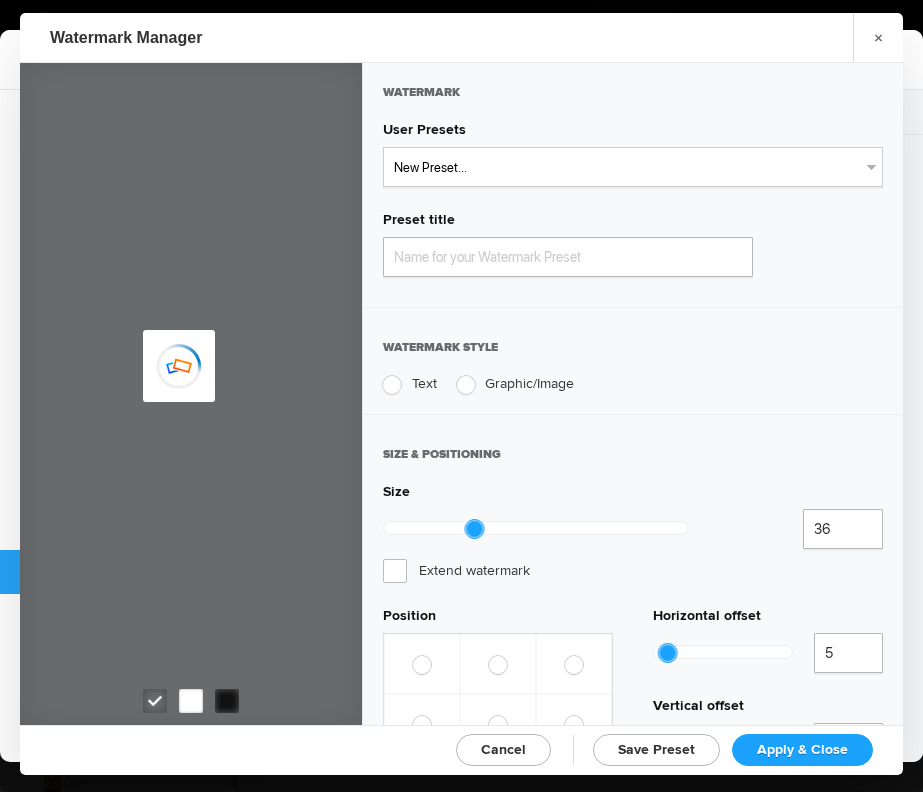 type on "Watermark-[MONTH]/[DAY]/[YEAR]" 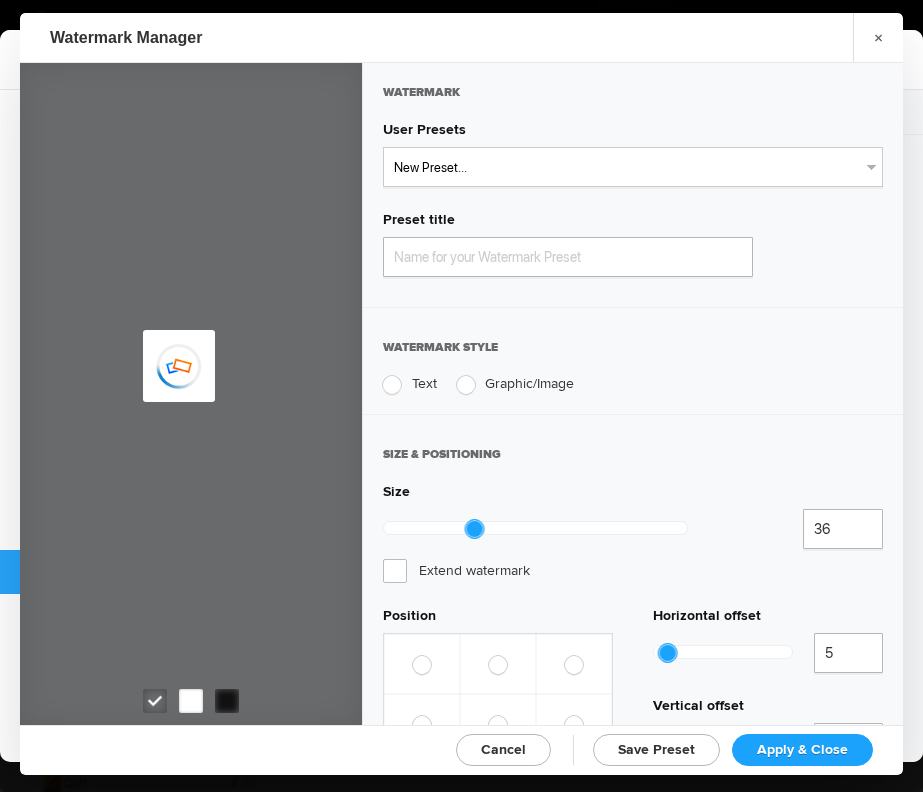 radio on "true" 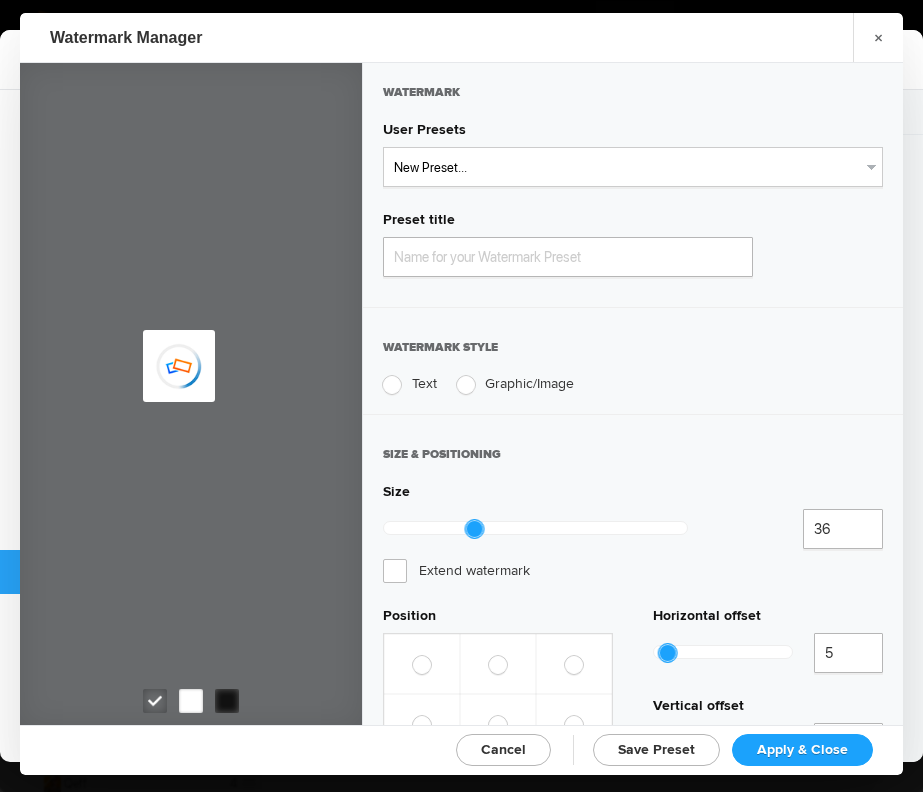 radio on "true" 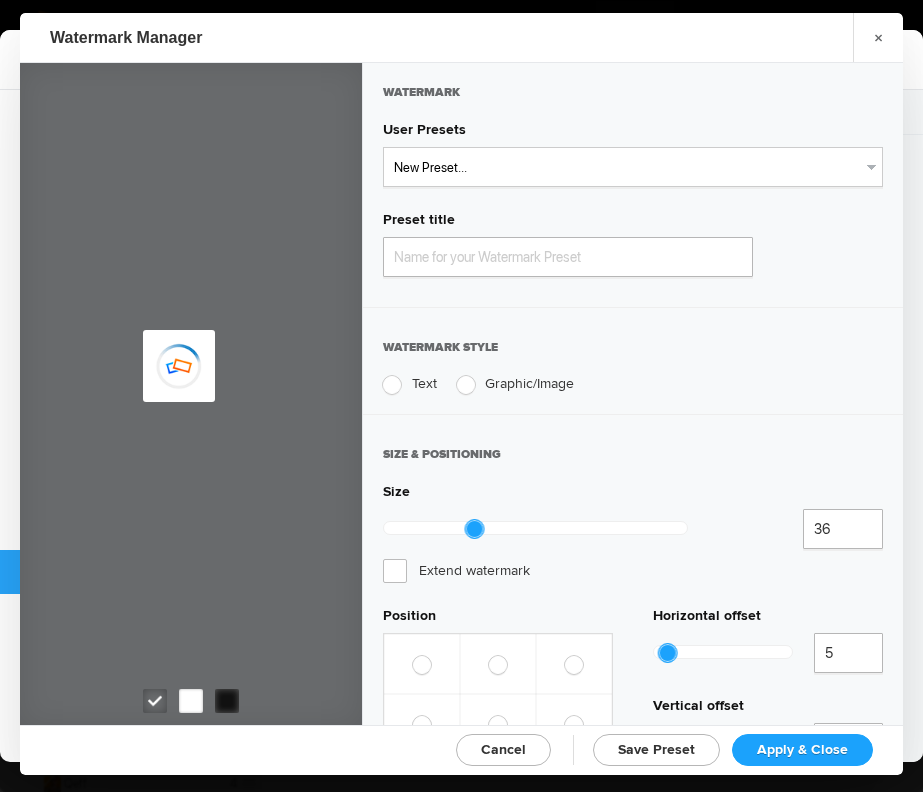 radio on "true" 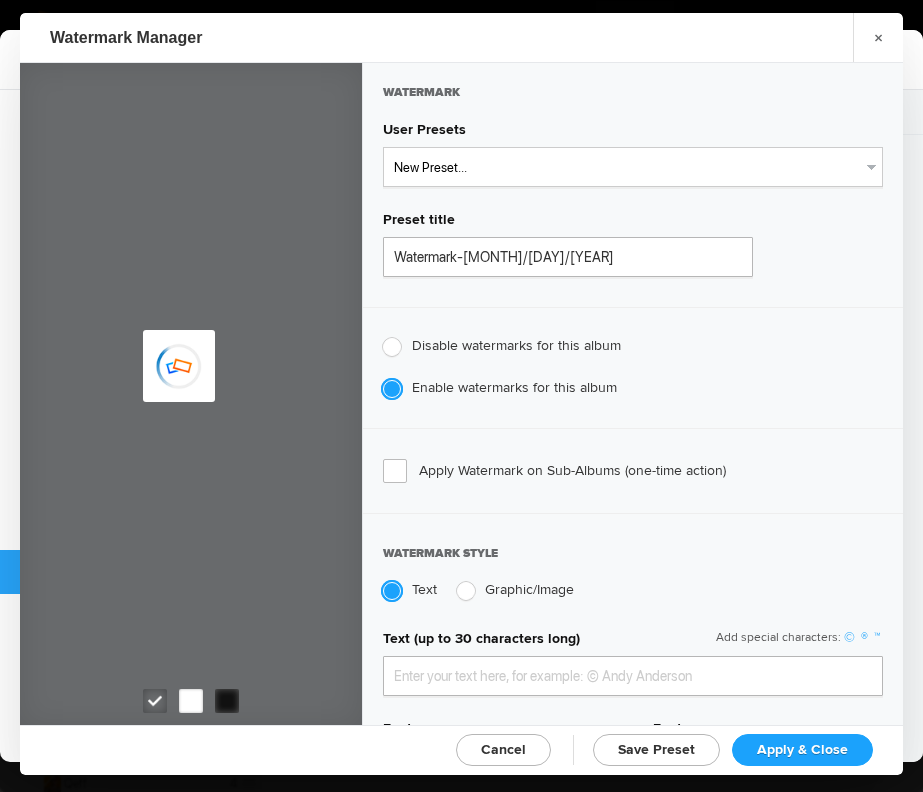 type on "genitophoto" 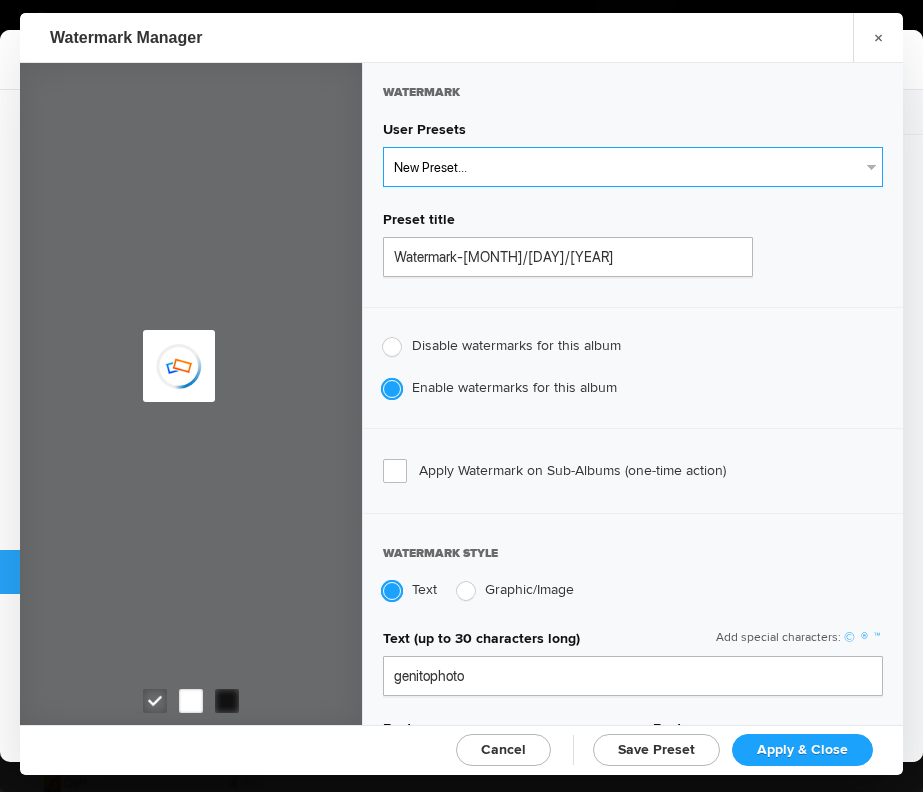 type on "Watermark-[MONTH]/[DAY]/[YEAR]" 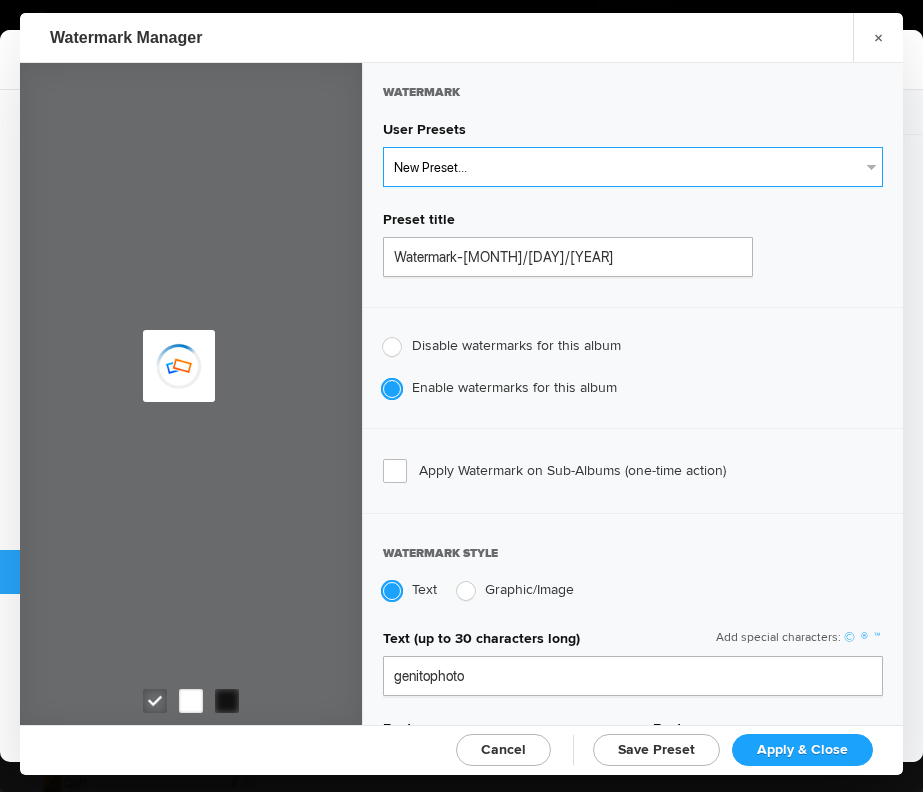 type on "0.13" 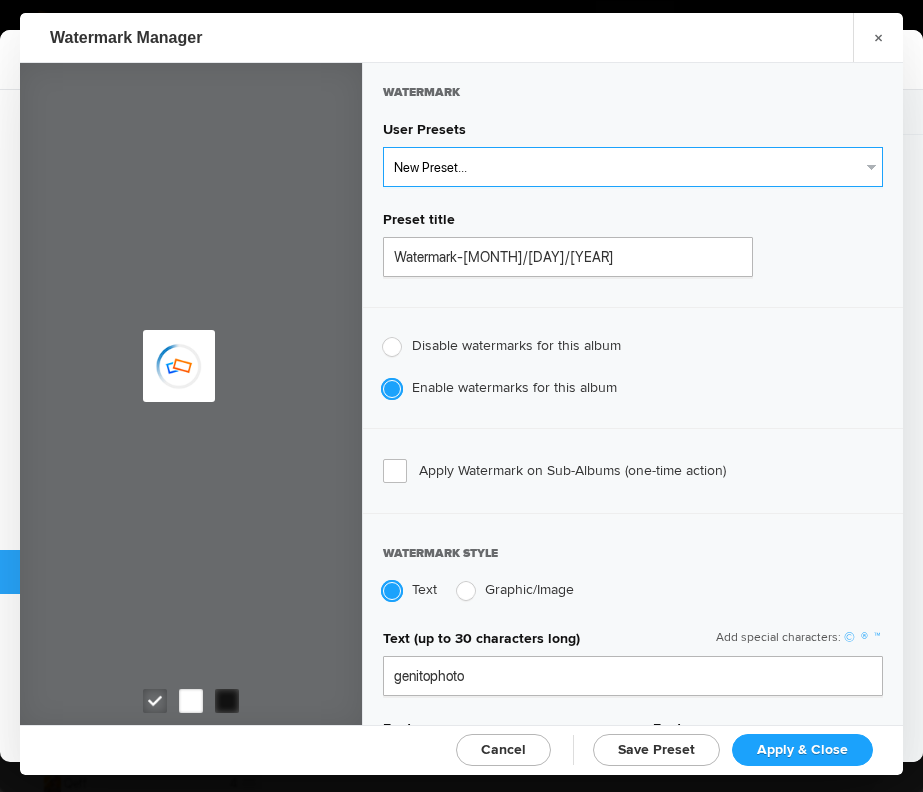 type on "89" 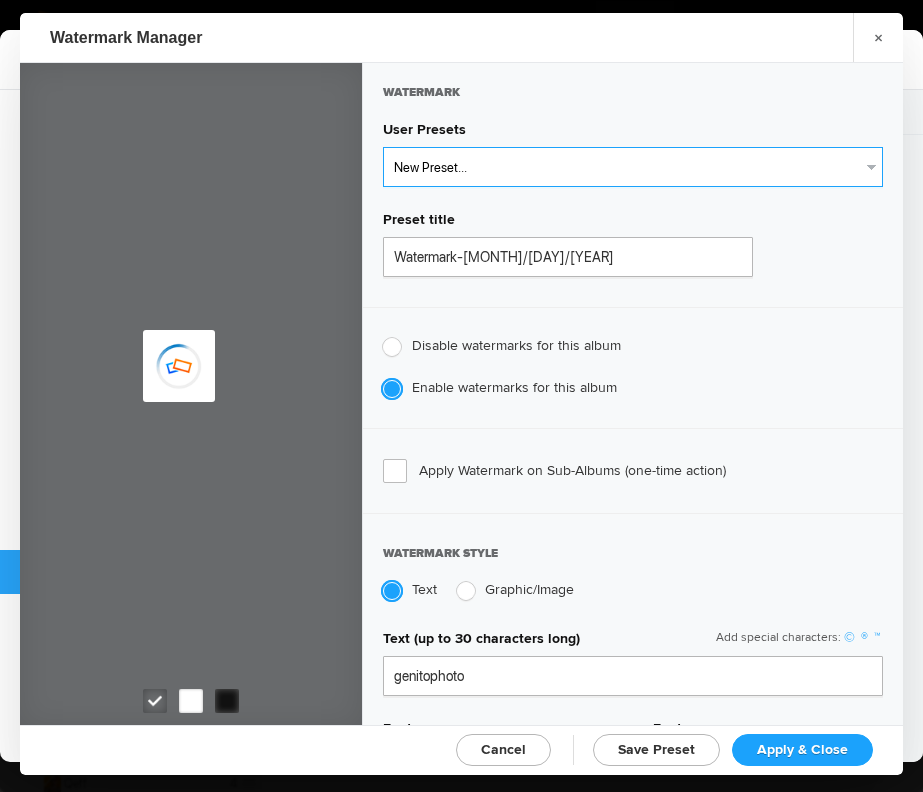 radio on "true" 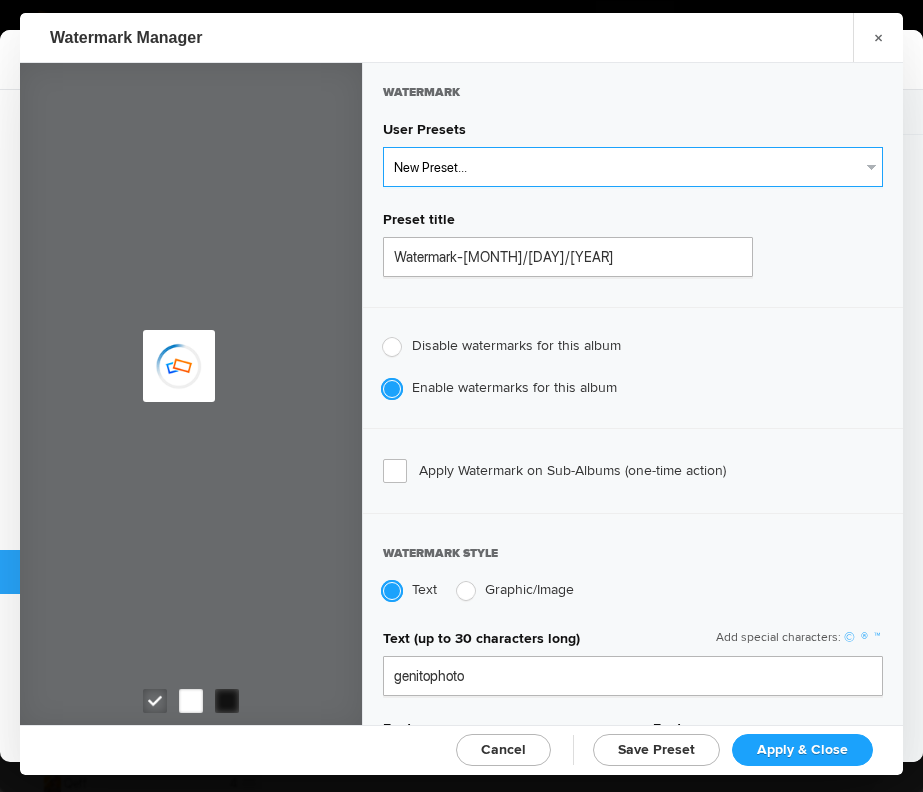 radio on "false" 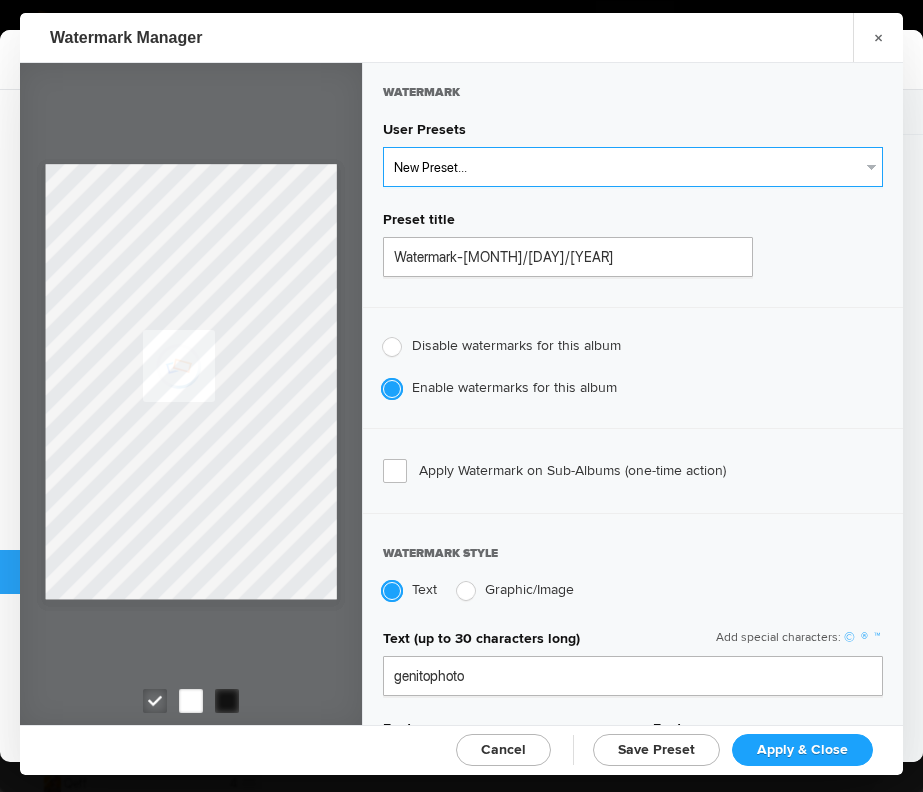 select on "2: Object" 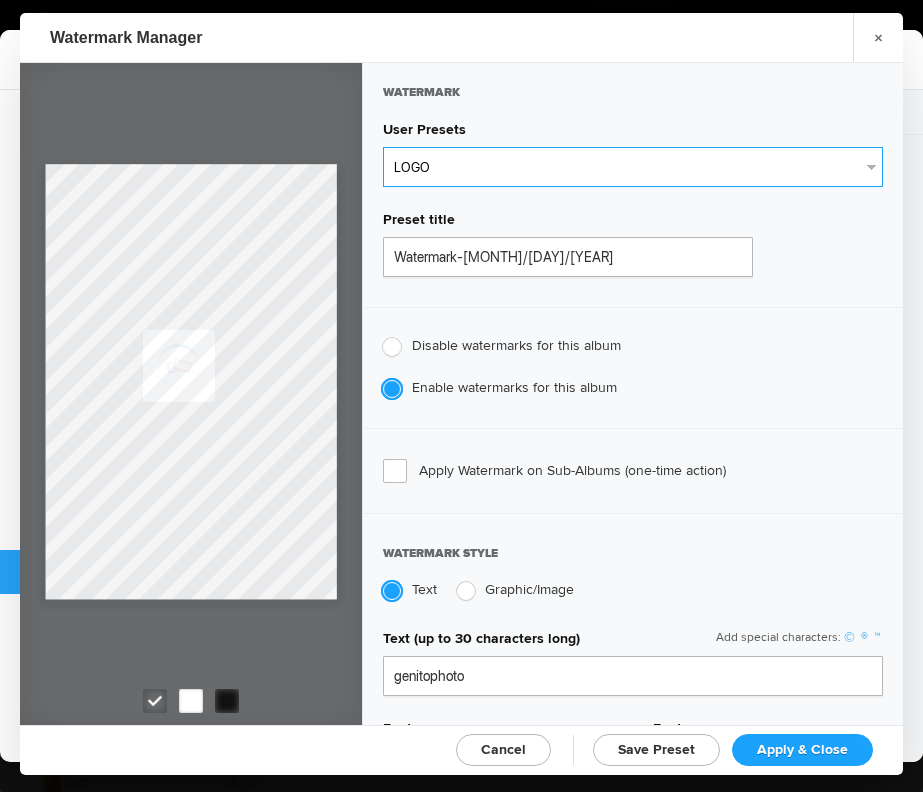 type on "LOGO" 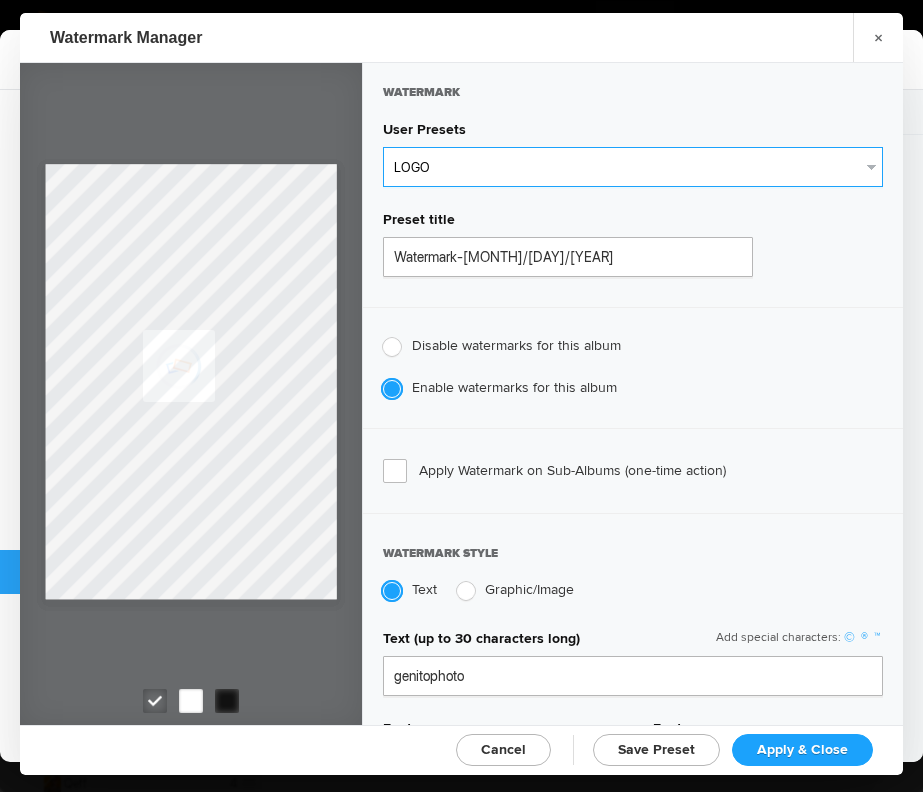 radio on "false" 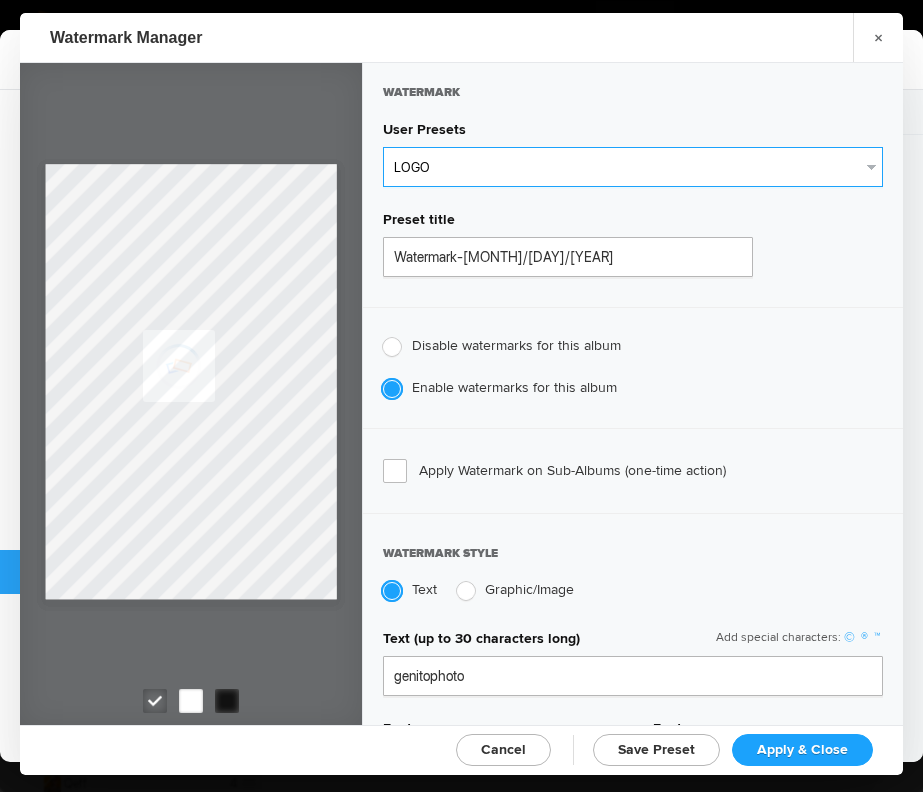 radio on "true" 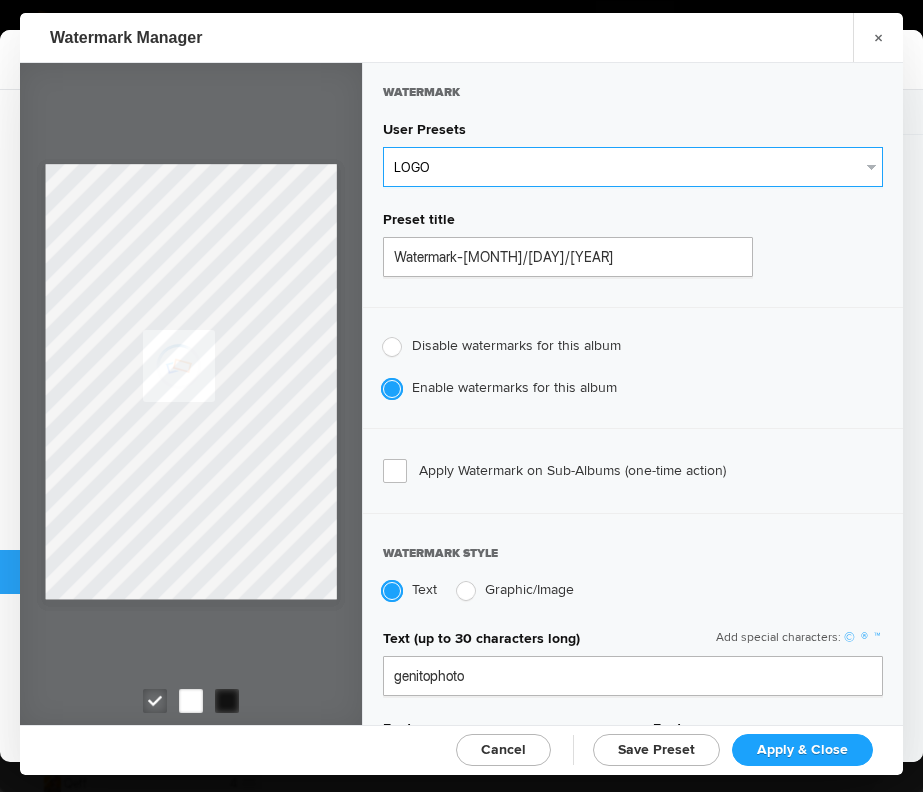type on "0.1" 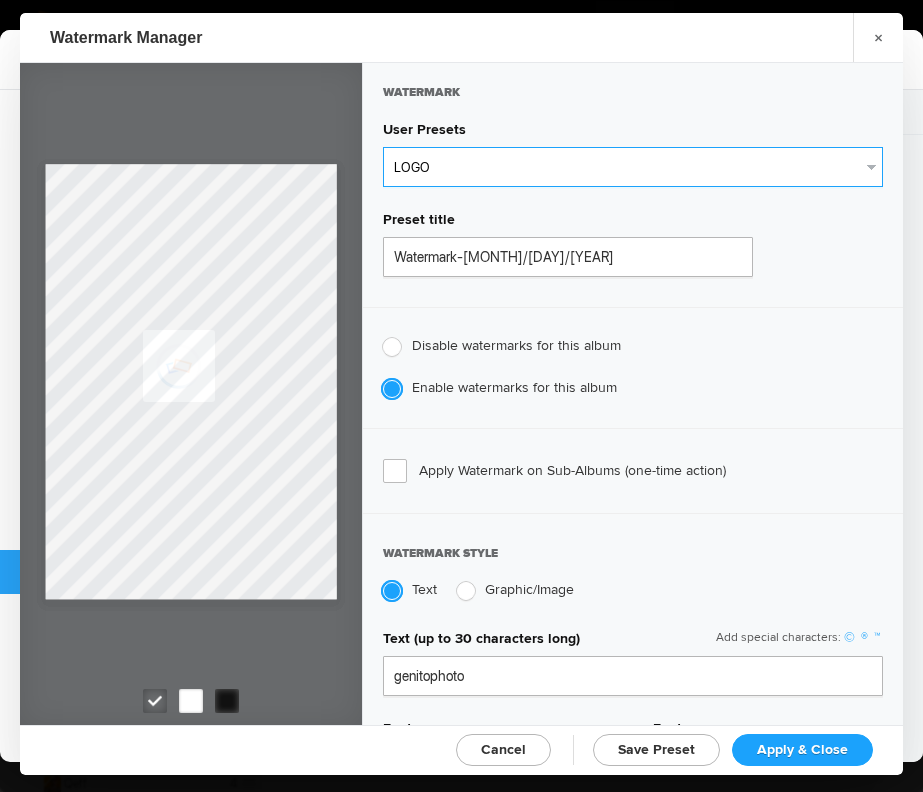 type on "92" 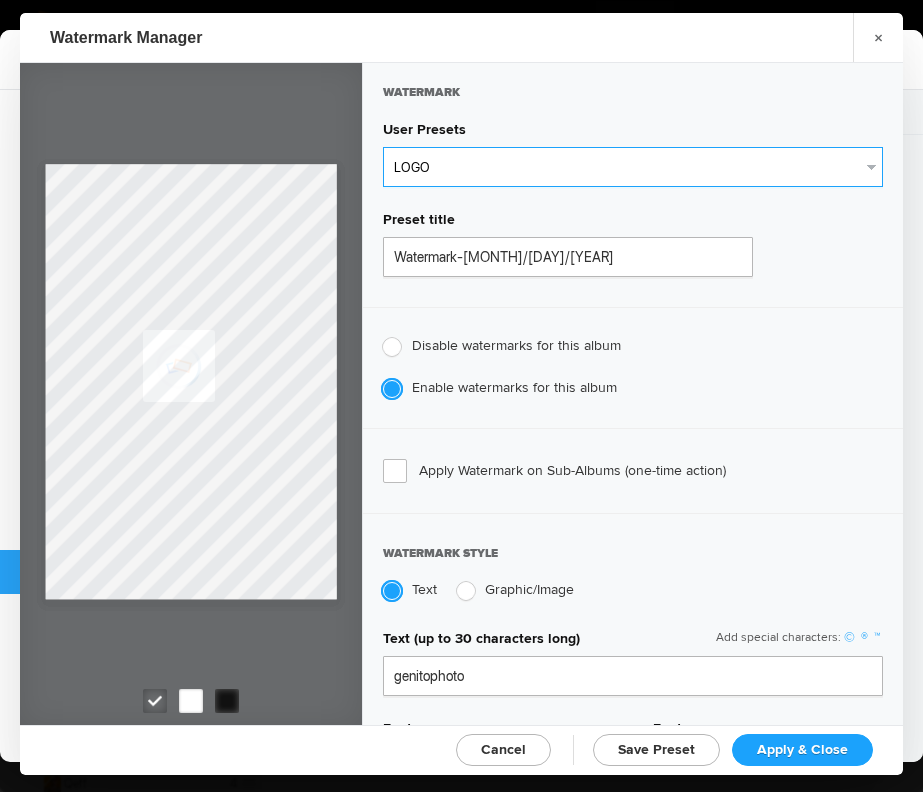 type on "0" 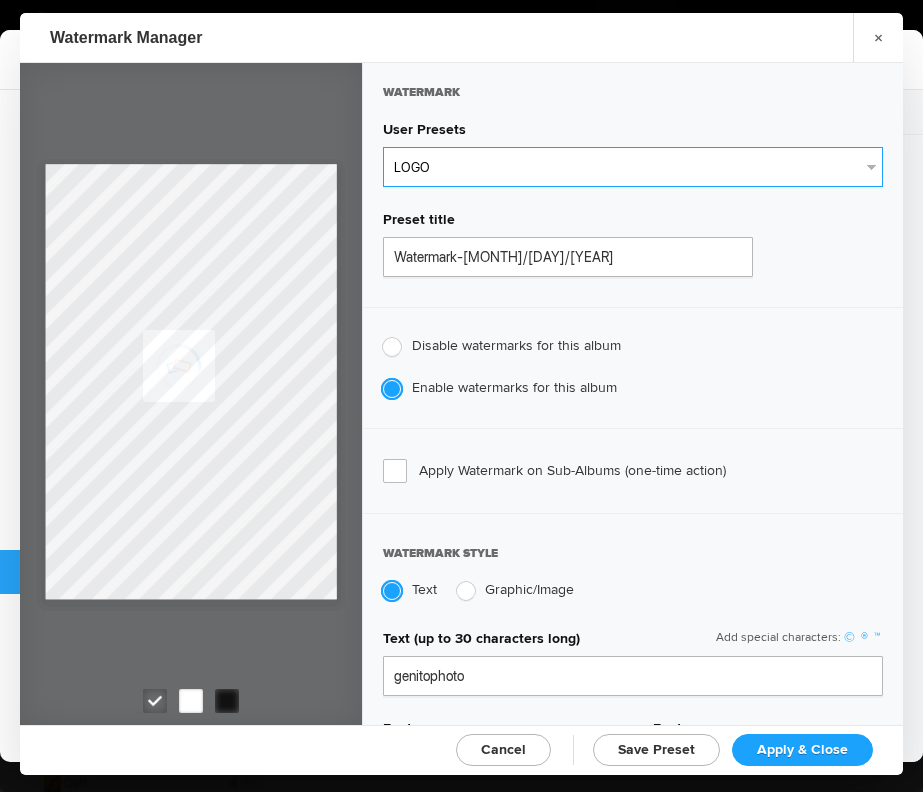 type on "0" 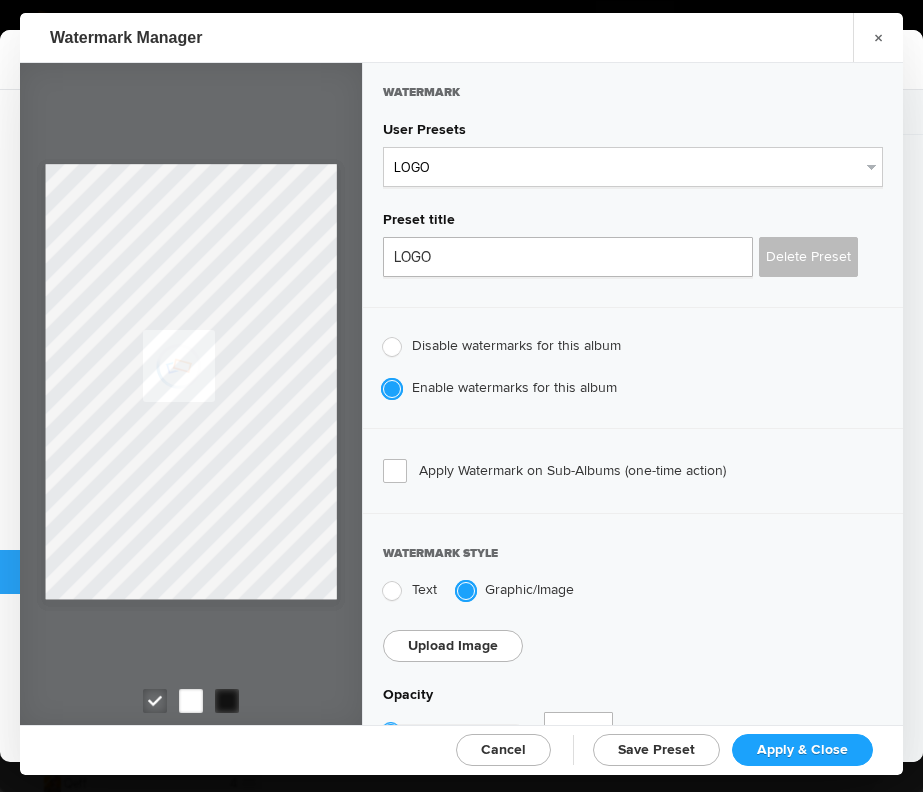 click on "Apply & Close" 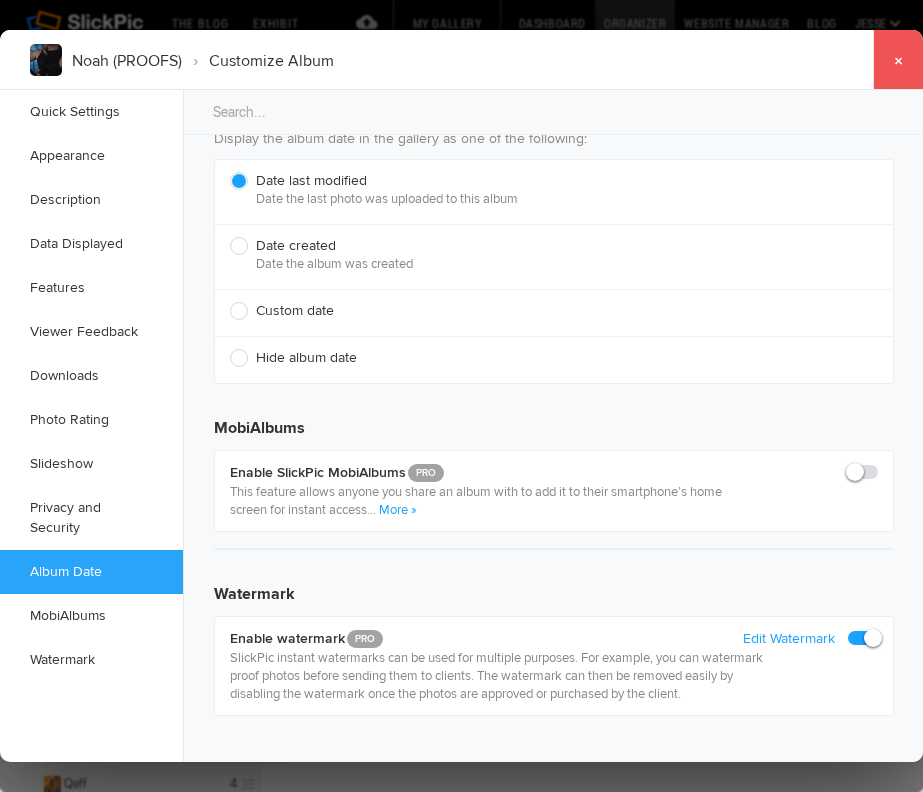 click on "×" 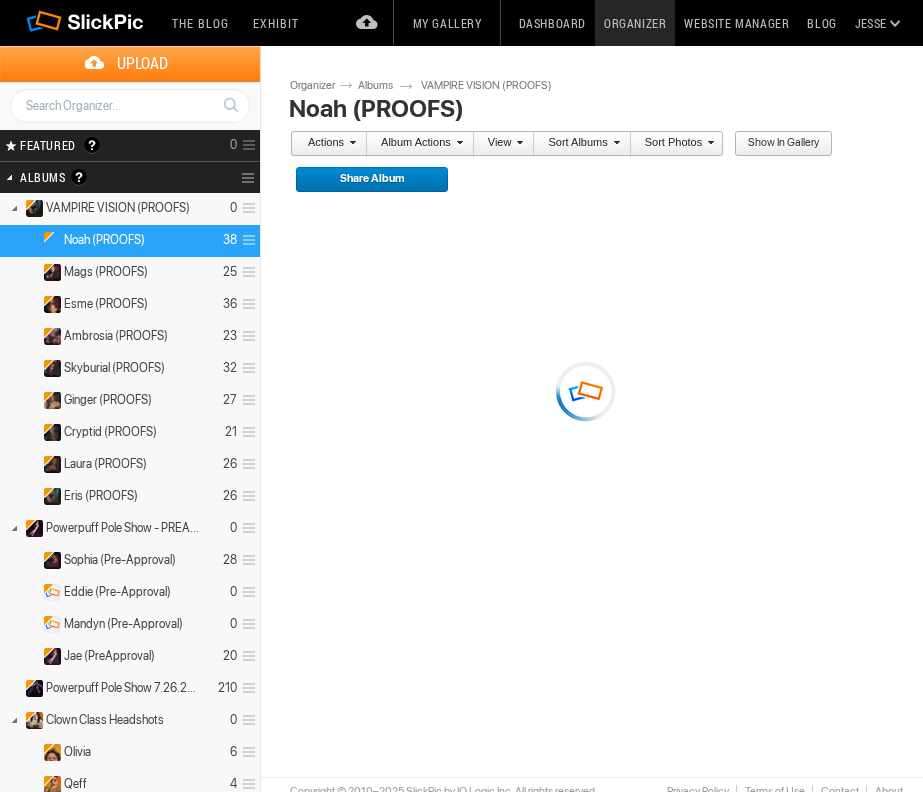 scroll, scrollTop: 0, scrollLeft: 0, axis: both 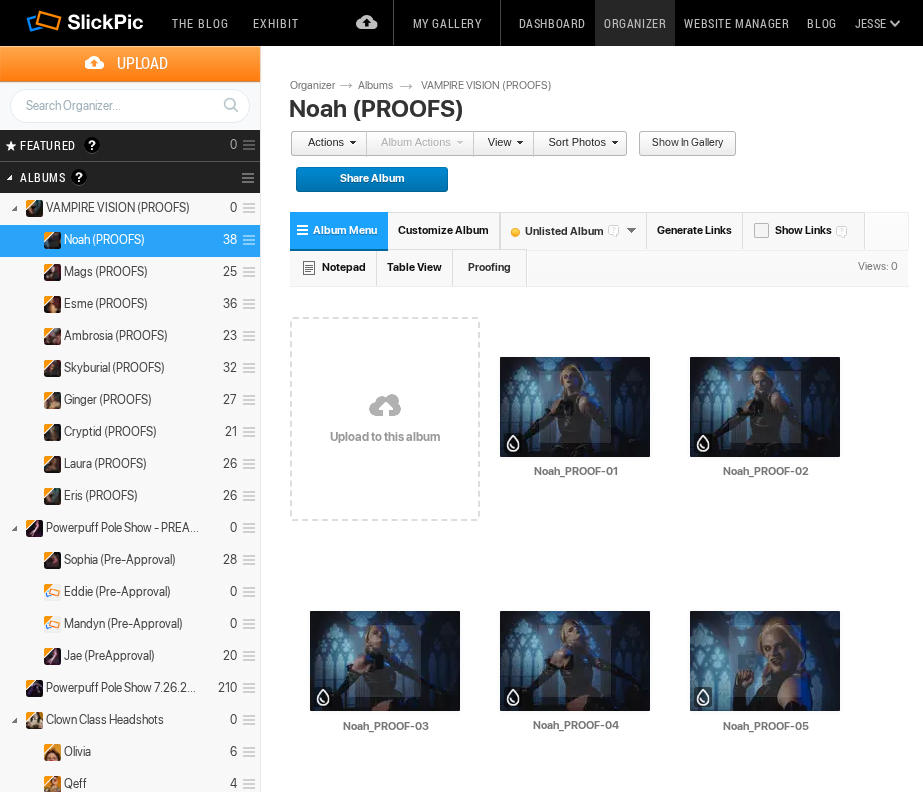 click on "Share Album" at bounding box center (365, 180) 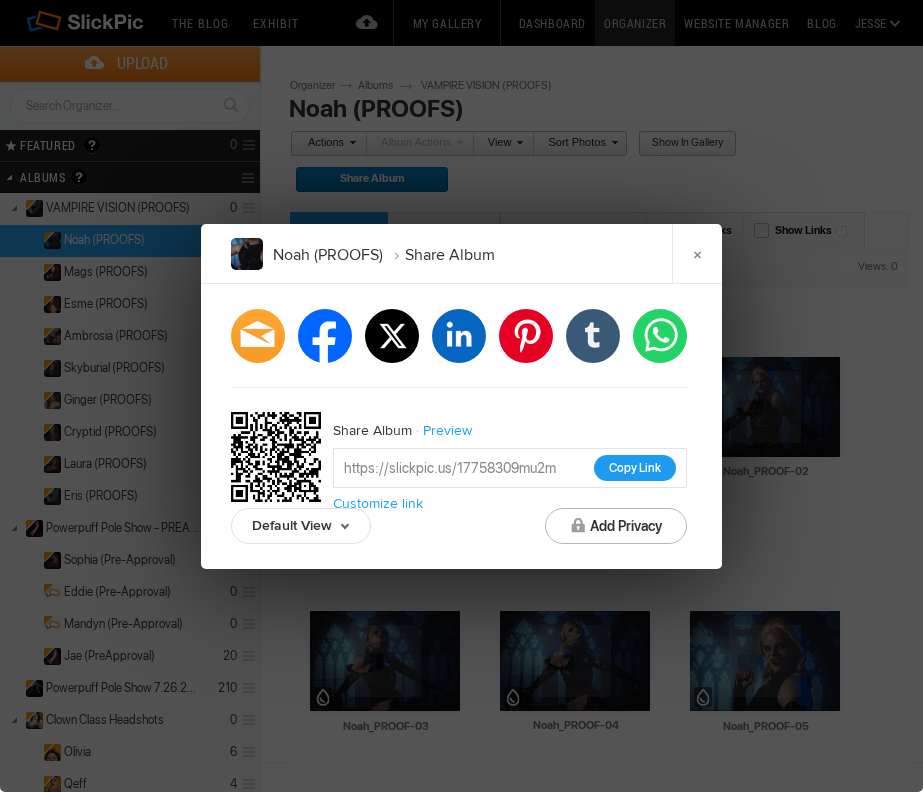 click on "Copy Link" 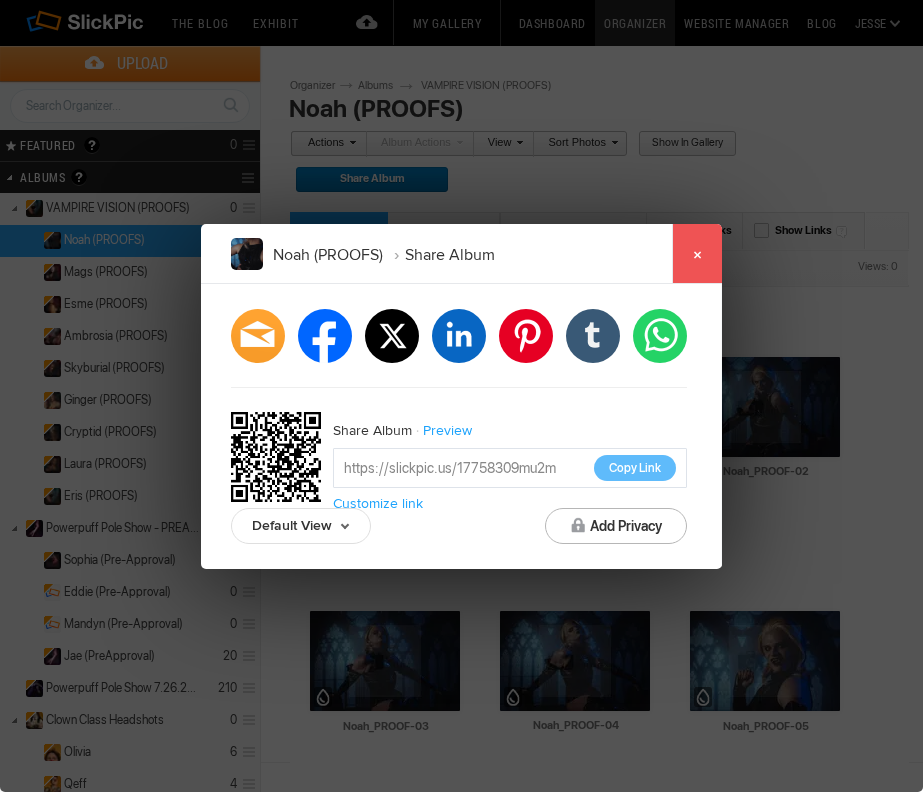 click on "×" 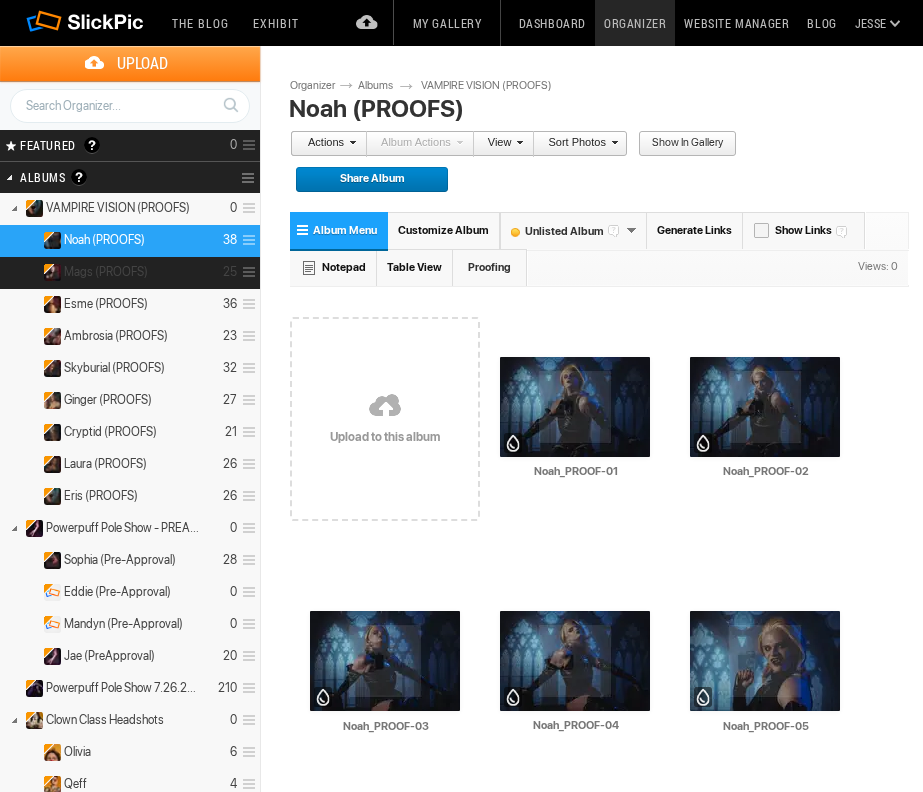 click on "Mags (PROOFS)" at bounding box center (106, 272) 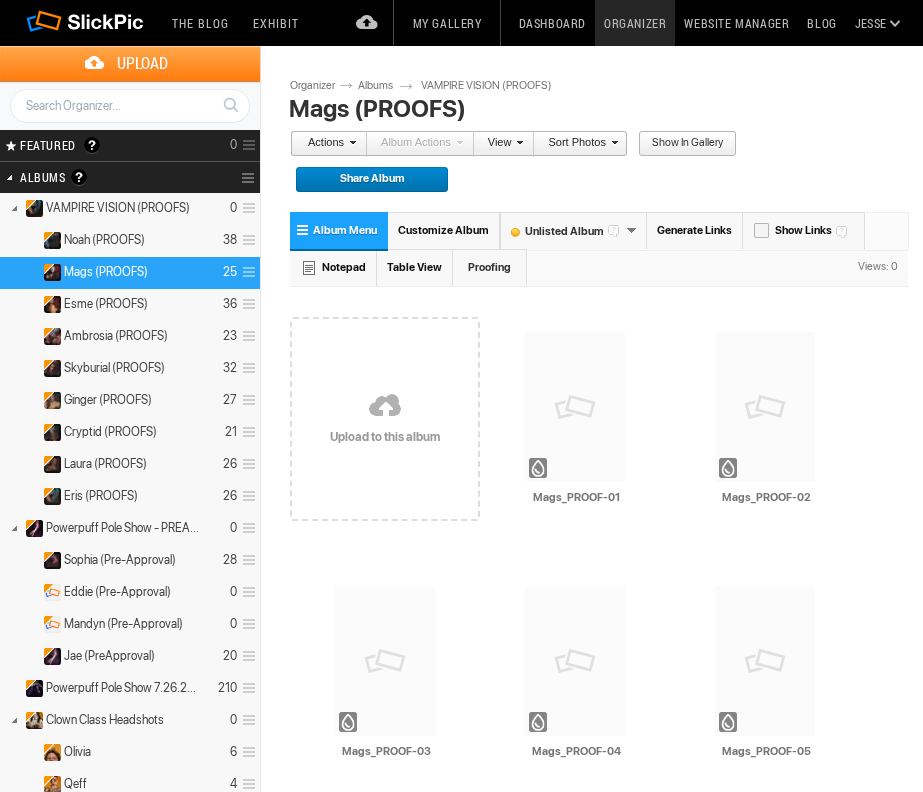 scroll, scrollTop: 0, scrollLeft: 0, axis: both 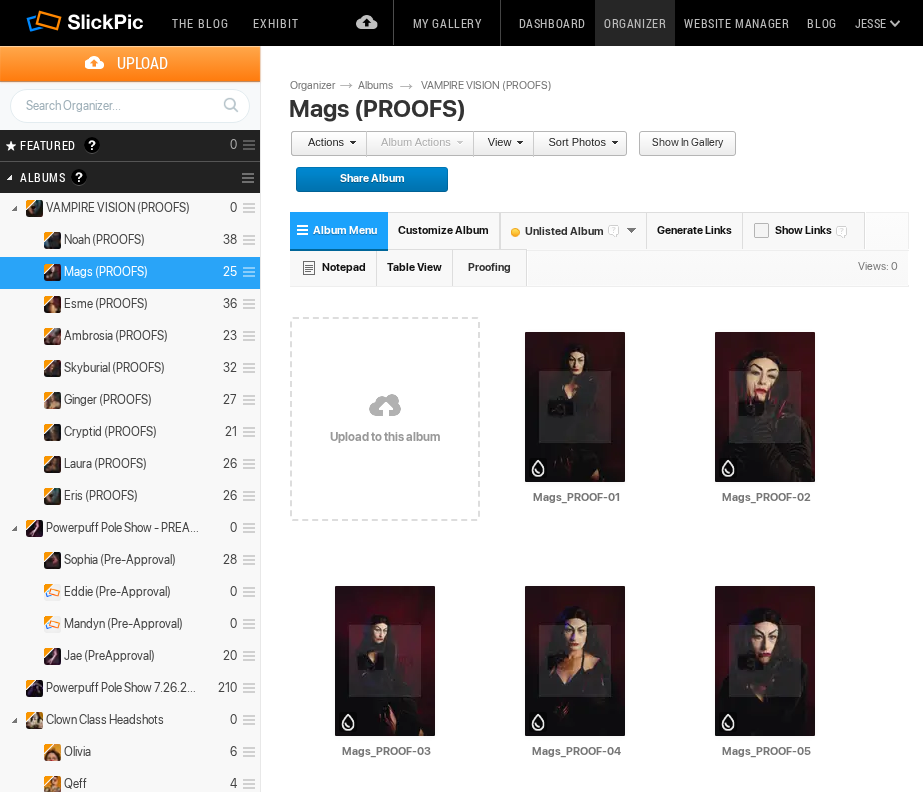 click on "Share Album" at bounding box center [365, 180] 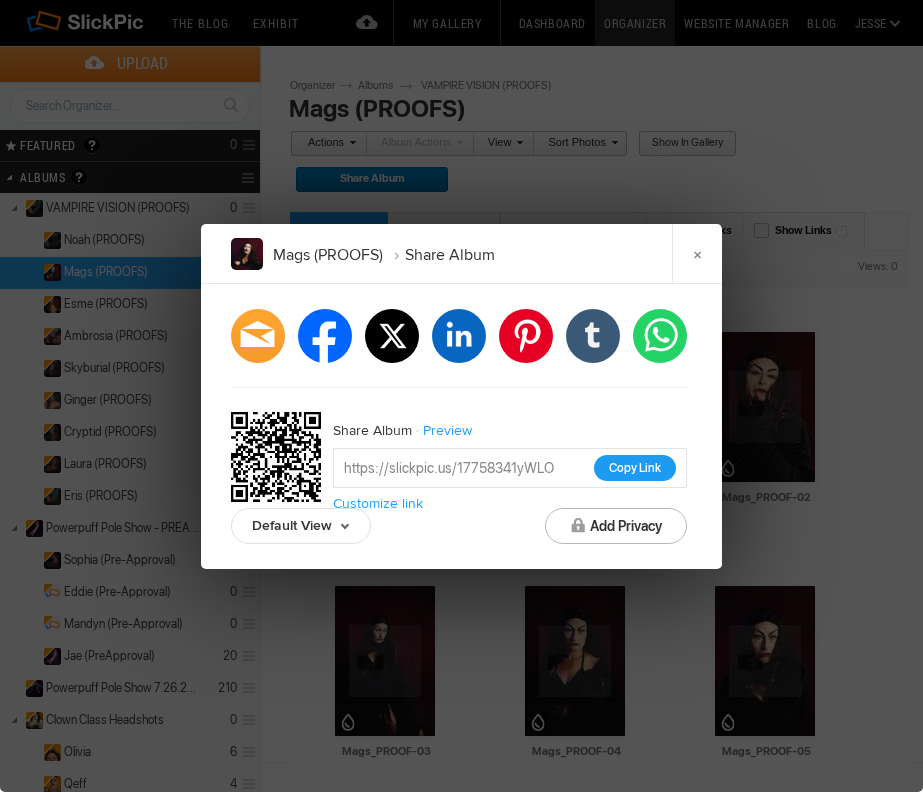 click on "Copy Link" 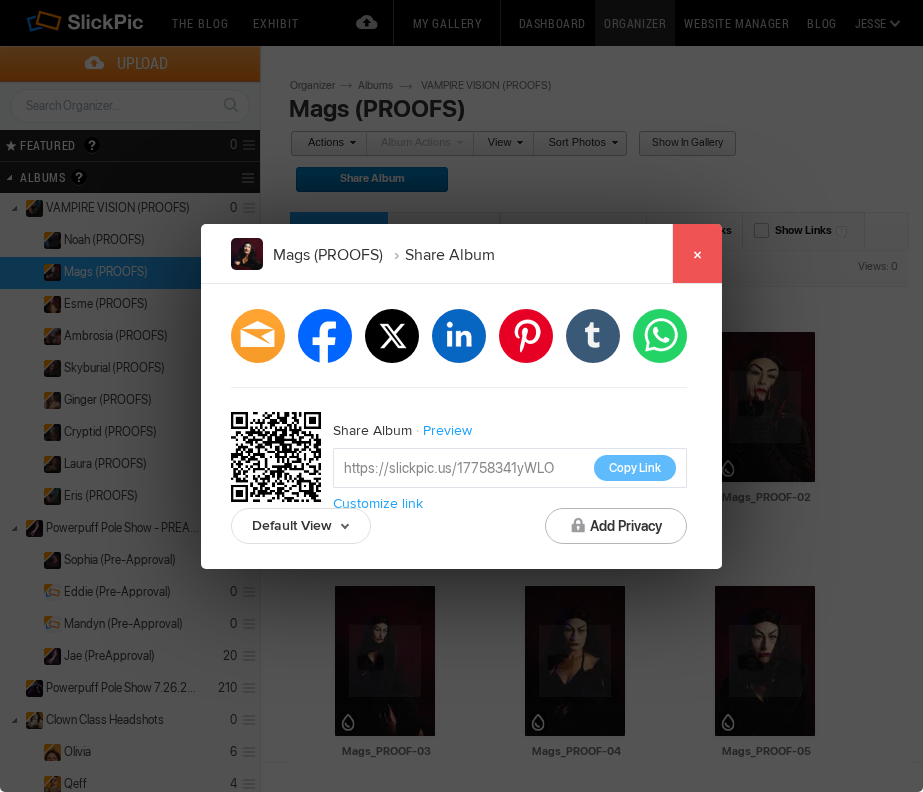 click on "×" 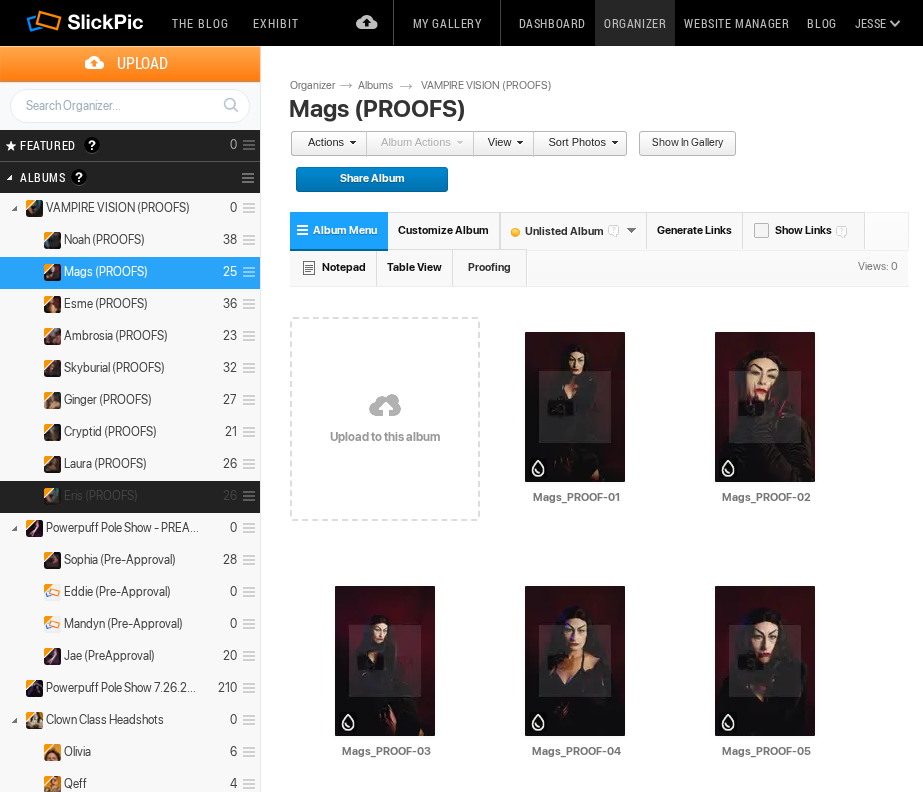 click on "Eris (PROOFS)" at bounding box center (101, 496) 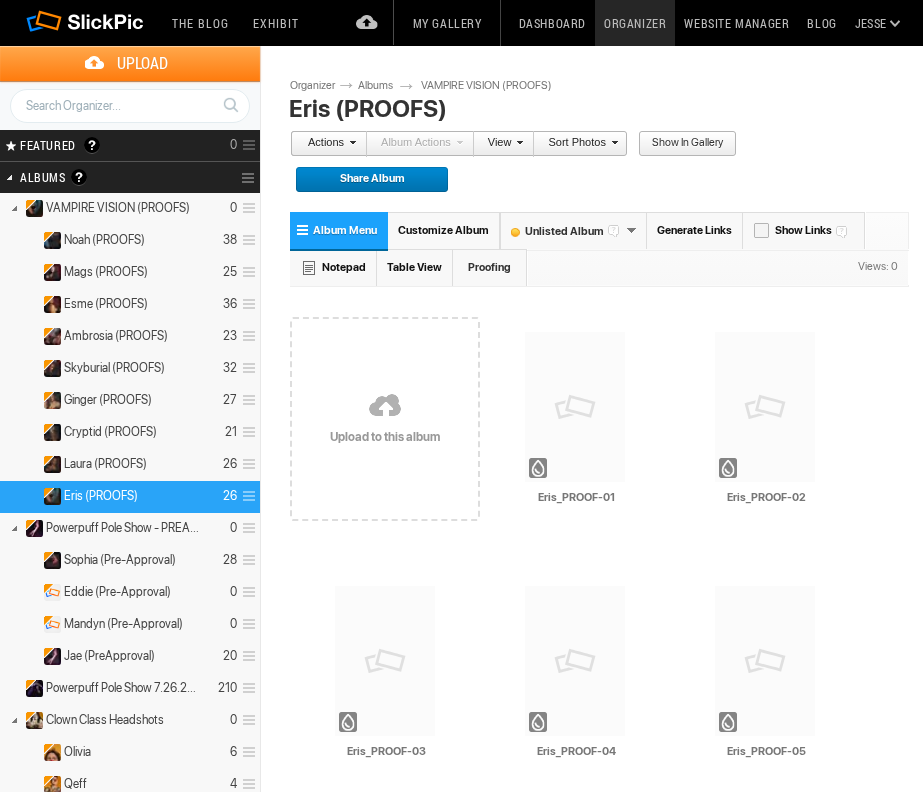 scroll, scrollTop: 0, scrollLeft: 0, axis: both 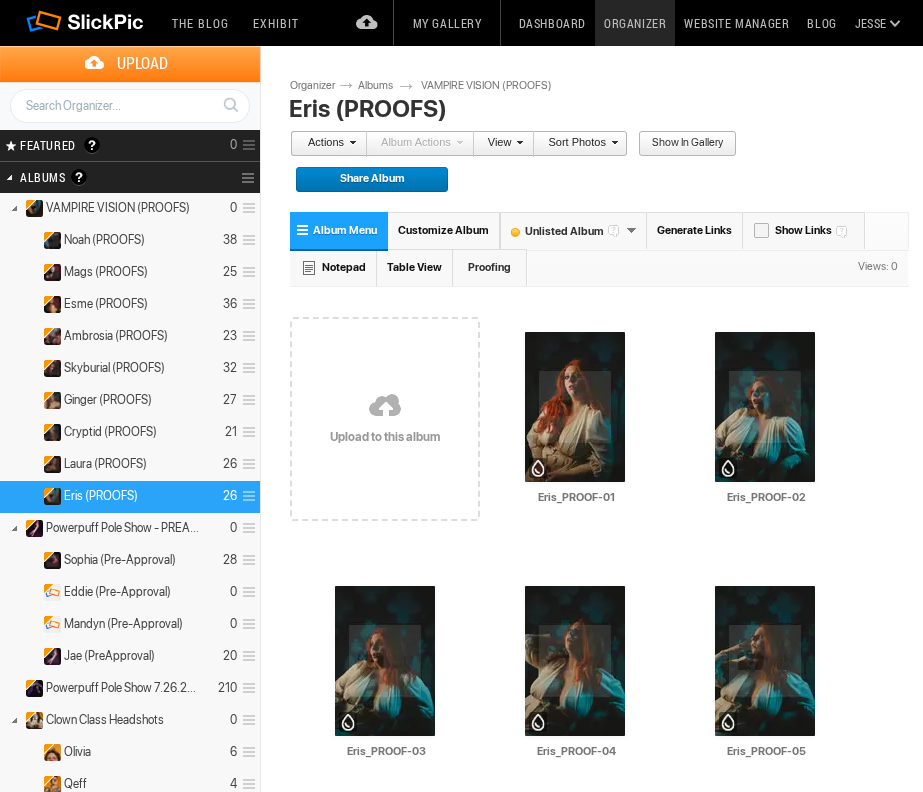 click on "Share Album" at bounding box center [365, 180] 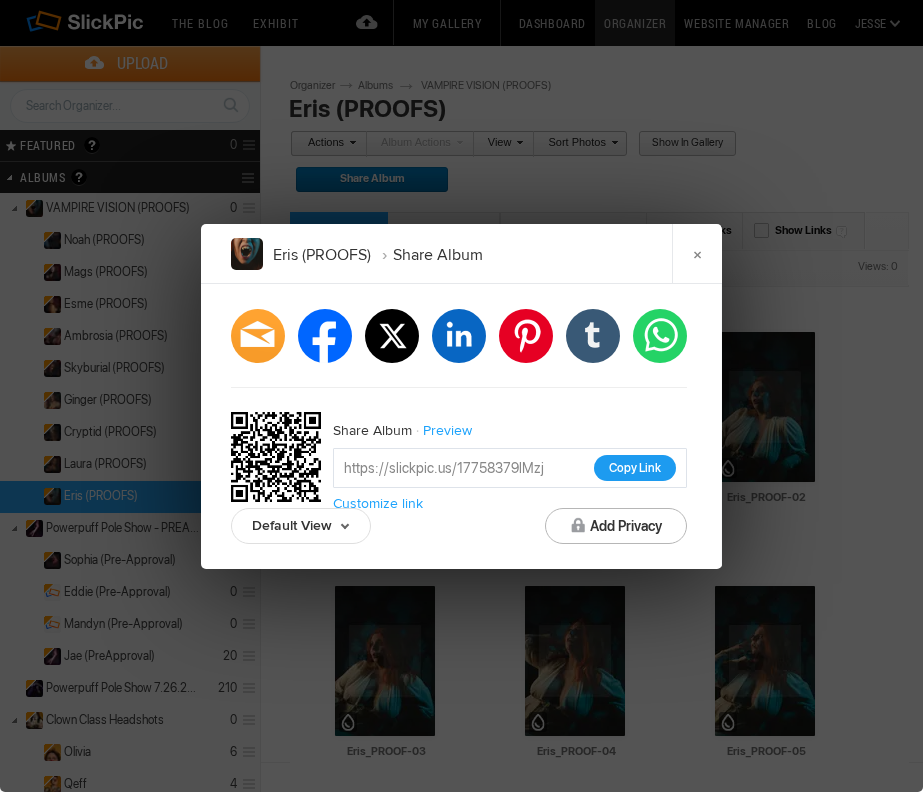 click on "Copy Link" 